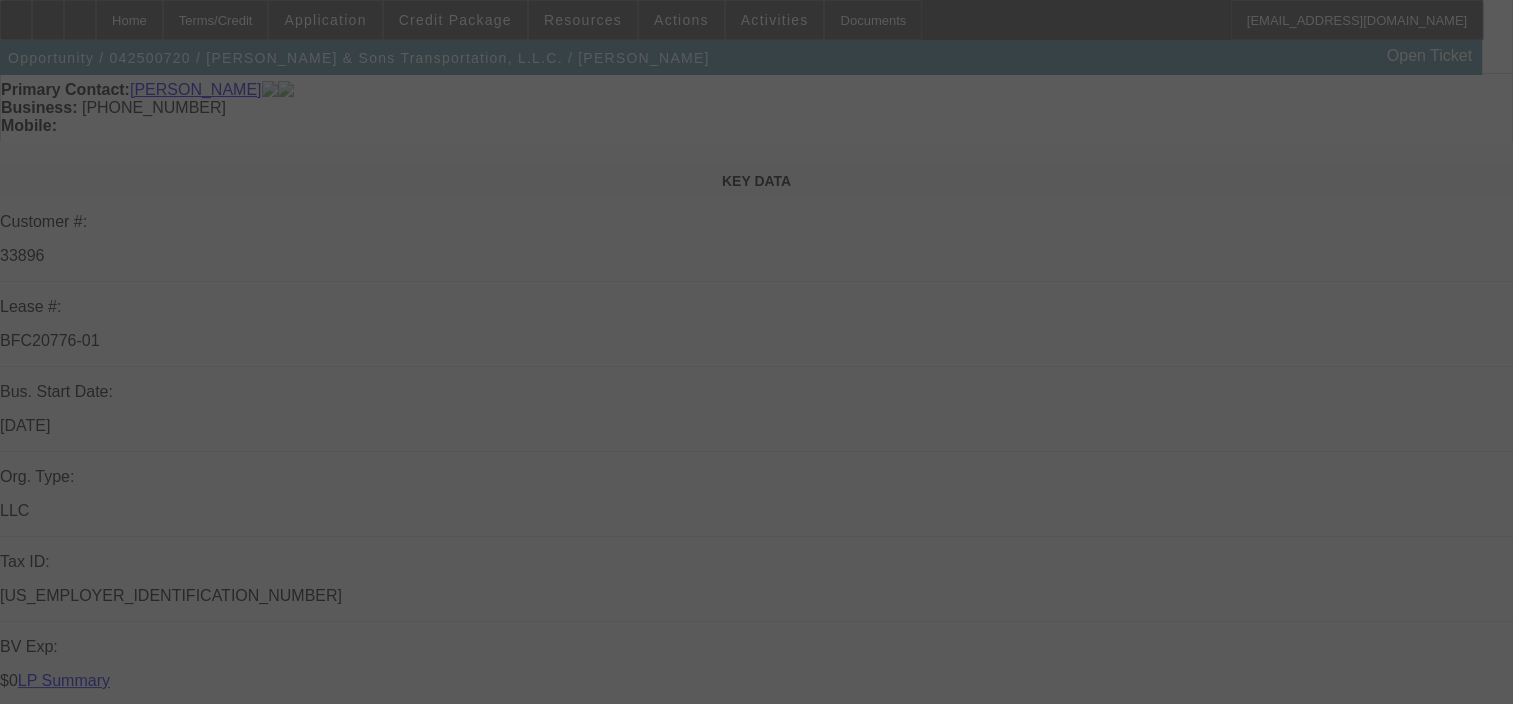 scroll, scrollTop: 196, scrollLeft: 0, axis: vertical 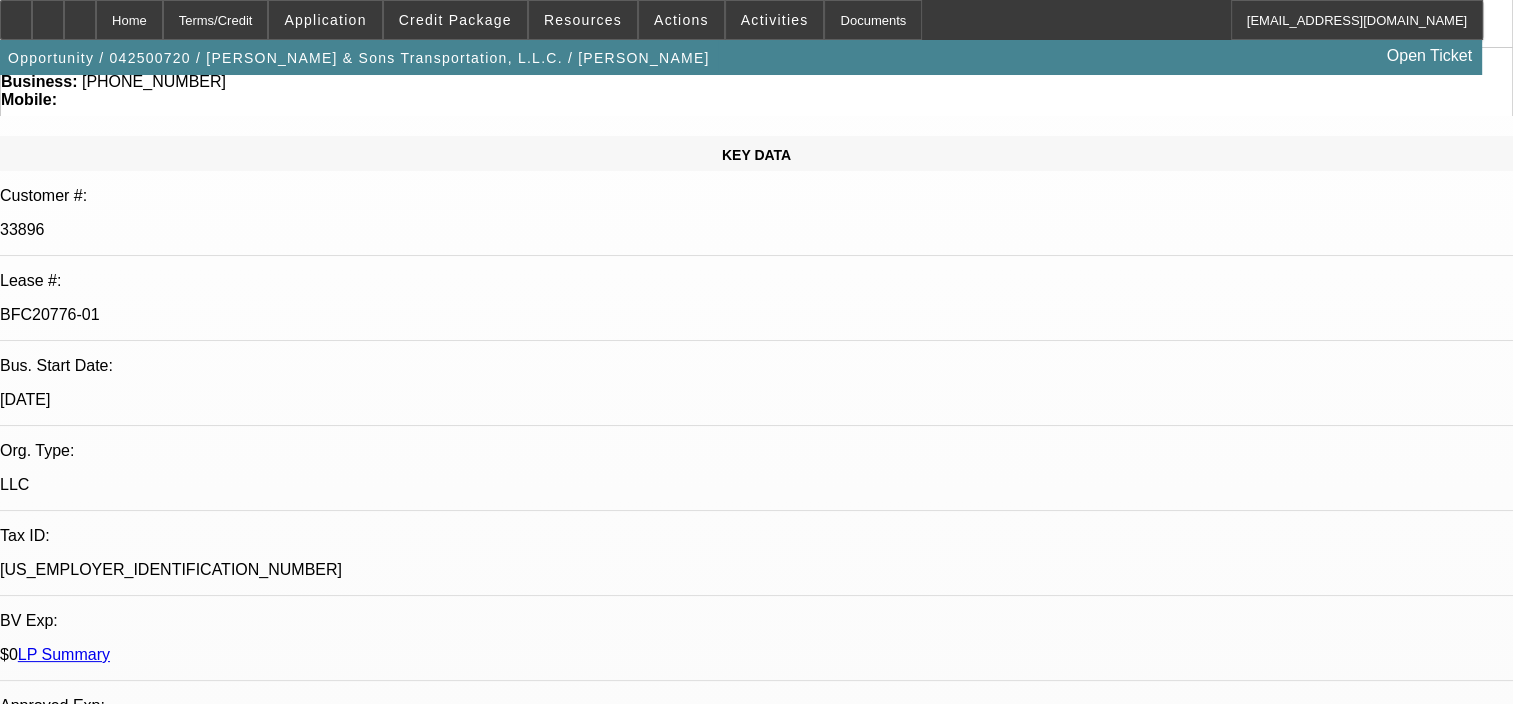 select on "0" 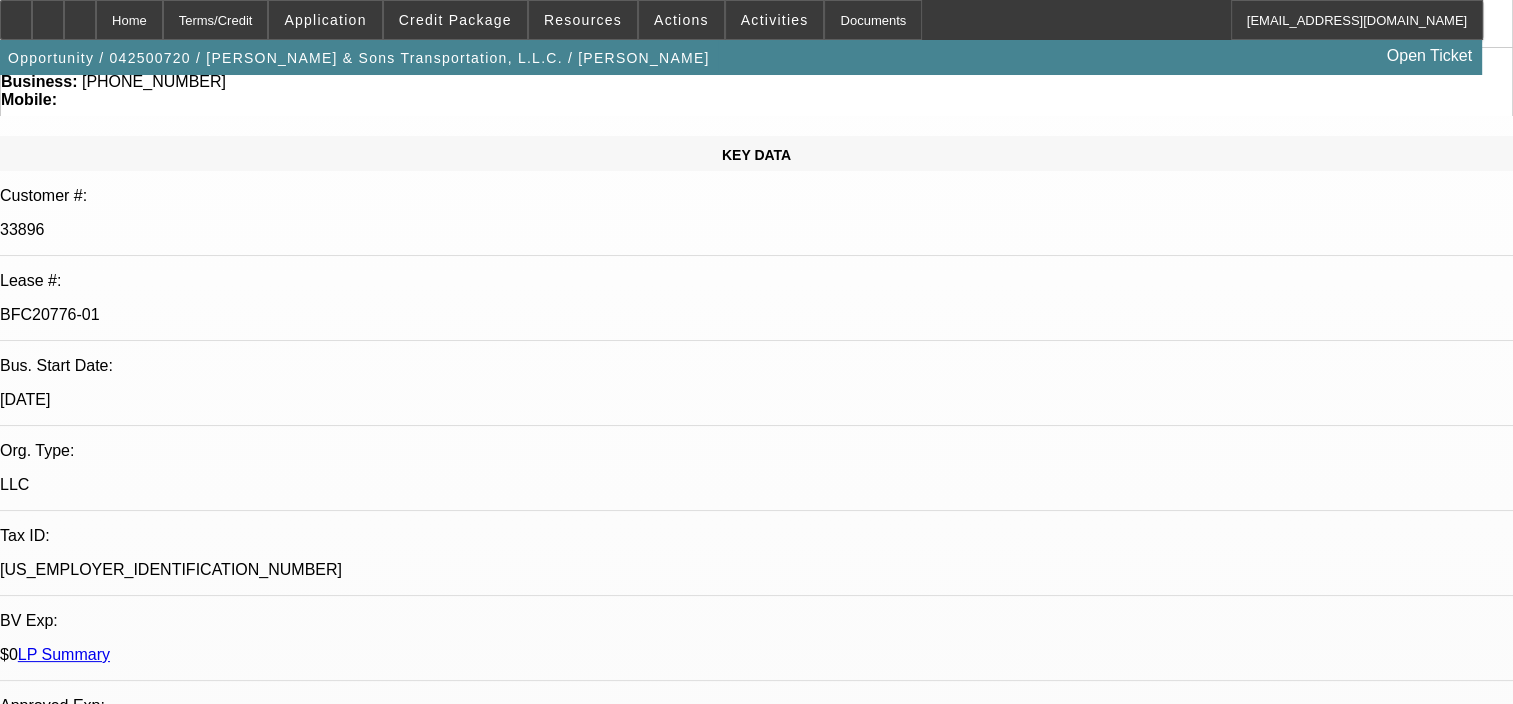 select on "1" 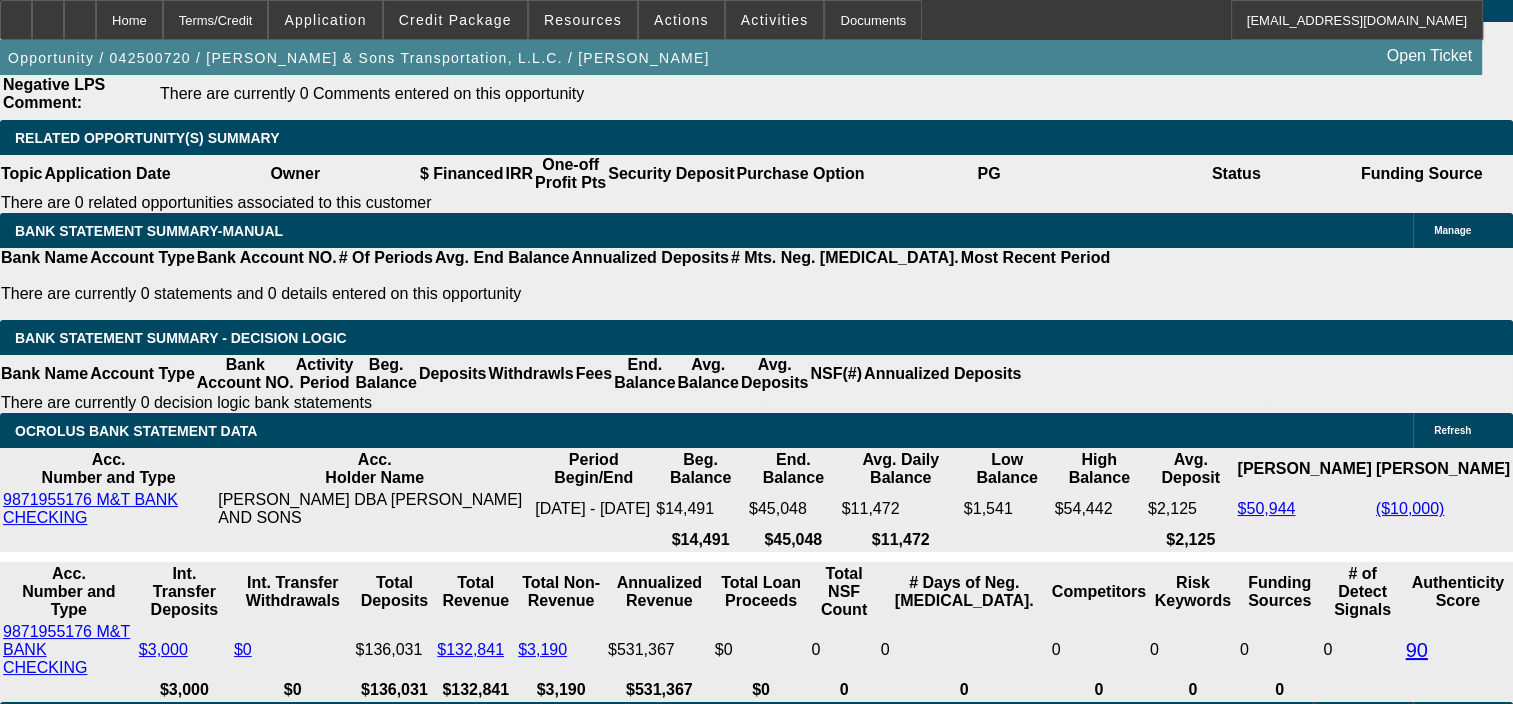 scroll, scrollTop: 3839, scrollLeft: 0, axis: vertical 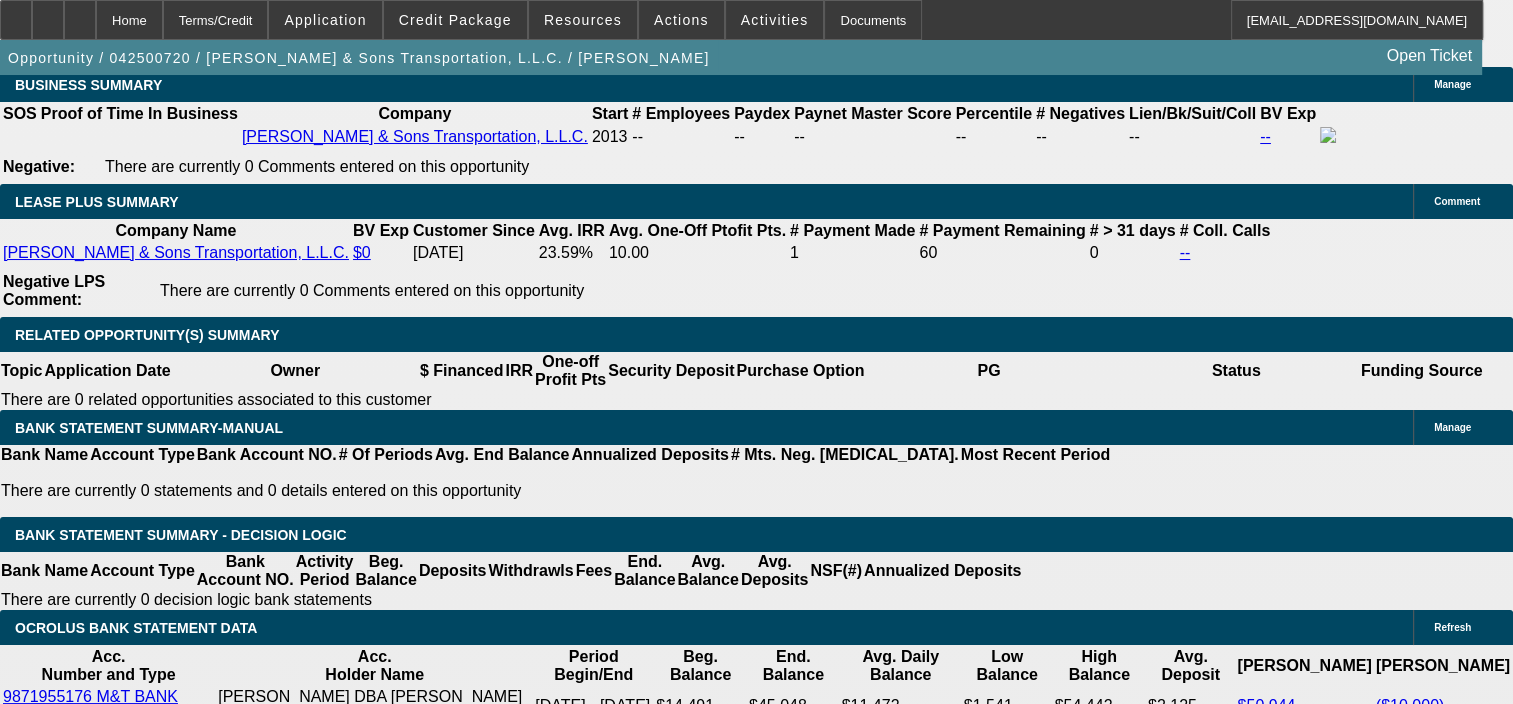 click at bounding box center [823, 1832] 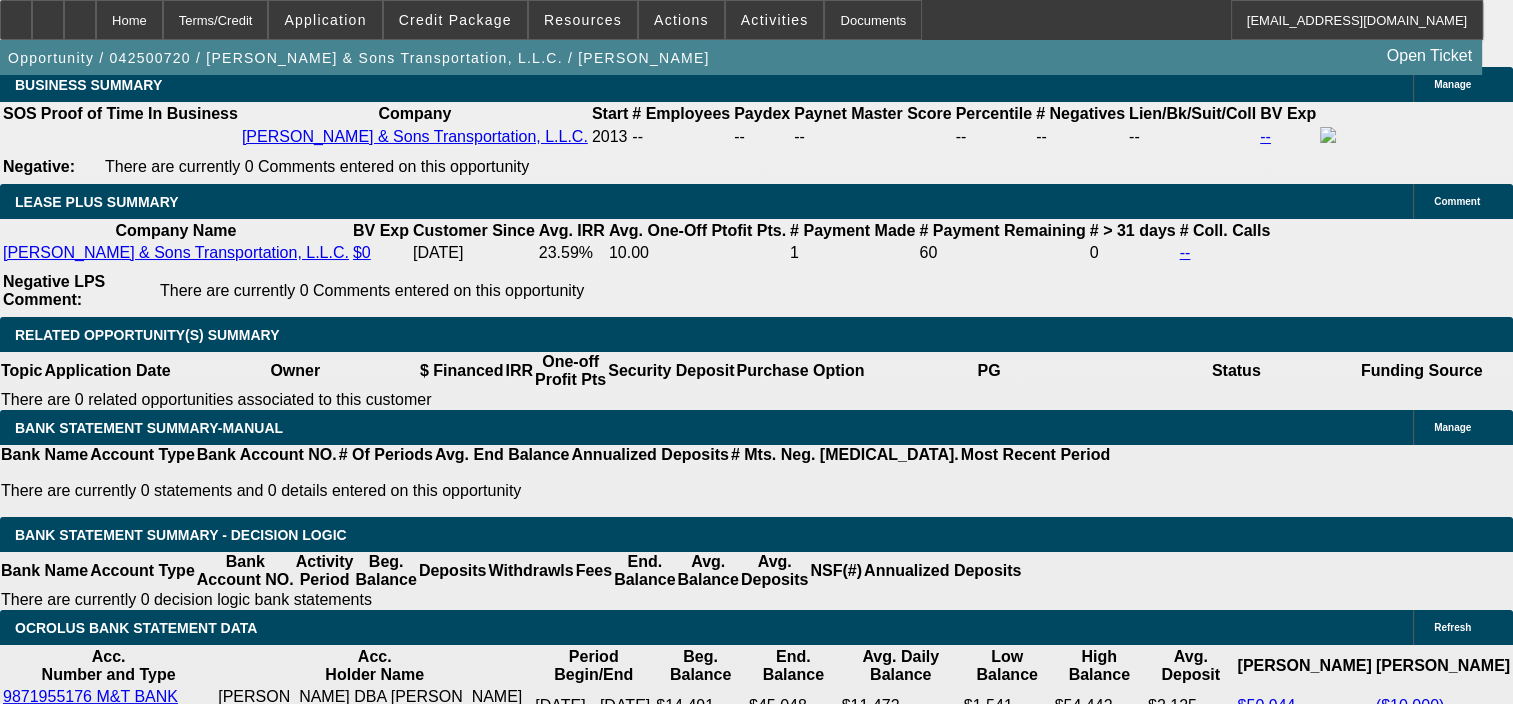 select on "0.1" 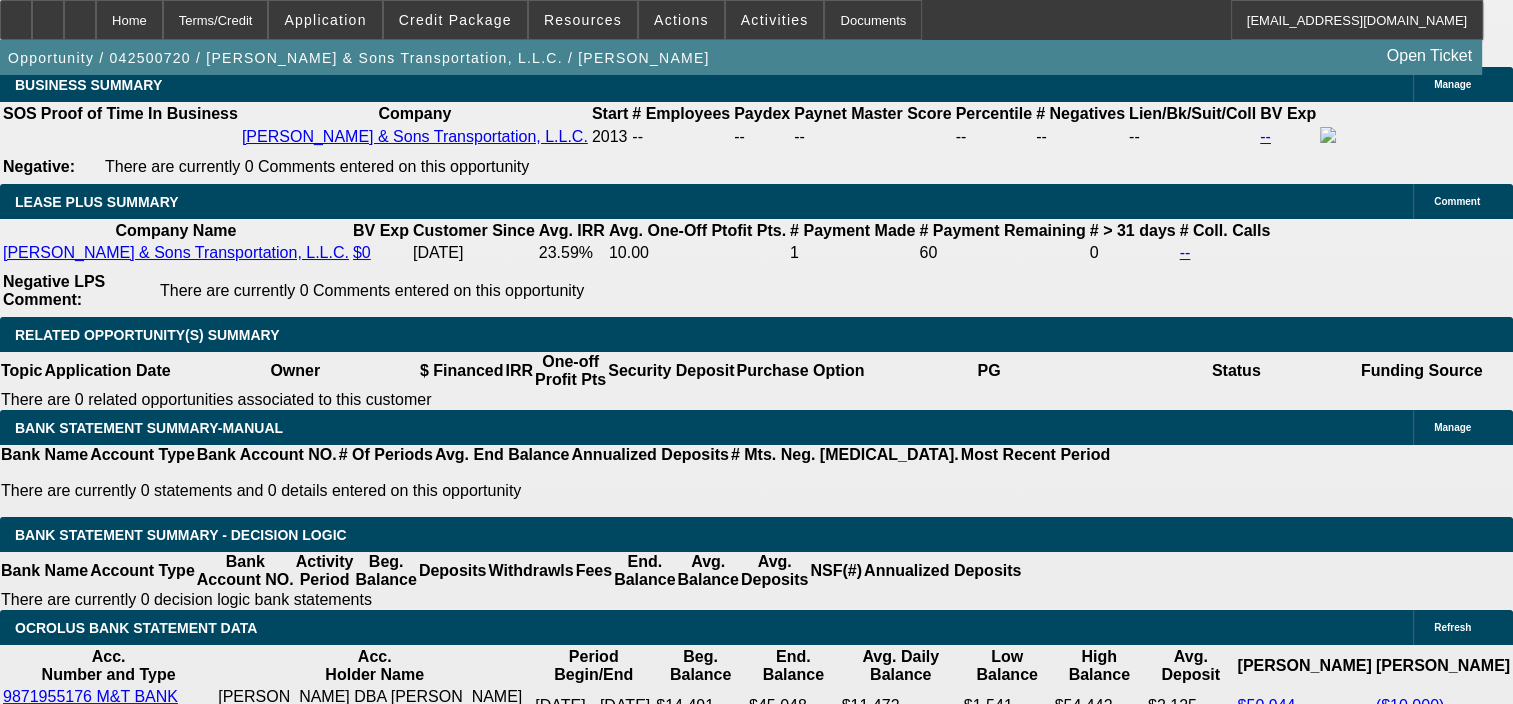 click at bounding box center (690, 1832) 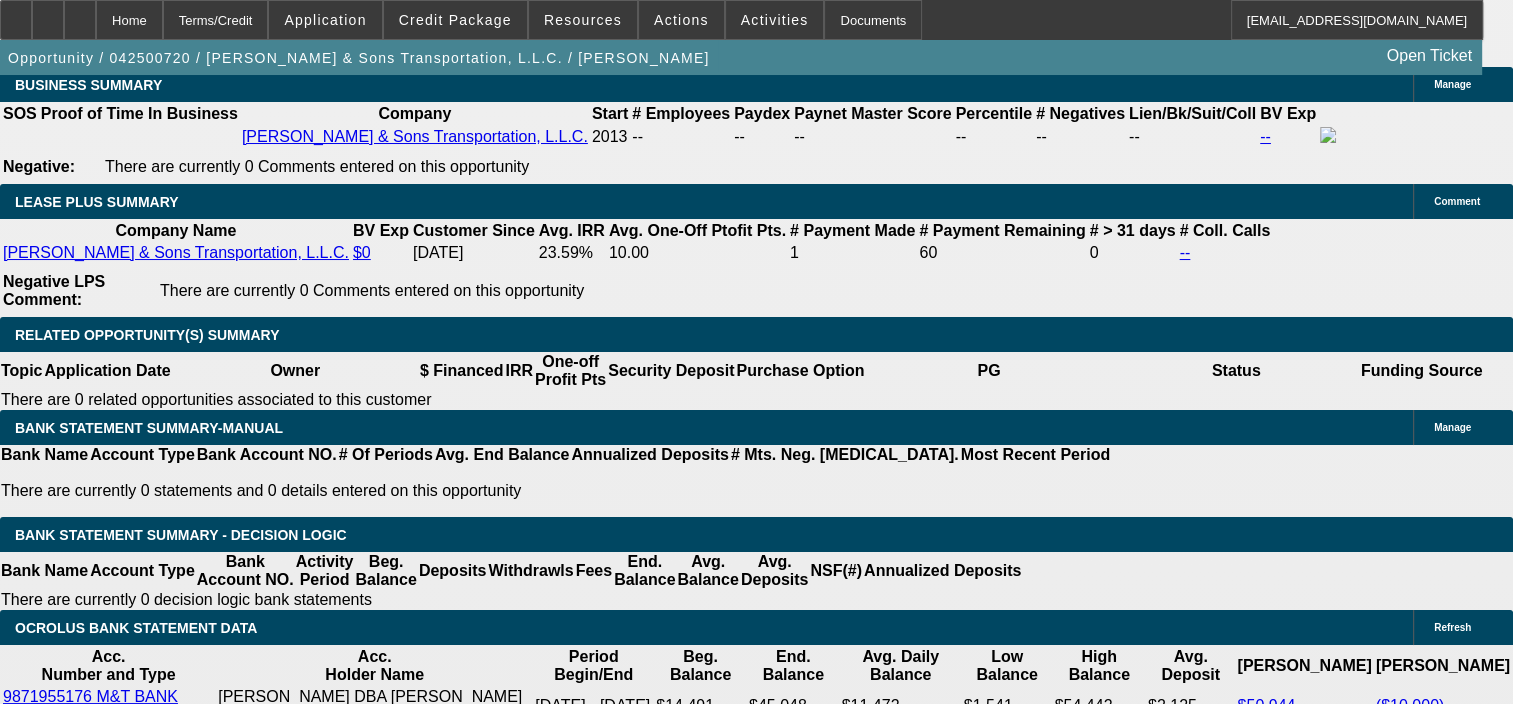 select on "0" 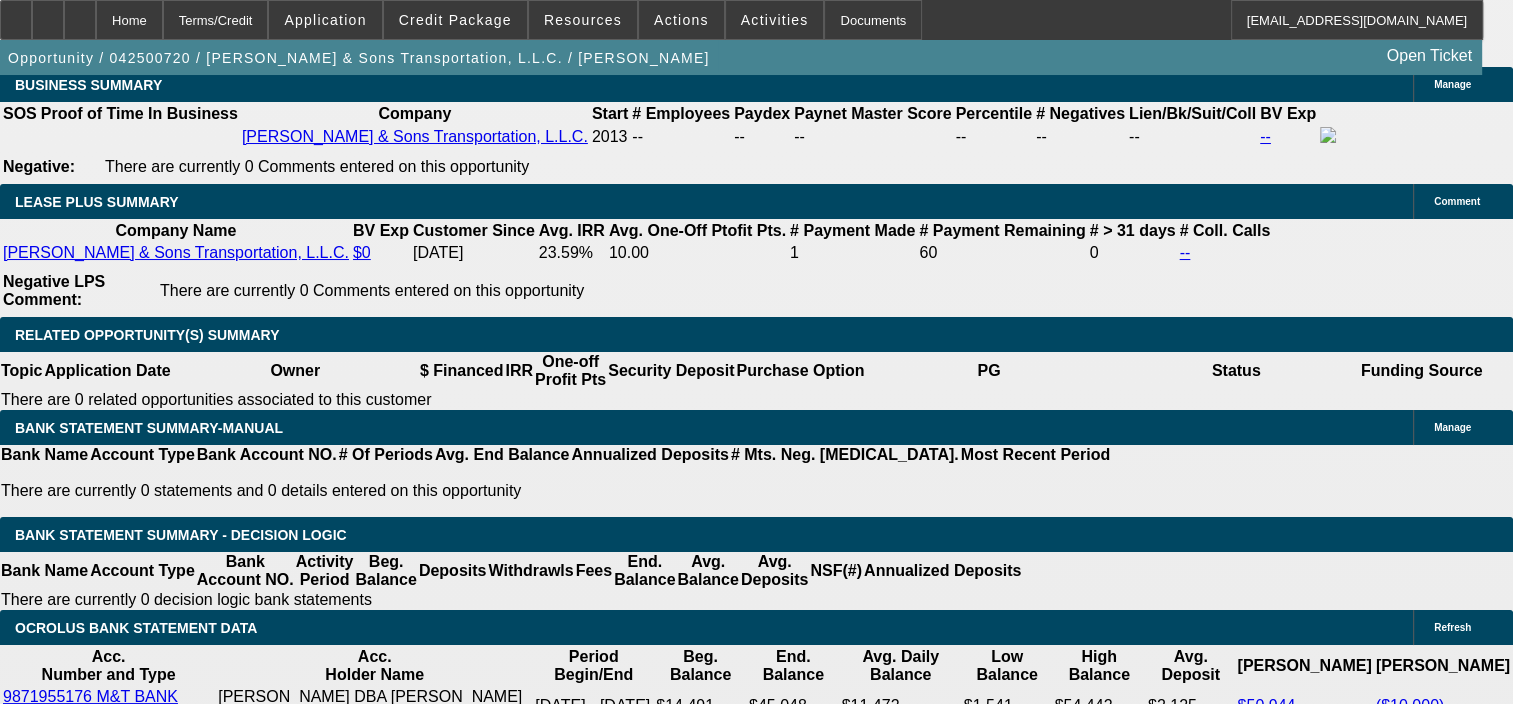 click on "Credit Package" at bounding box center [455, 20] 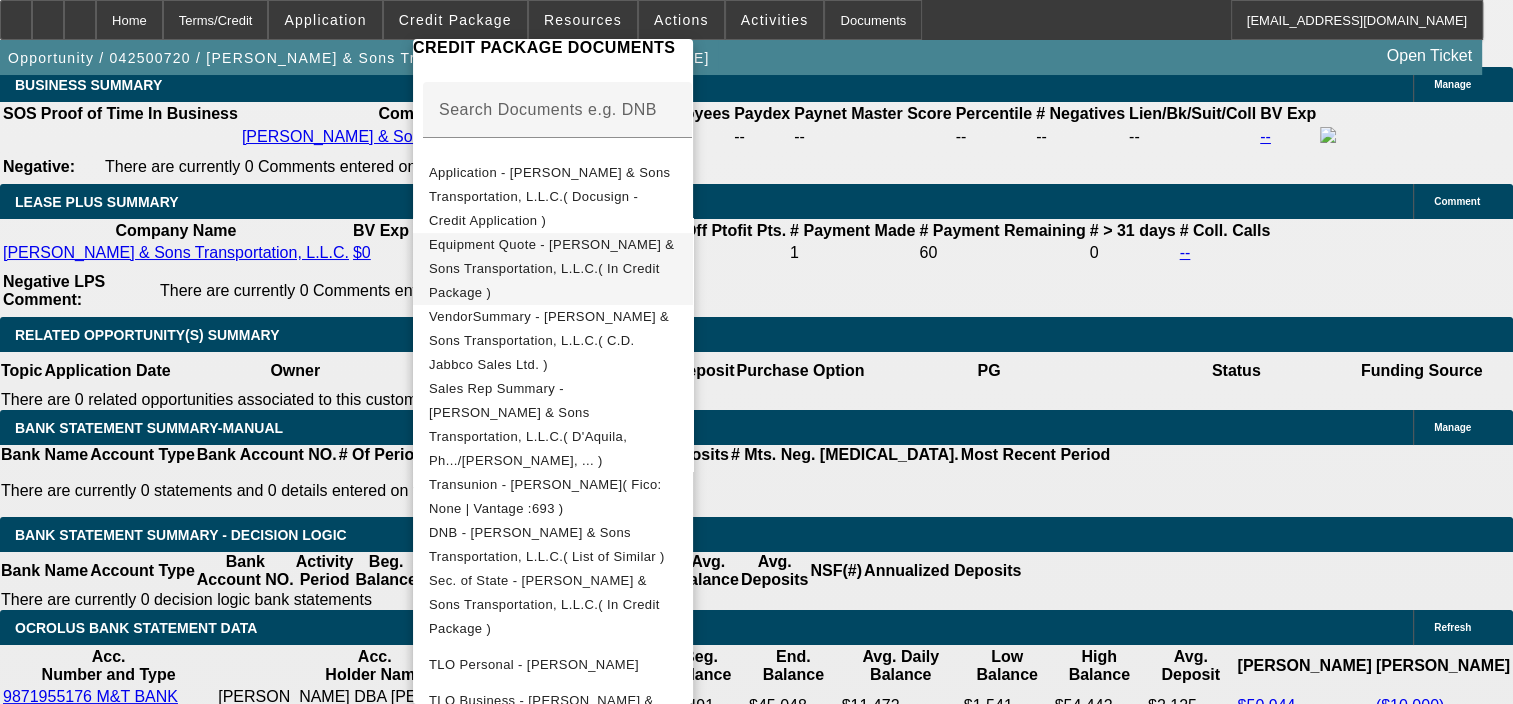 scroll, scrollTop: 637, scrollLeft: 0, axis: vertical 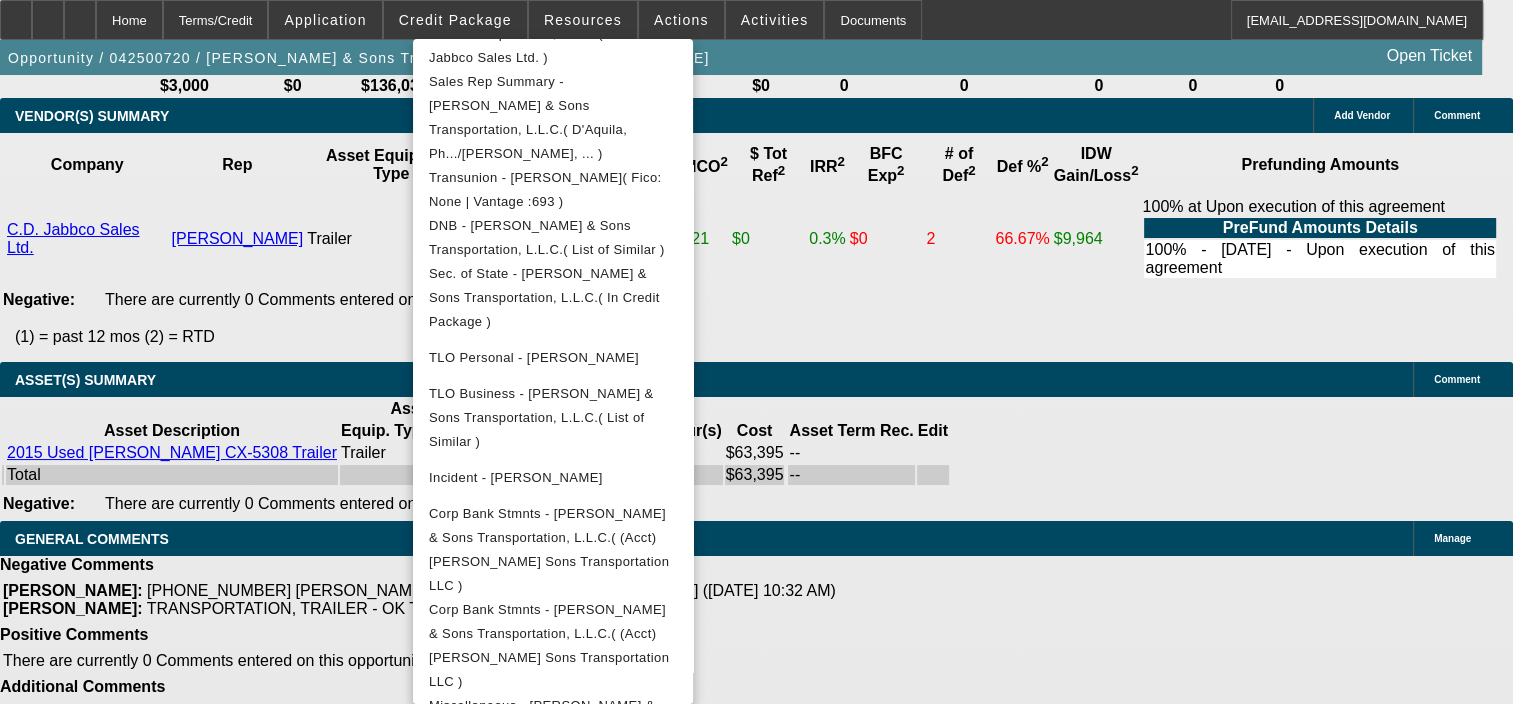 click on "Miscellaneous - Griffiths & Sons Transportation, L.L.C.( Equipment Lease Approval )" at bounding box center [553, 922] 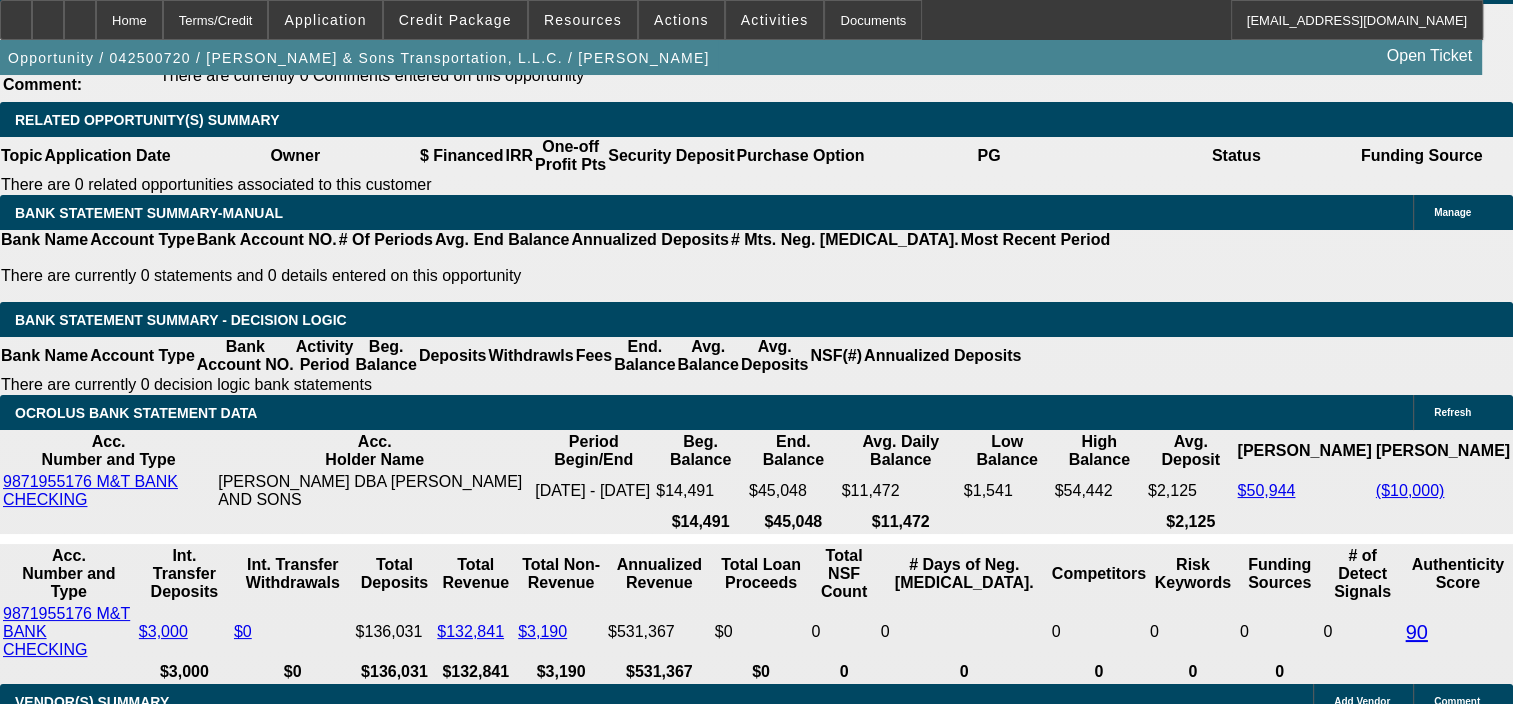 scroll, scrollTop: 3818, scrollLeft: 0, axis: vertical 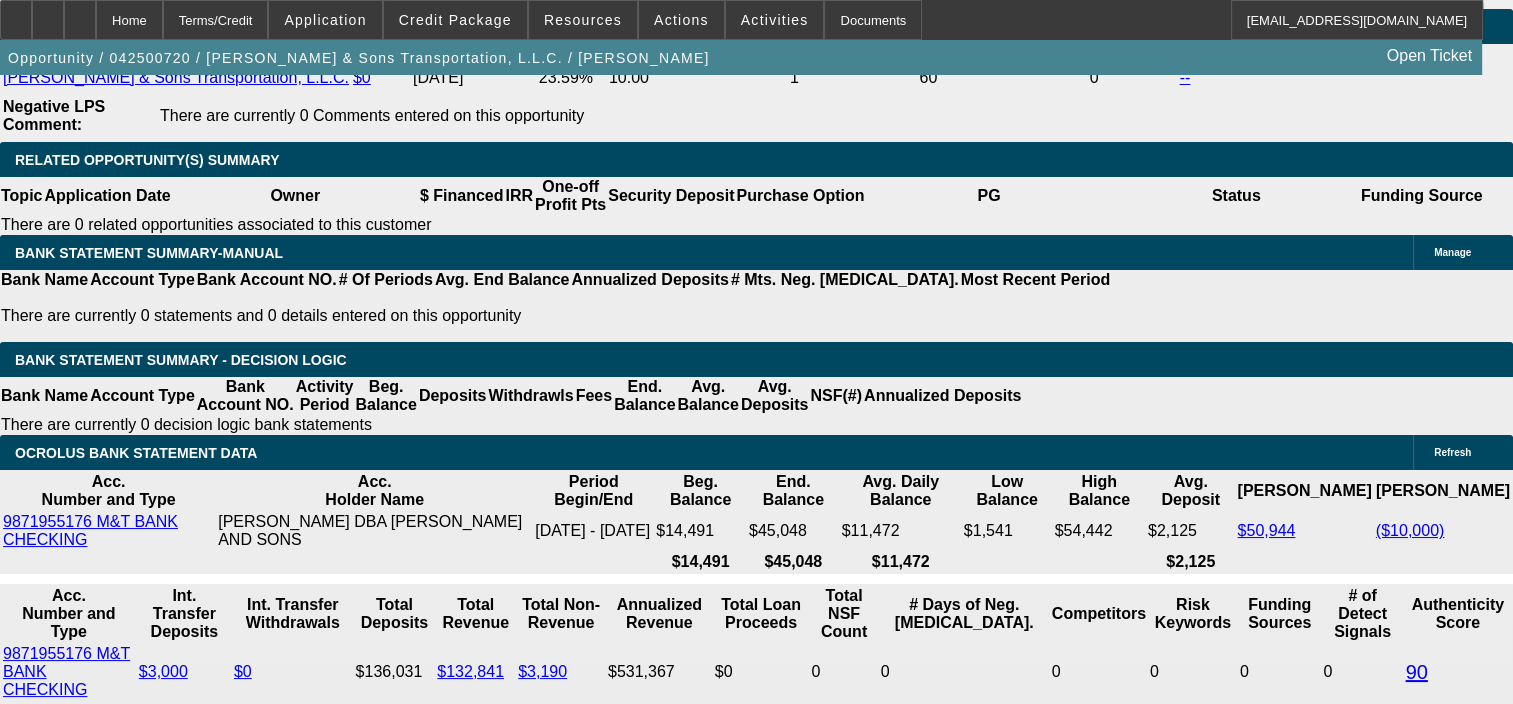 click on "Asset
2015 Used Cottrell  CX-5308 Trailer includes all accessories, attachments and options" 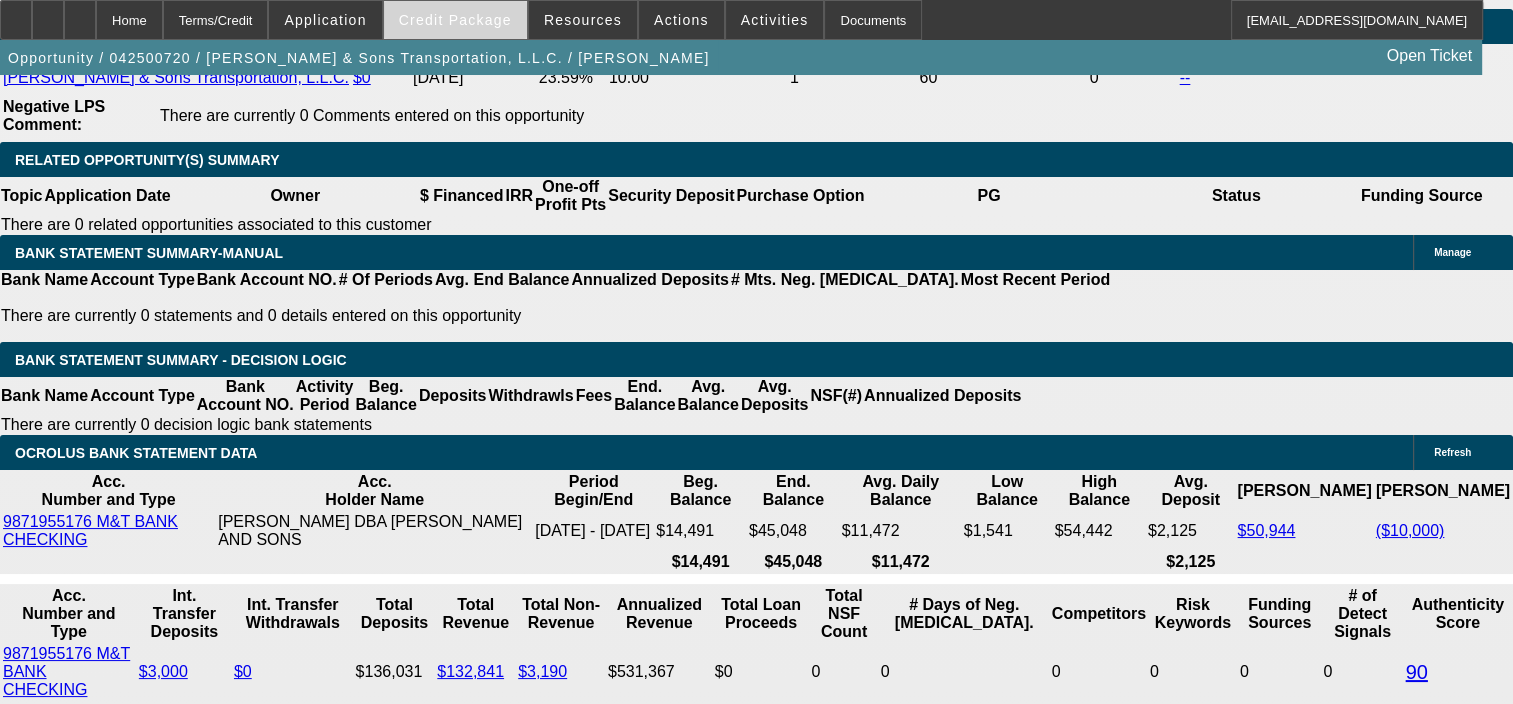 click on "Credit Package" at bounding box center [455, 20] 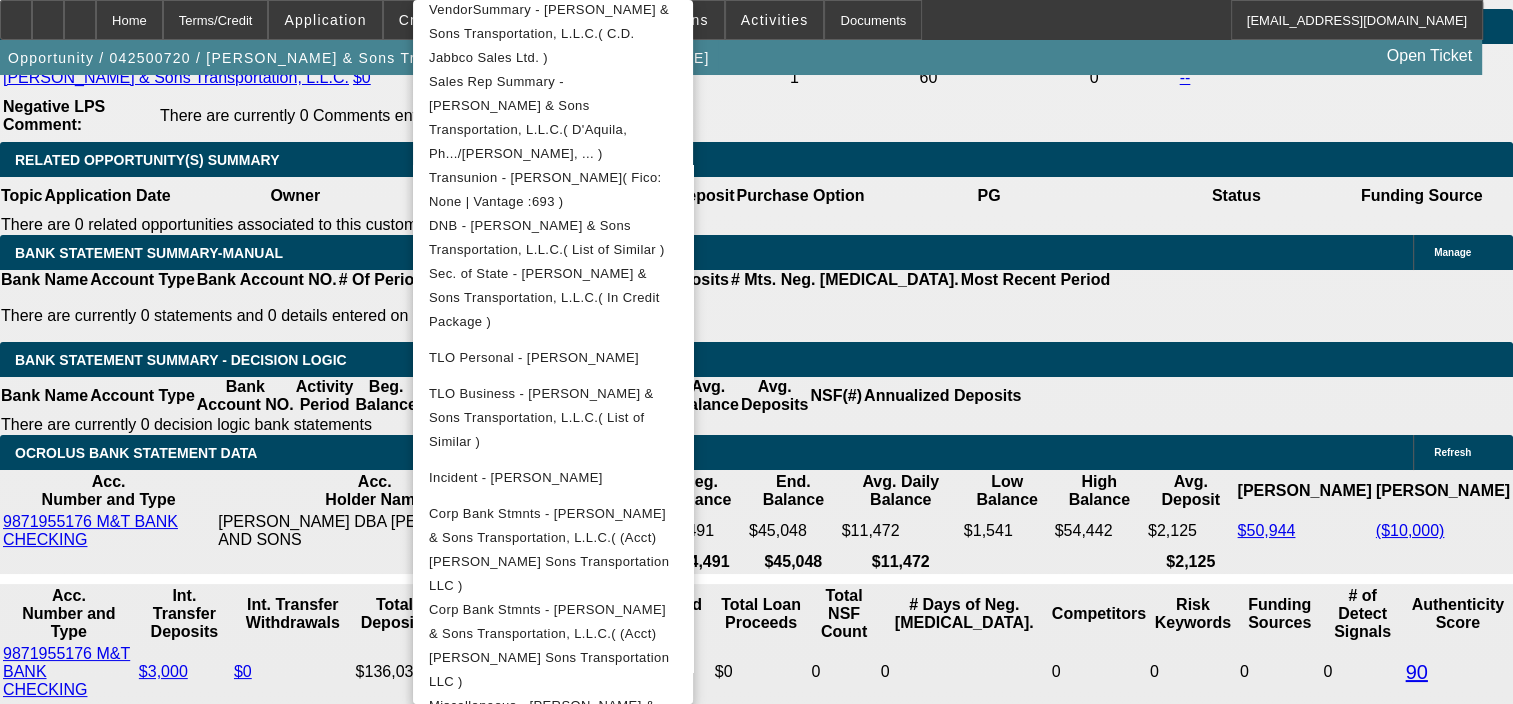 scroll, scrollTop: 597, scrollLeft: 0, axis: vertical 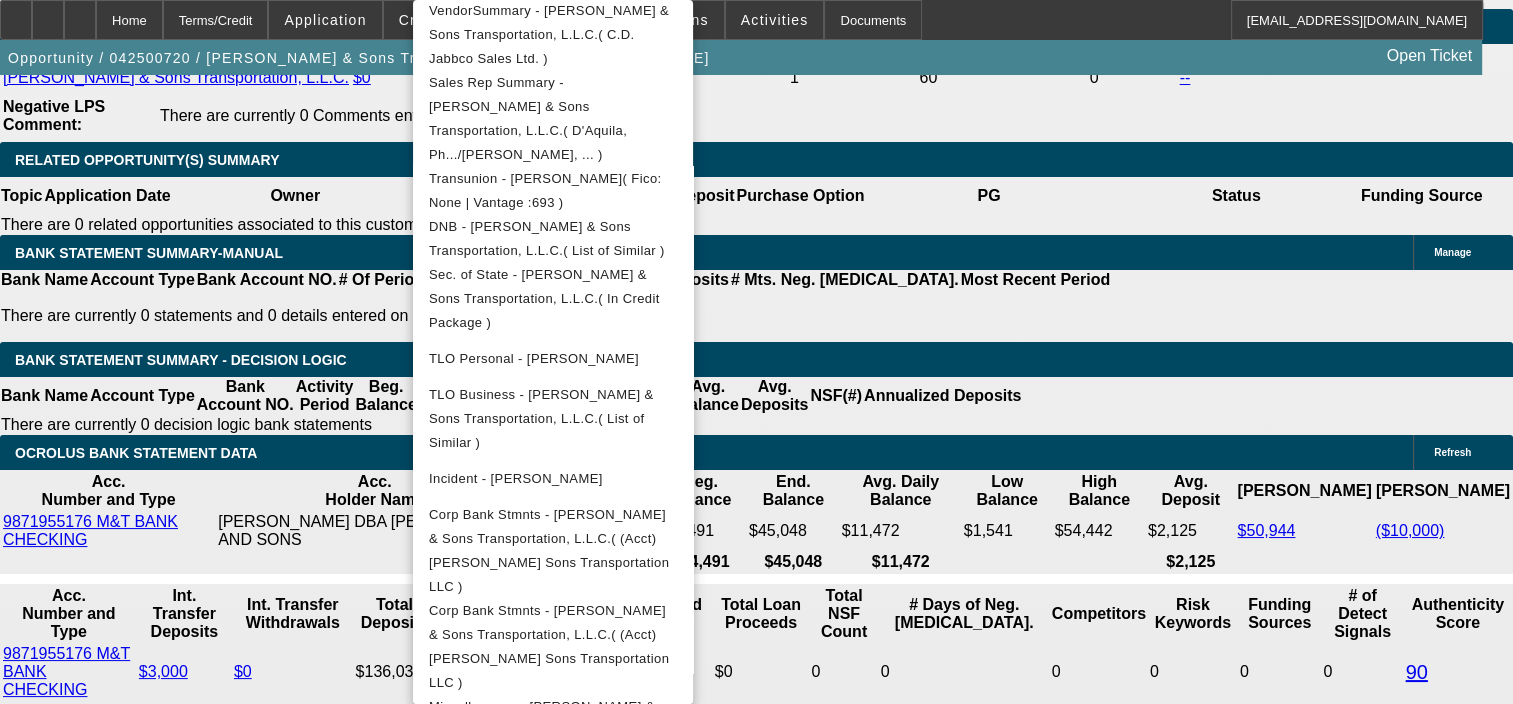 click on "Miscellaneous - Griffiths & Sons Transportation, L.L.C.( Equipment Lease Approval )" at bounding box center (551, 922) 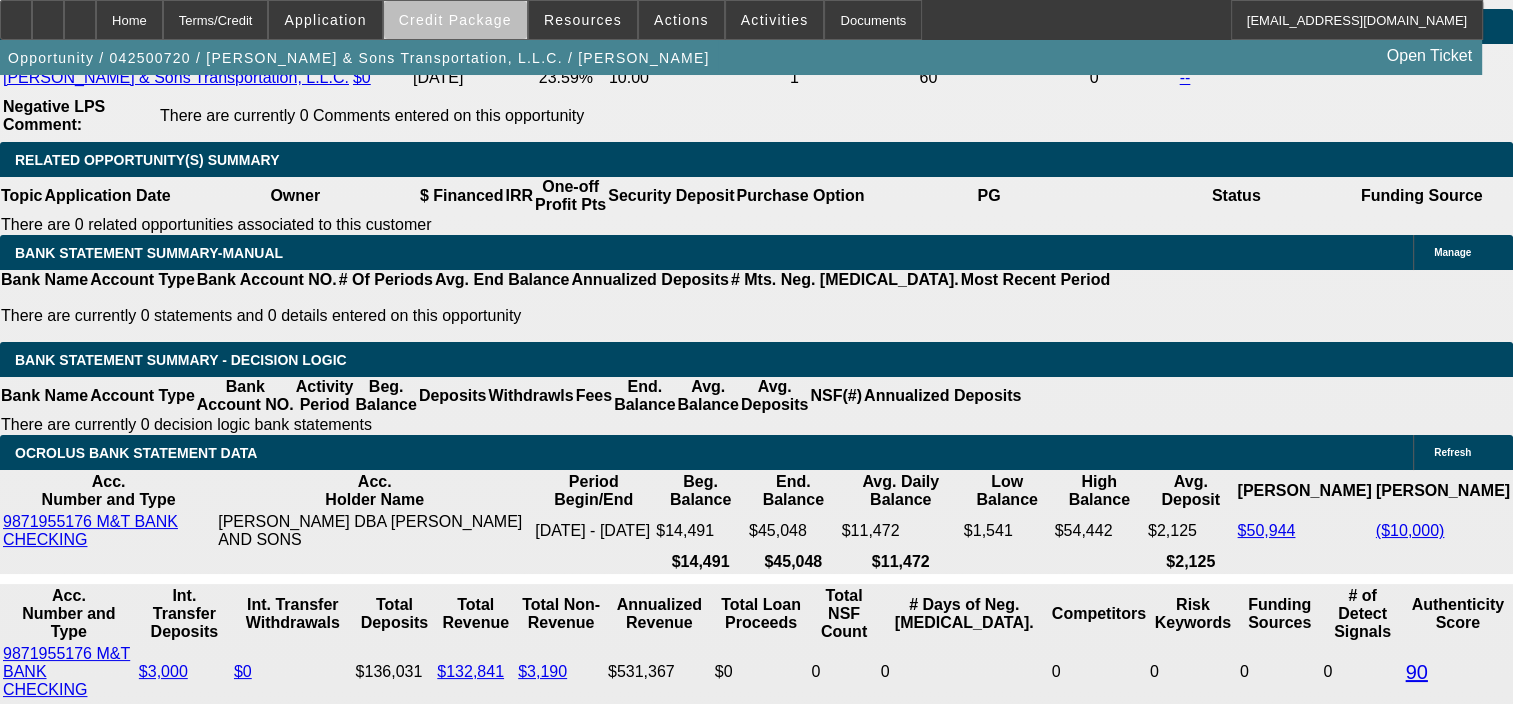 click on "Credit Package" at bounding box center (455, 20) 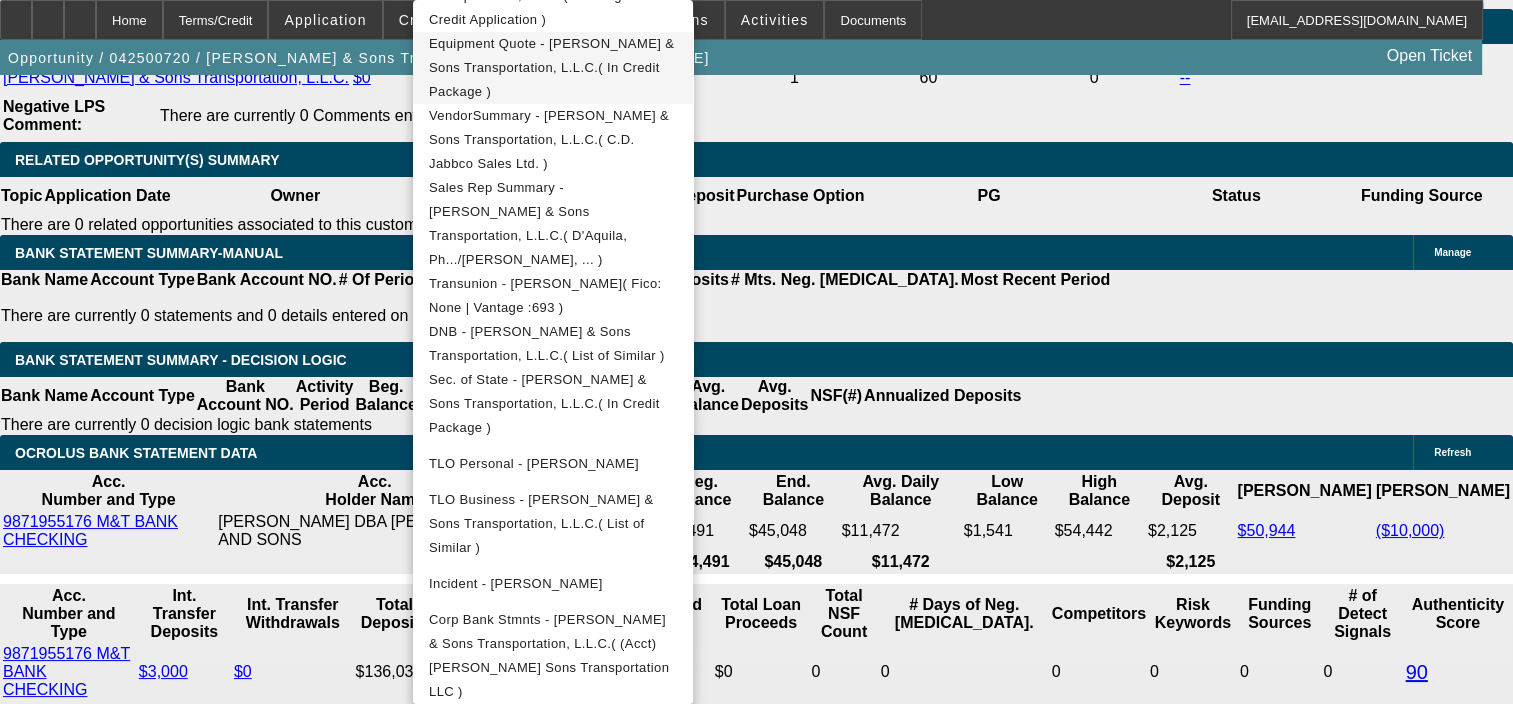 scroll, scrollTop: 598, scrollLeft: 0, axis: vertical 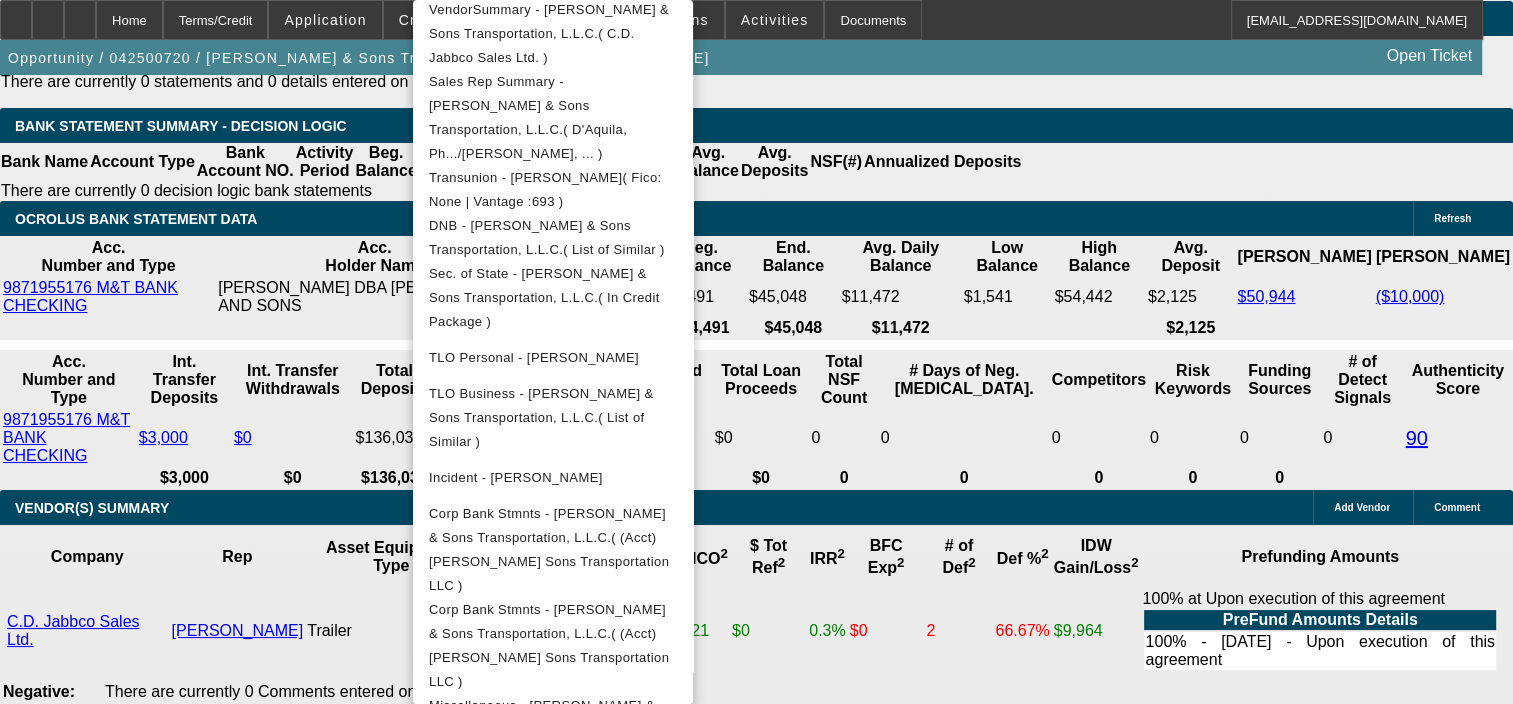 click on "Miscellaneous - Griffiths & Sons Transportation, L.L.C.( Equipment Lease Approval )" at bounding box center [551, 921] 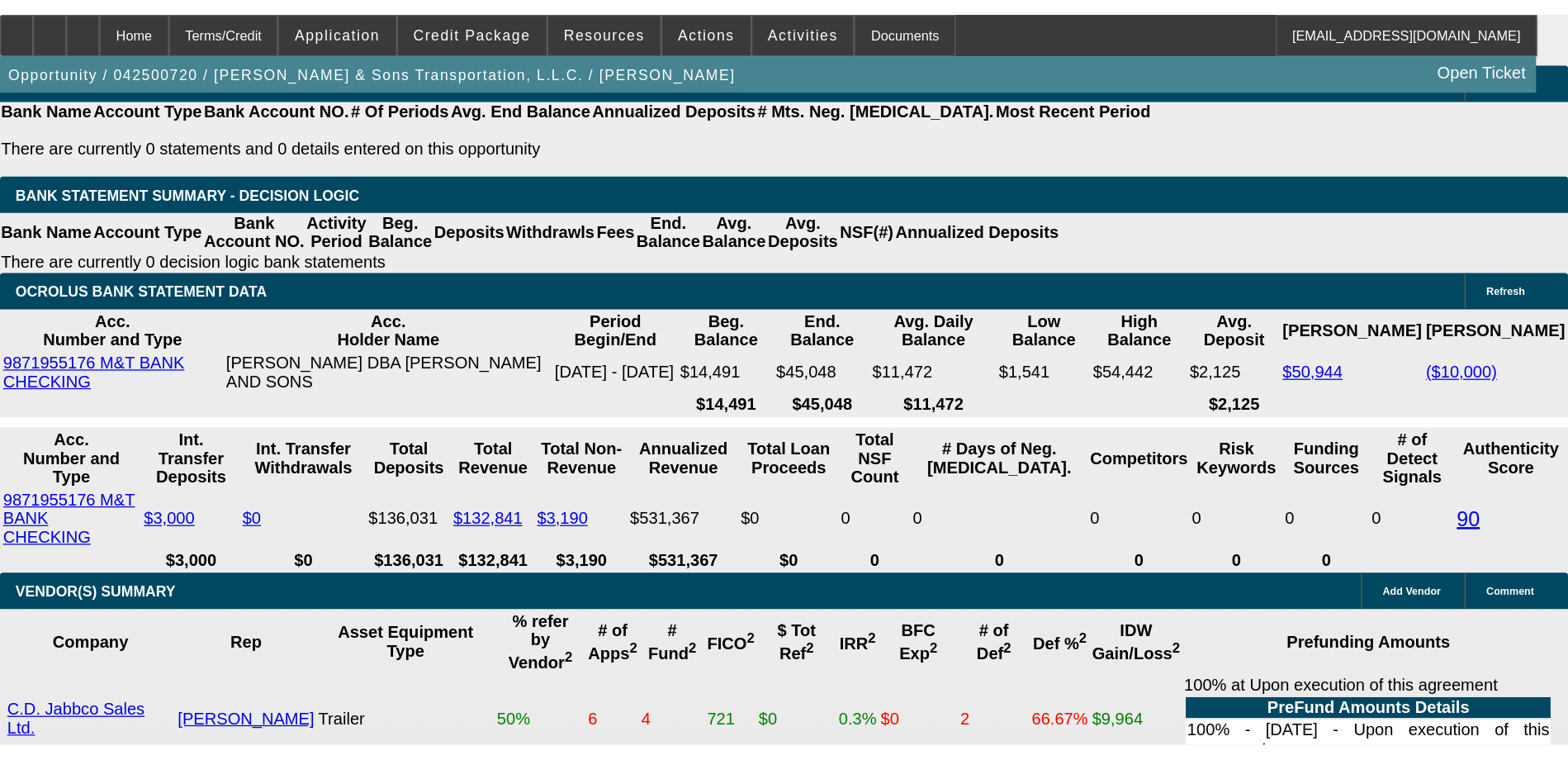 scroll, scrollTop: 3009, scrollLeft: 0, axis: vertical 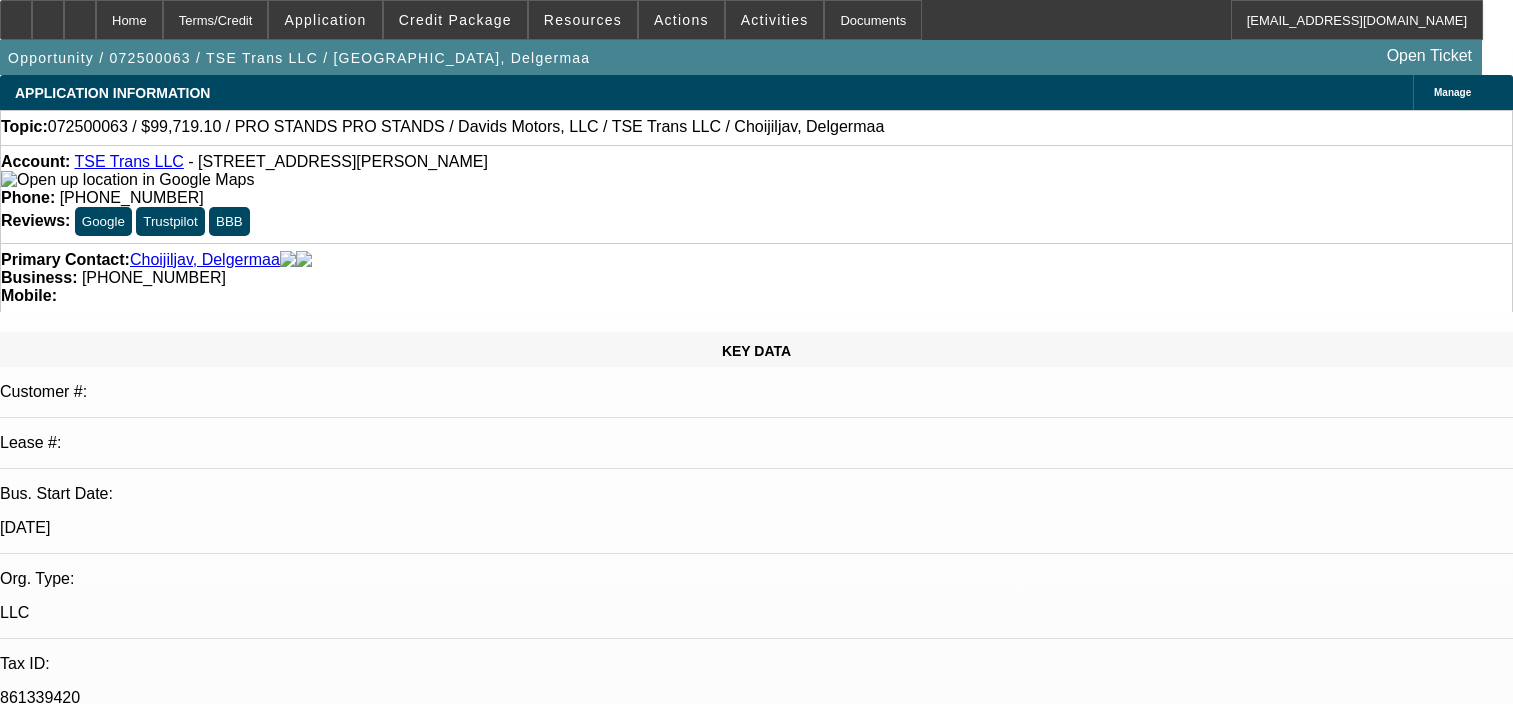 select on "0" 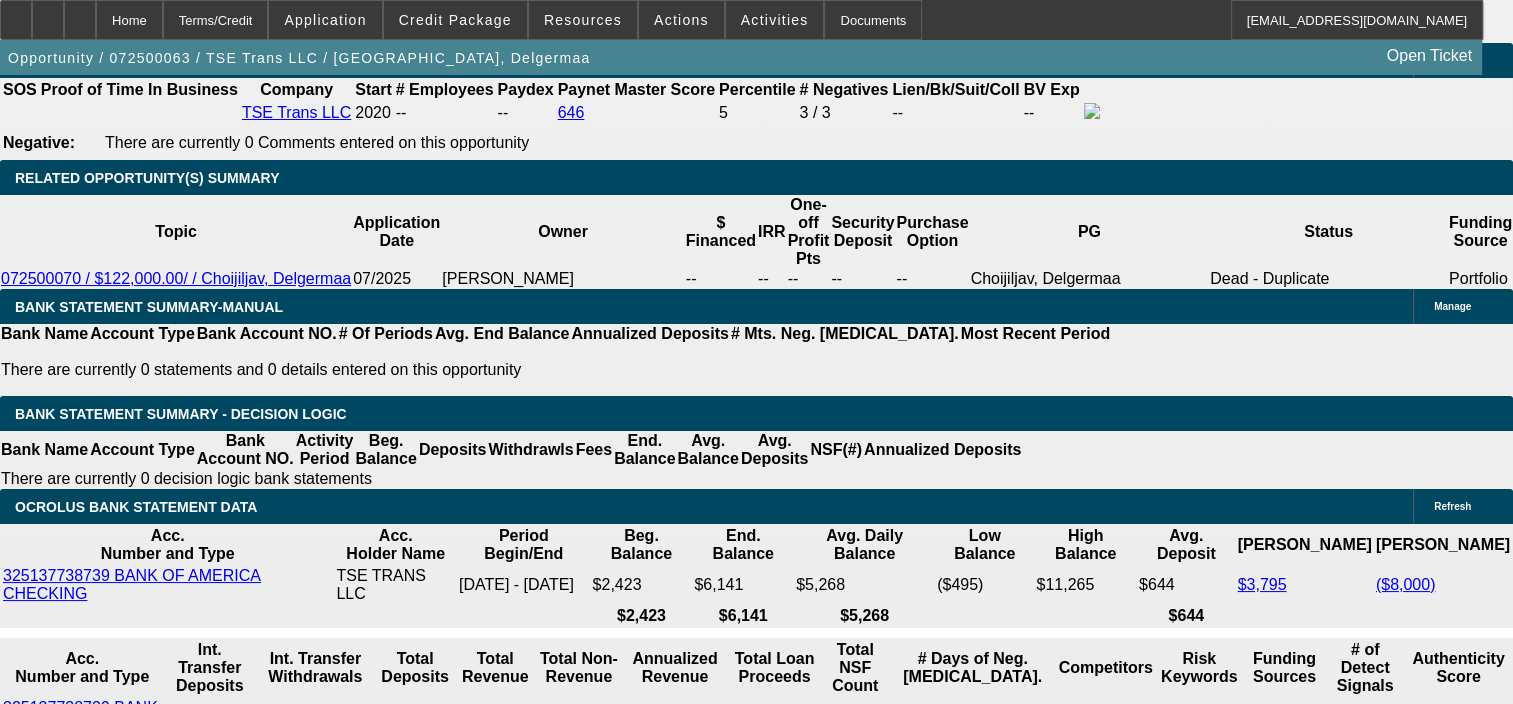 scroll, scrollTop: 3258, scrollLeft: 0, axis: vertical 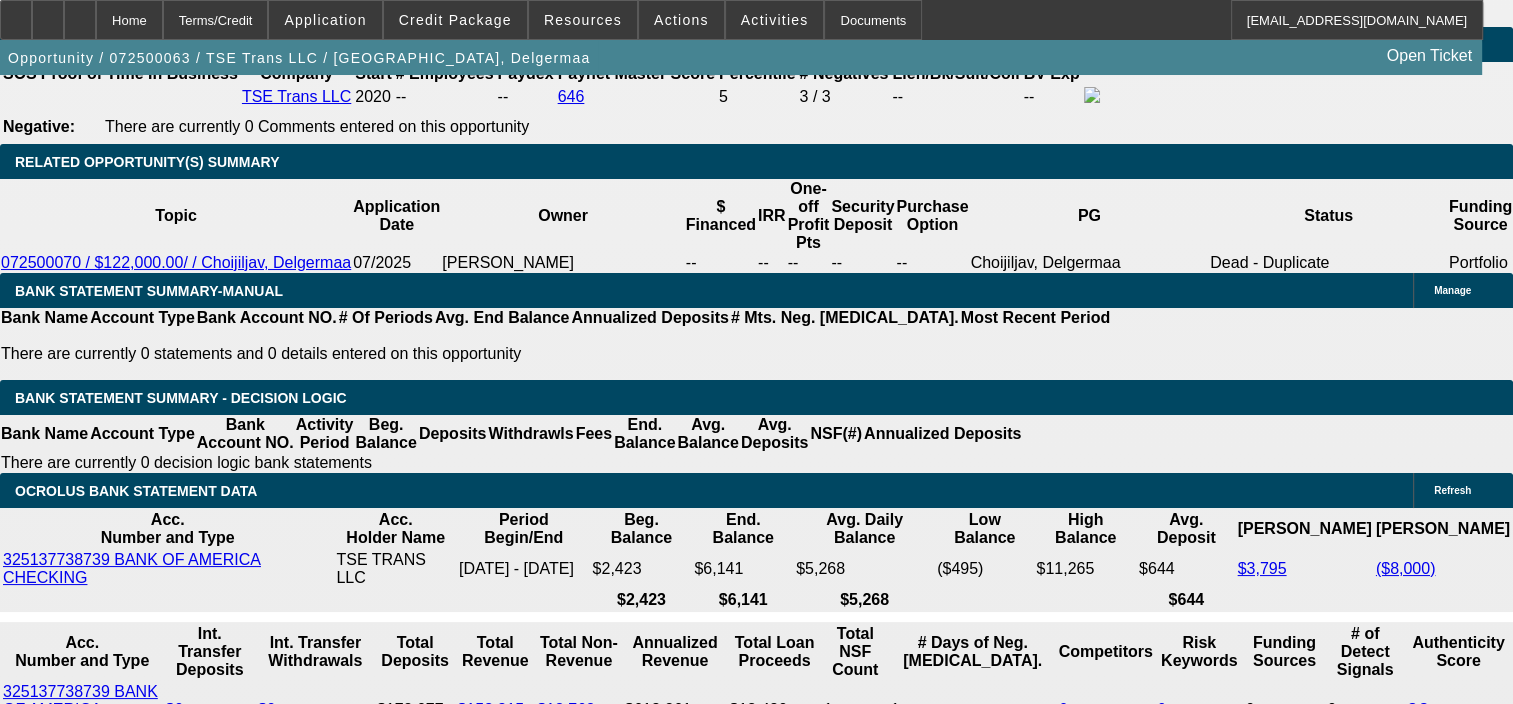 click on "App Only - >$100K - $250K - Tier 1" 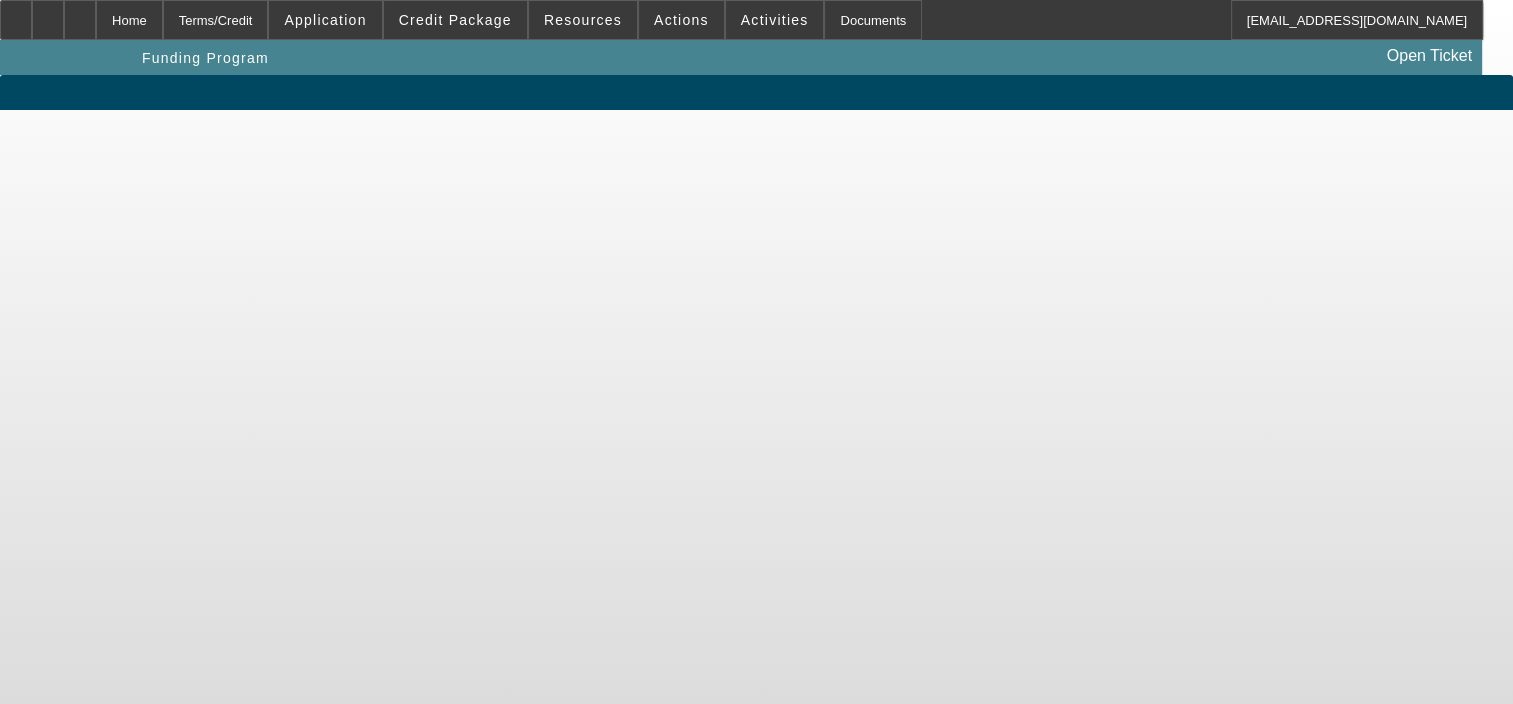 scroll, scrollTop: 0, scrollLeft: 0, axis: both 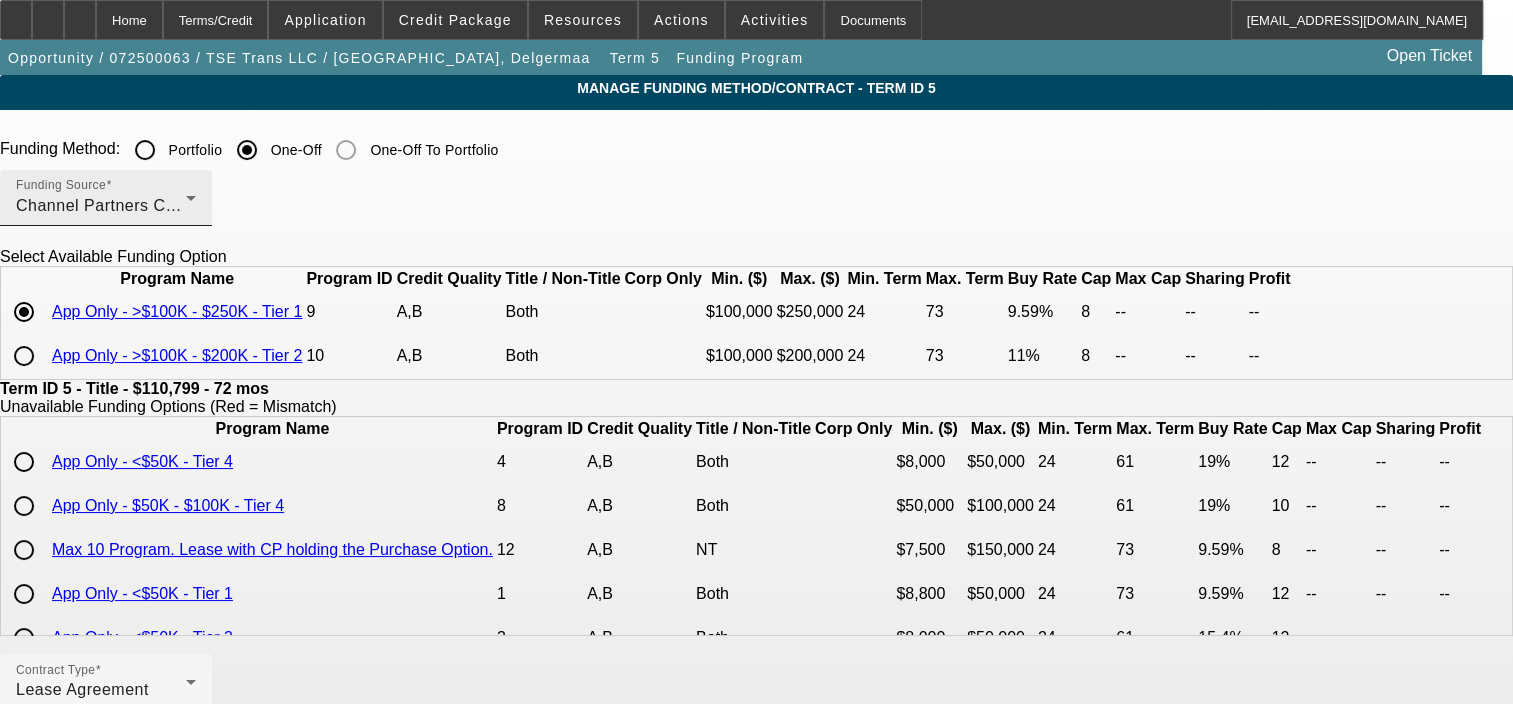 click on "Funding Source
Channel Partners Capital LLC (EF)" at bounding box center [106, 198] 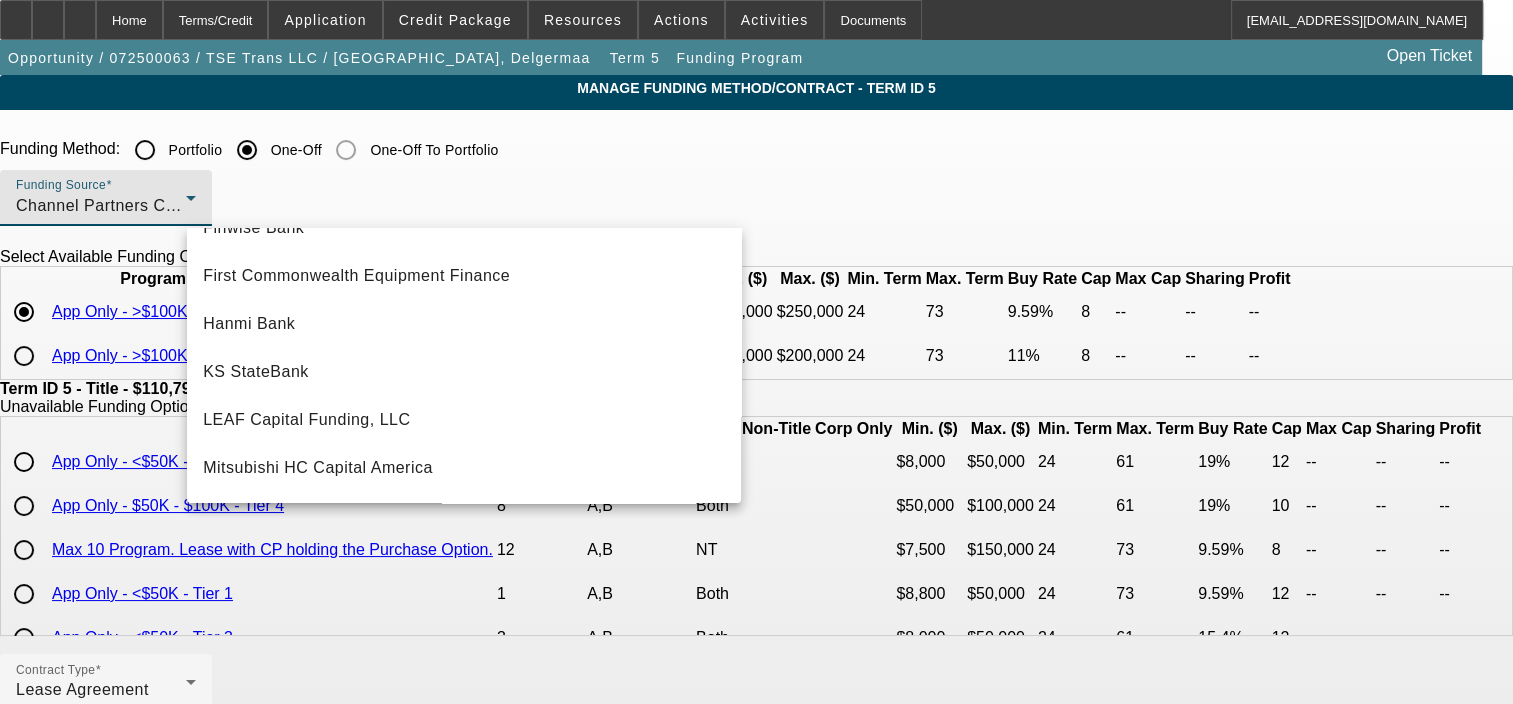 scroll, scrollTop: 320, scrollLeft: 0, axis: vertical 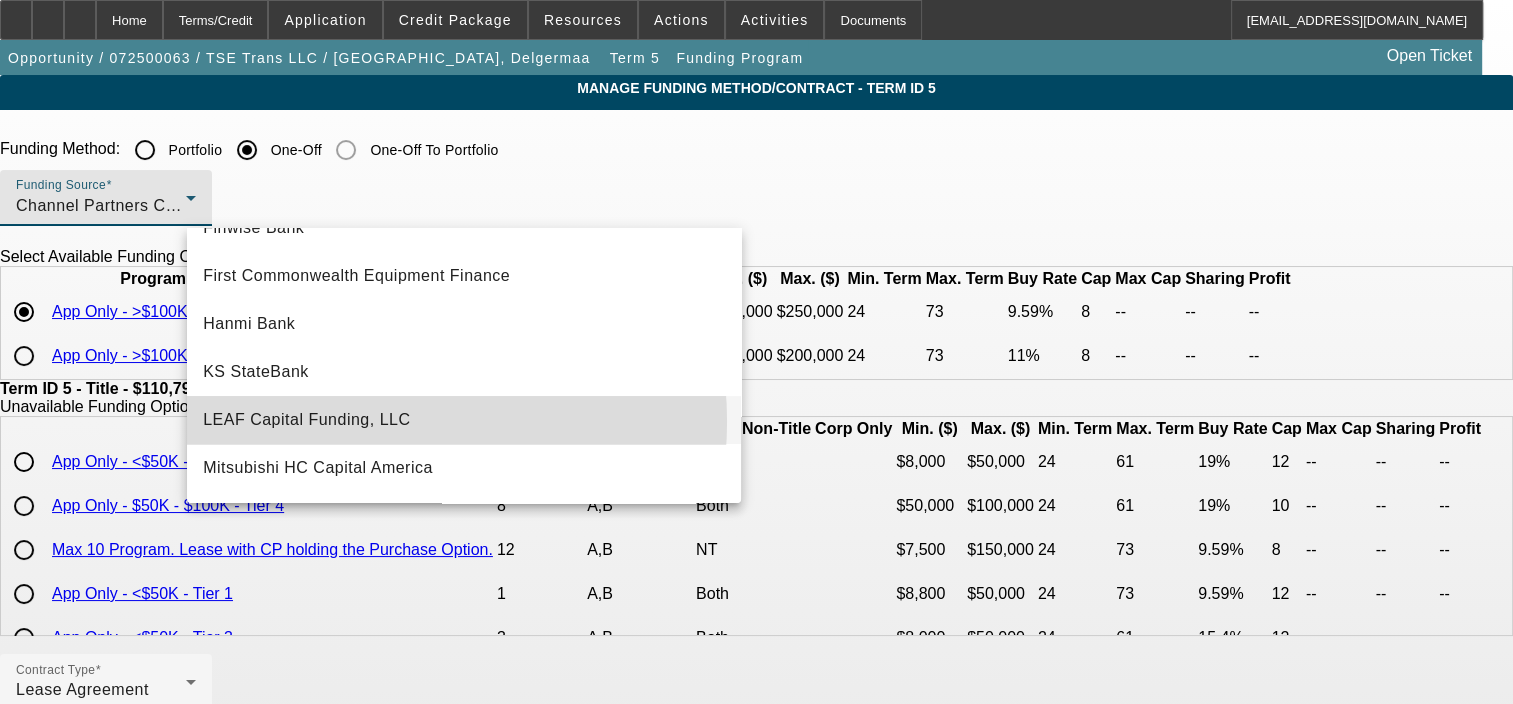 click on "LEAF Capital Funding, LLC" at bounding box center [306, 420] 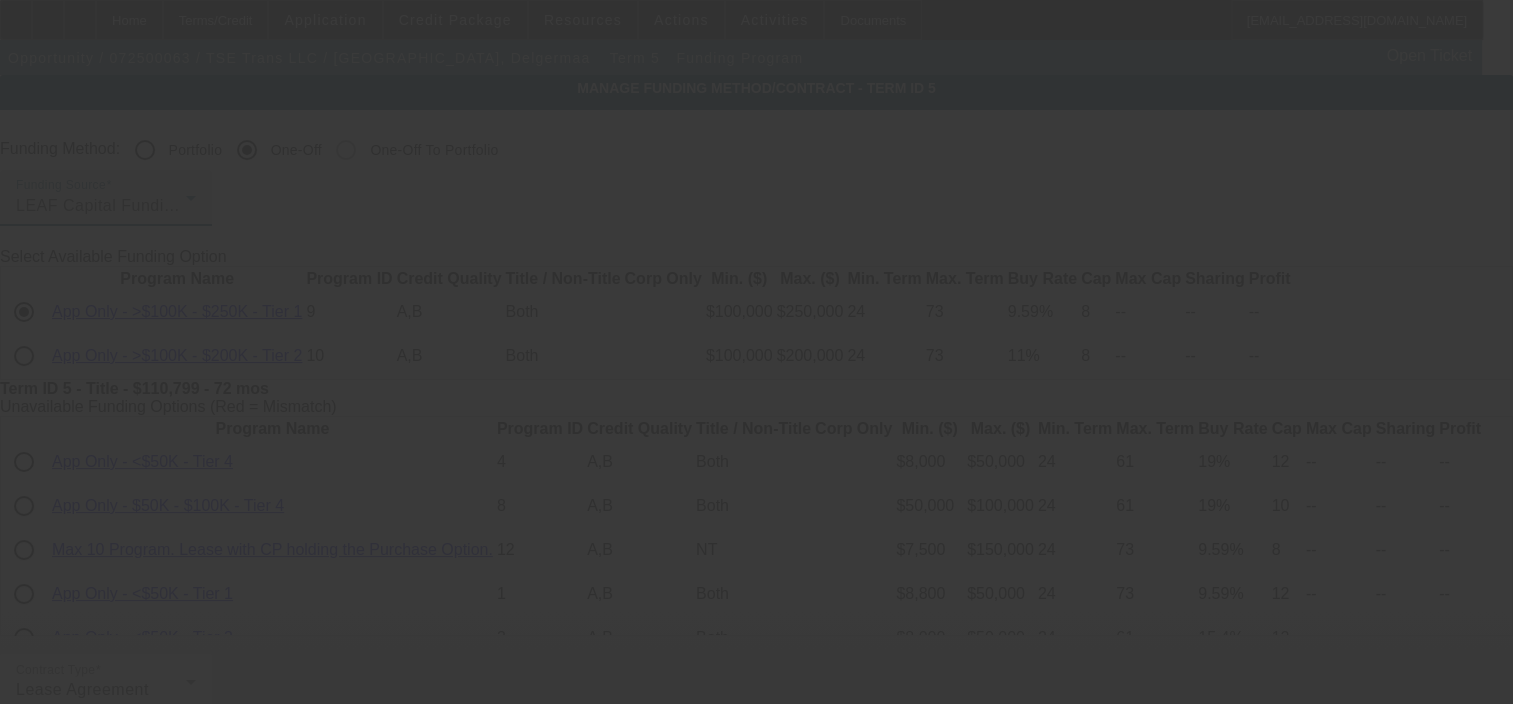 type on "6.91" 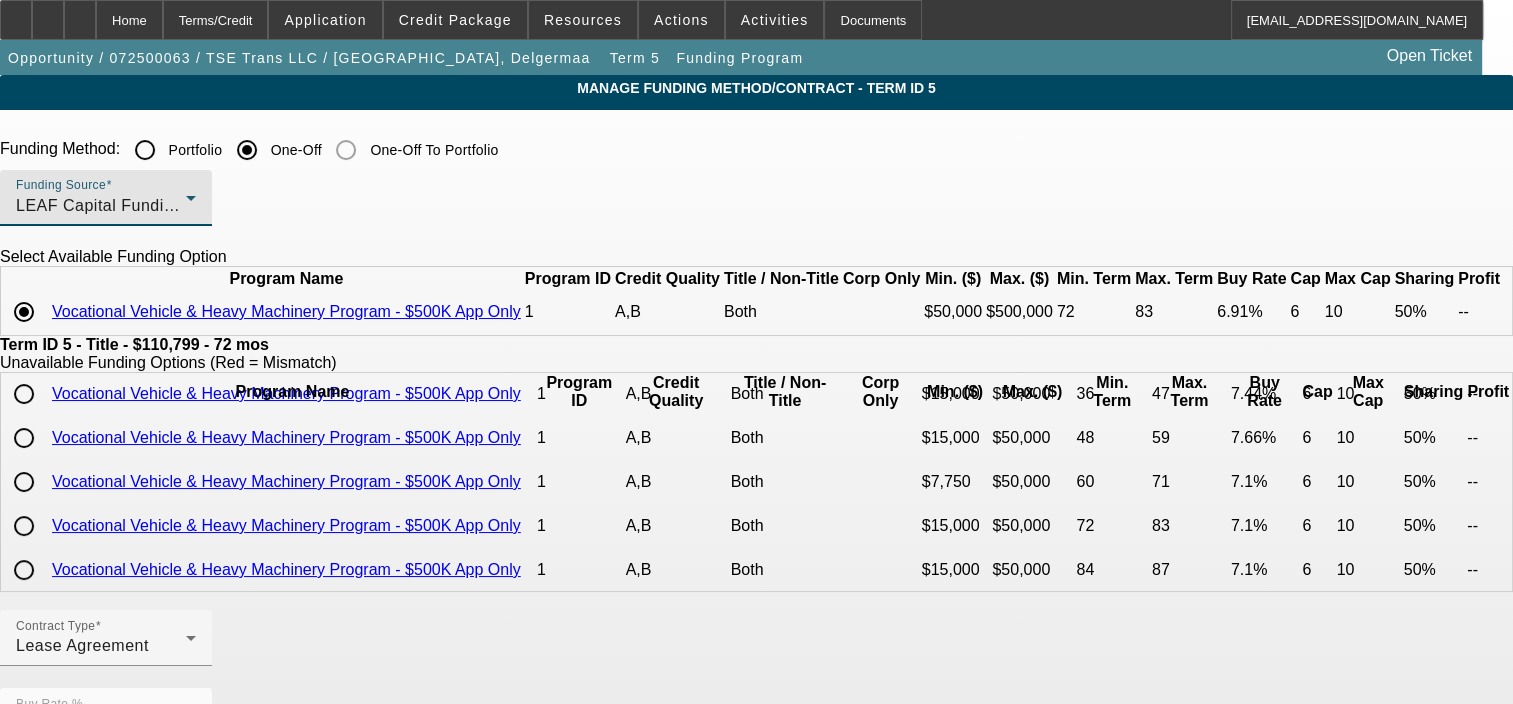 scroll, scrollTop: 352, scrollLeft: 0, axis: vertical 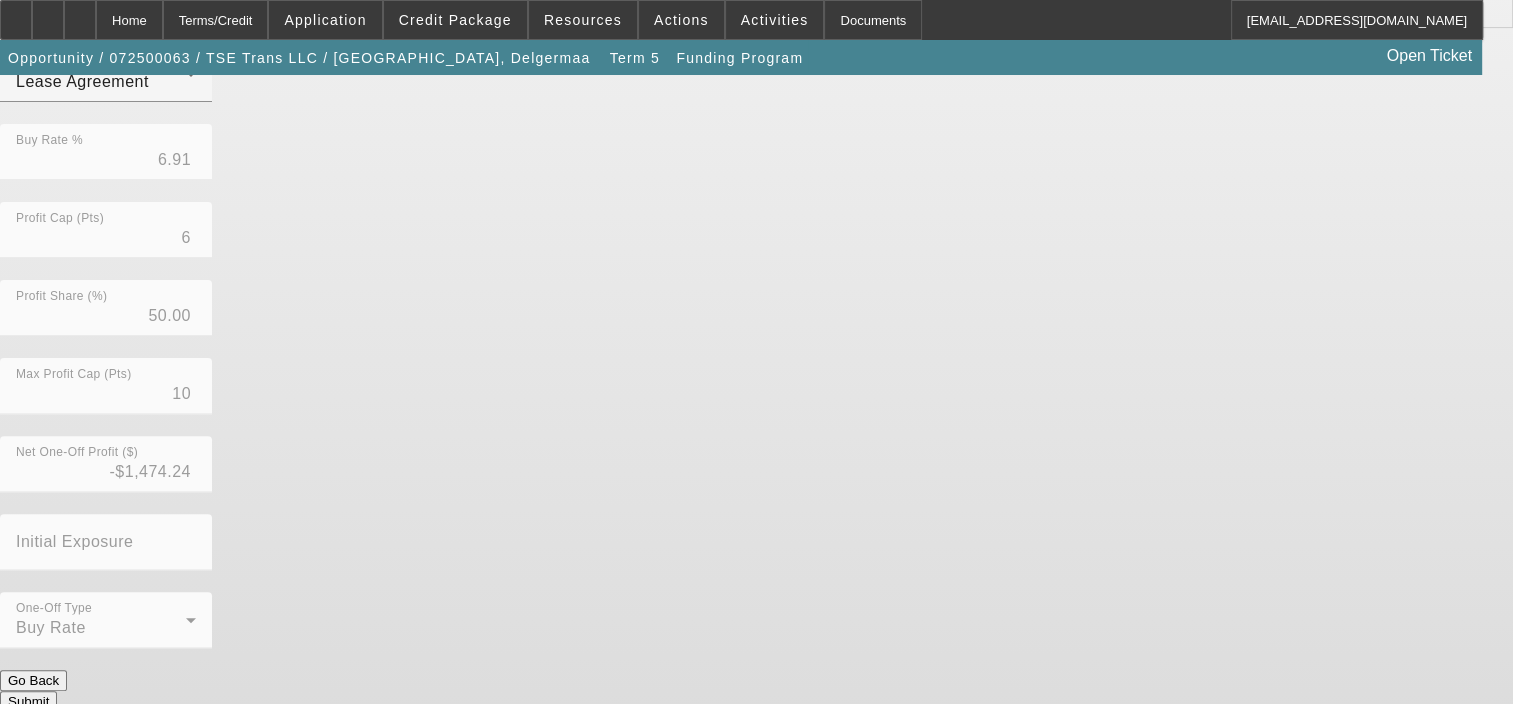 click on "Submit" at bounding box center (28, 701) 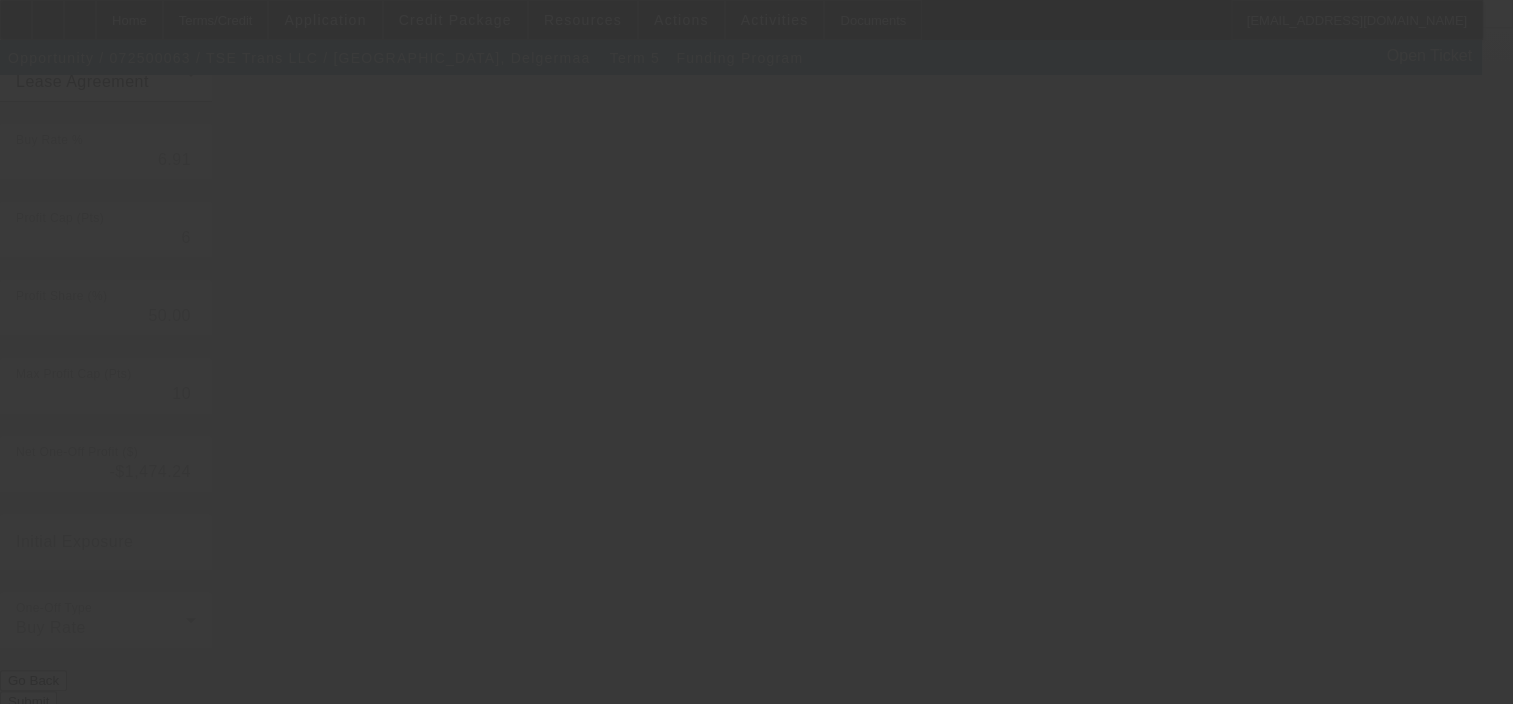 type on "9.59" 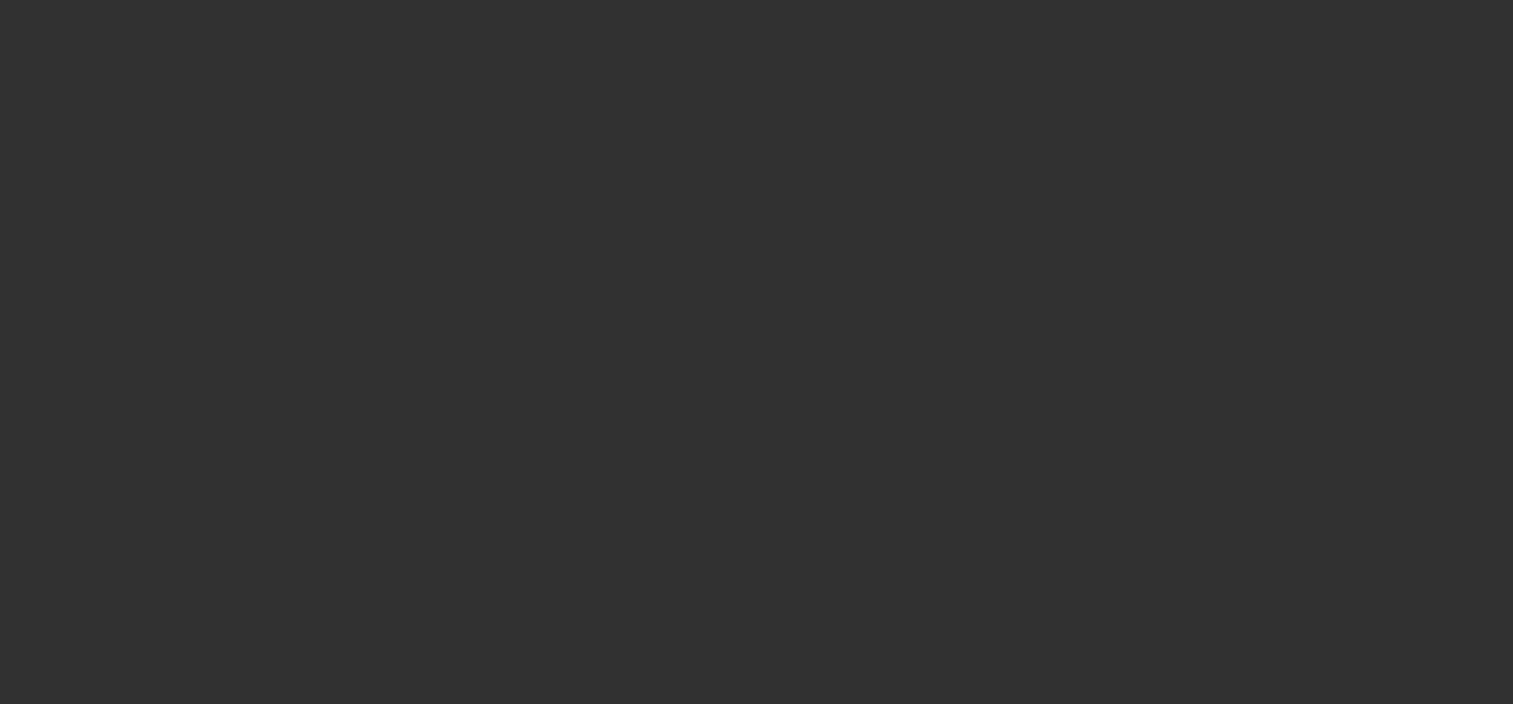 select on "0" 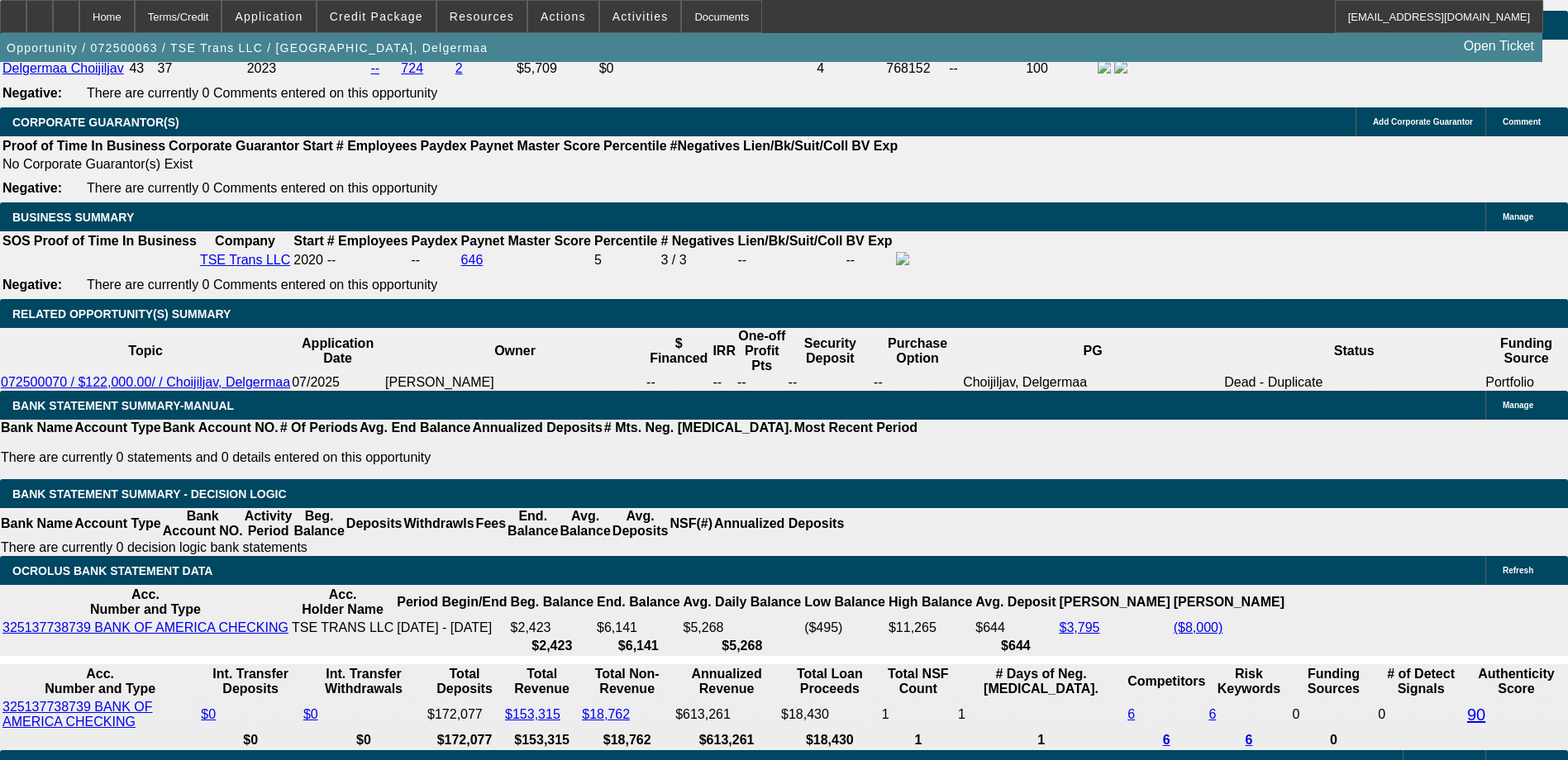 scroll, scrollTop: 2346, scrollLeft: 0, axis: vertical 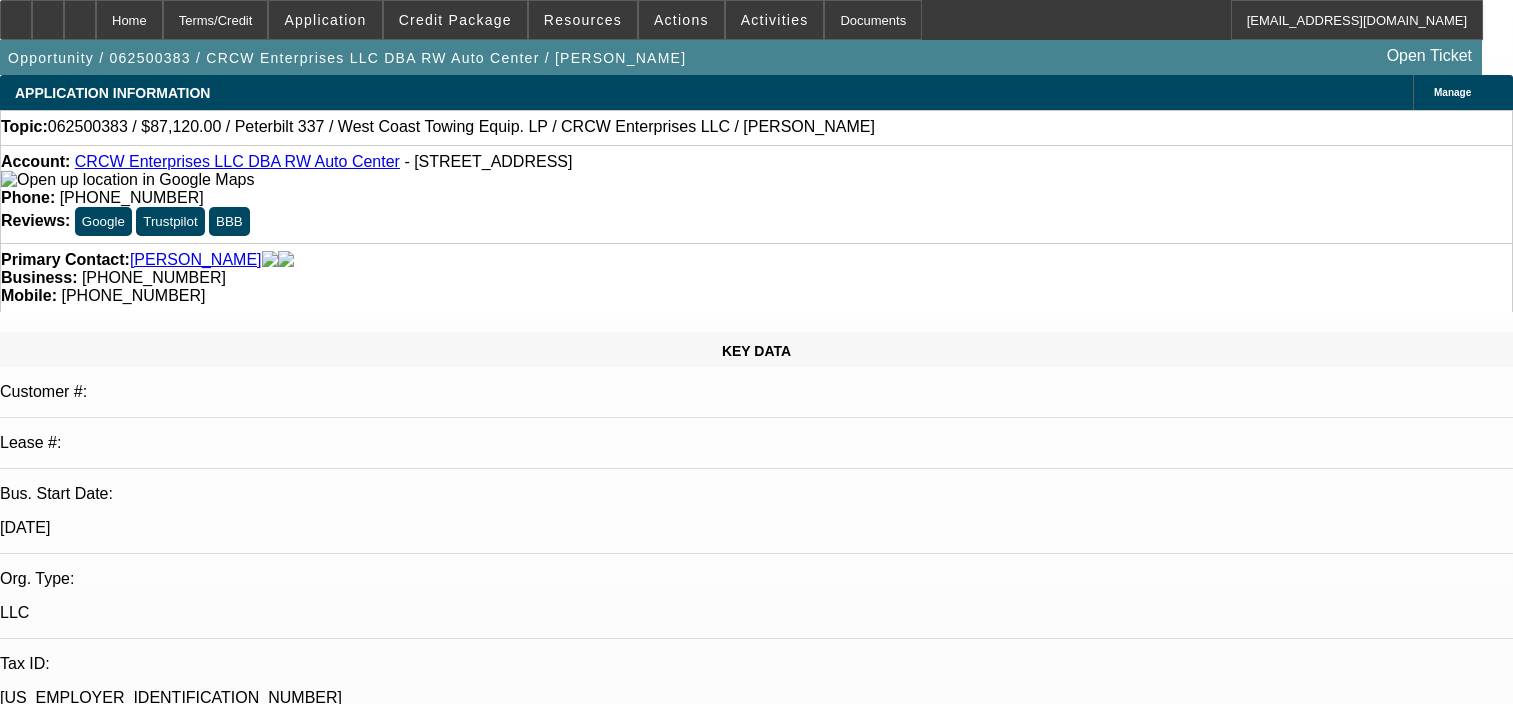 select on "0.2" 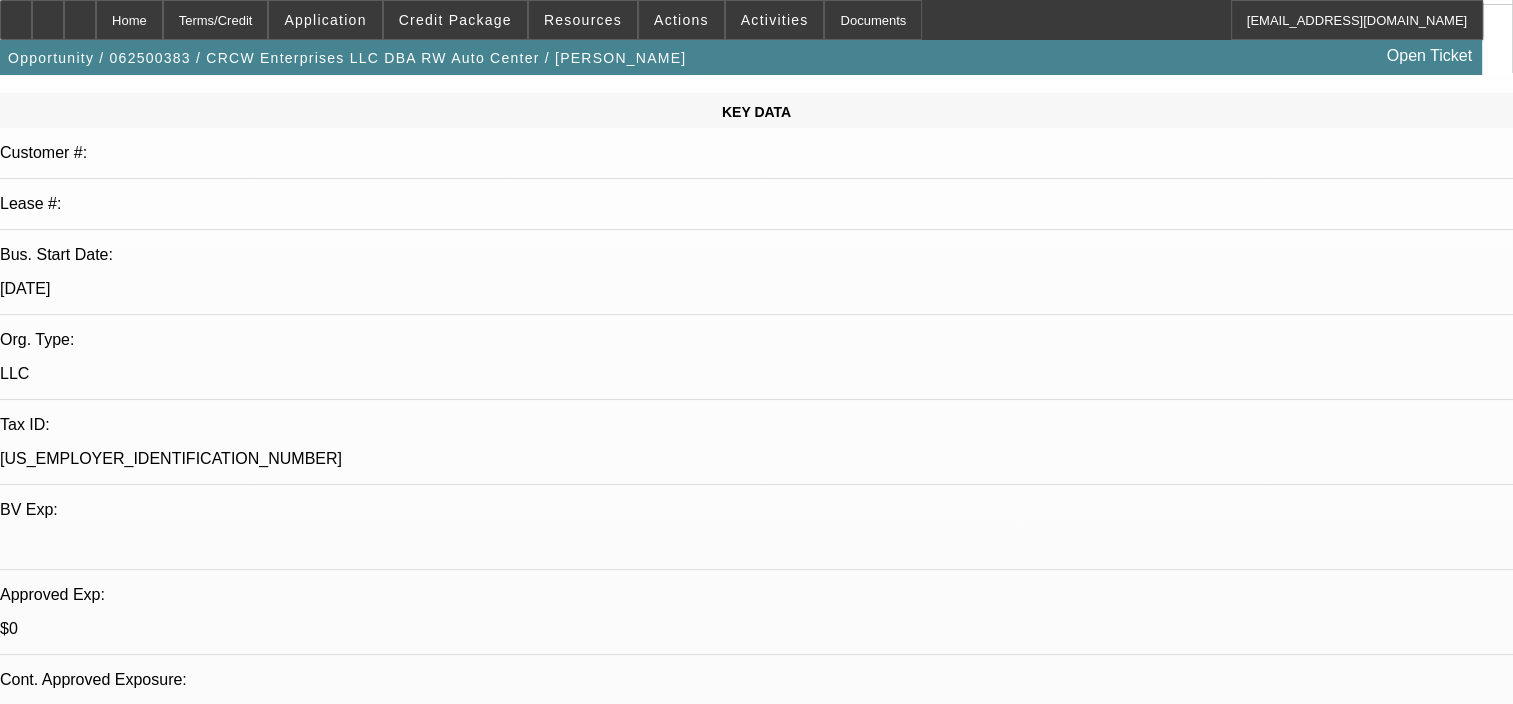 scroll, scrollTop: 0, scrollLeft: 0, axis: both 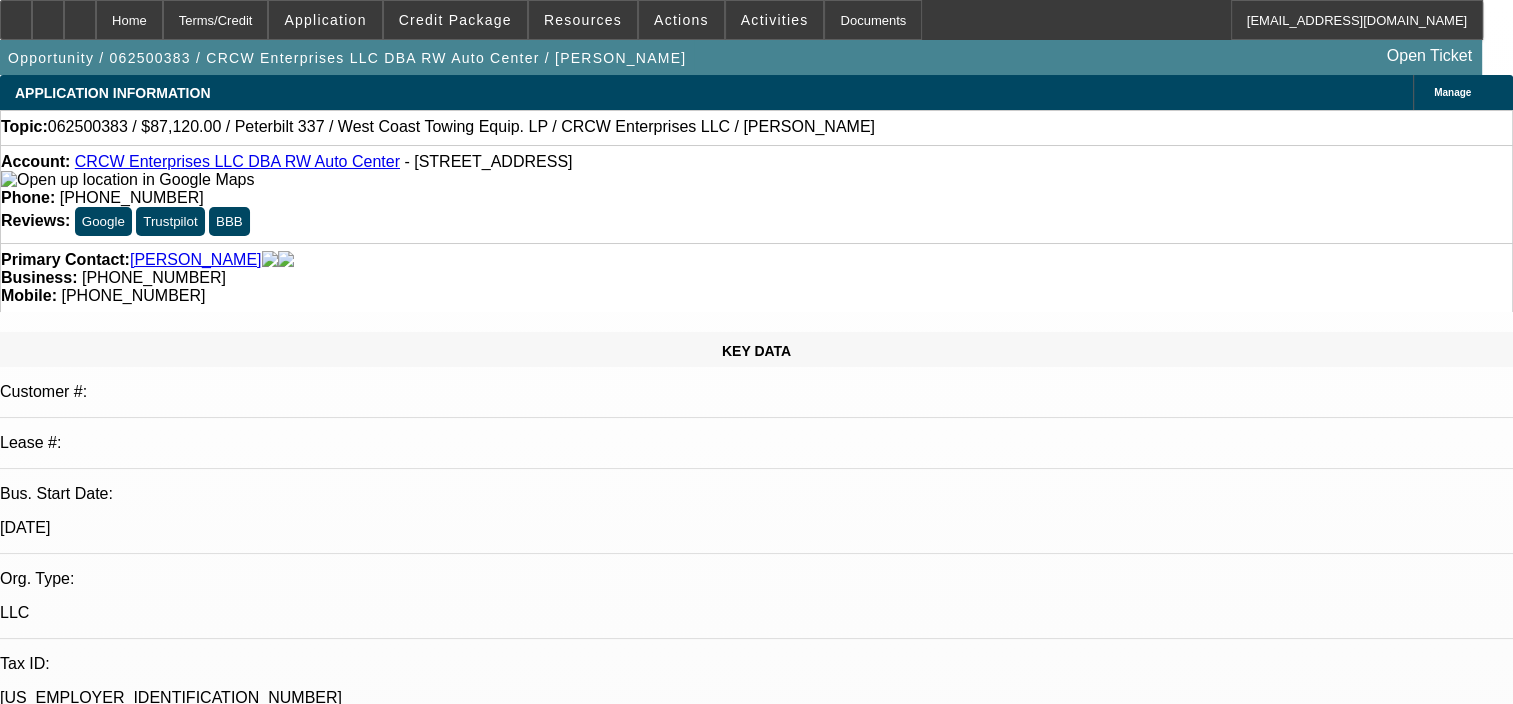 click on "Sent:
6/30/25, 8:44 AM" at bounding box center [758, 7330] 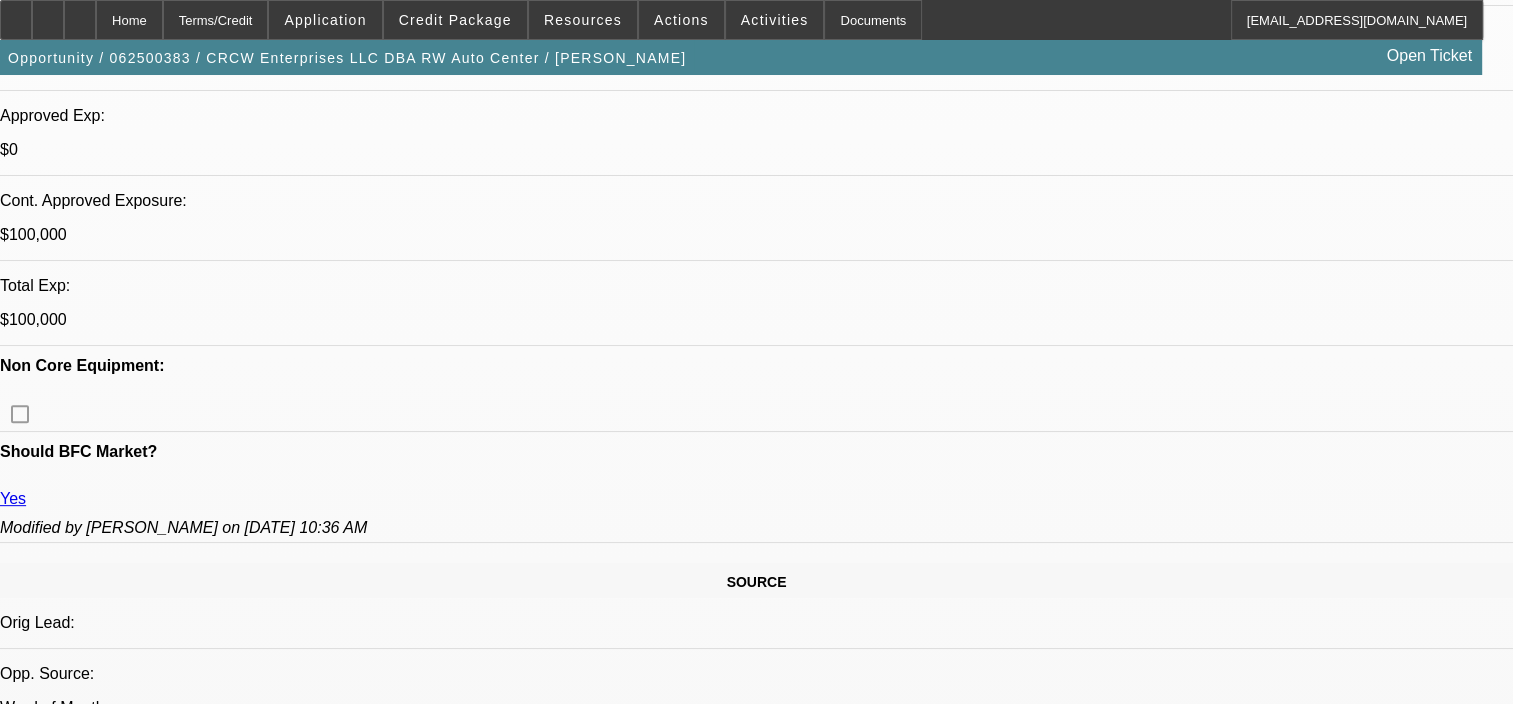 scroll, scrollTop: 716, scrollLeft: 0, axis: vertical 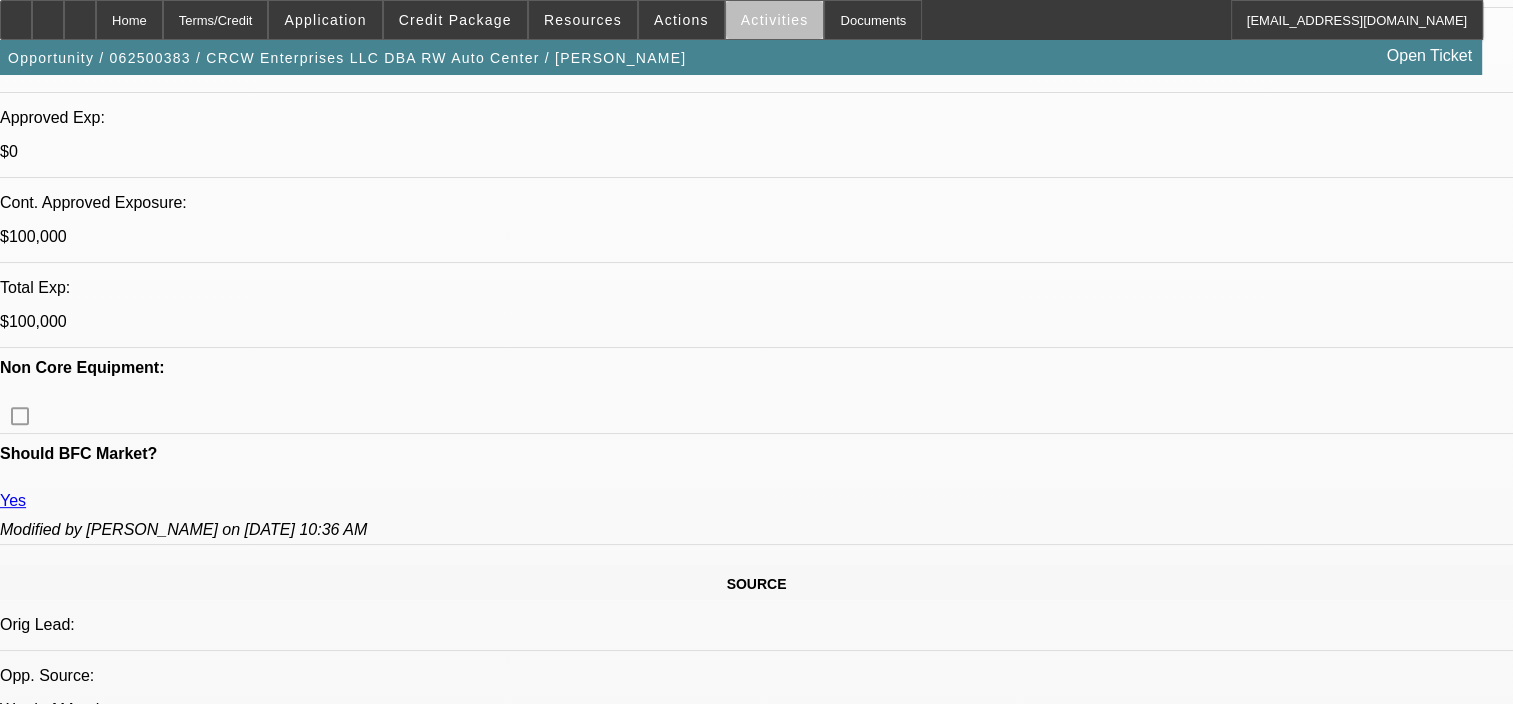 click on "Activities" at bounding box center (775, 20) 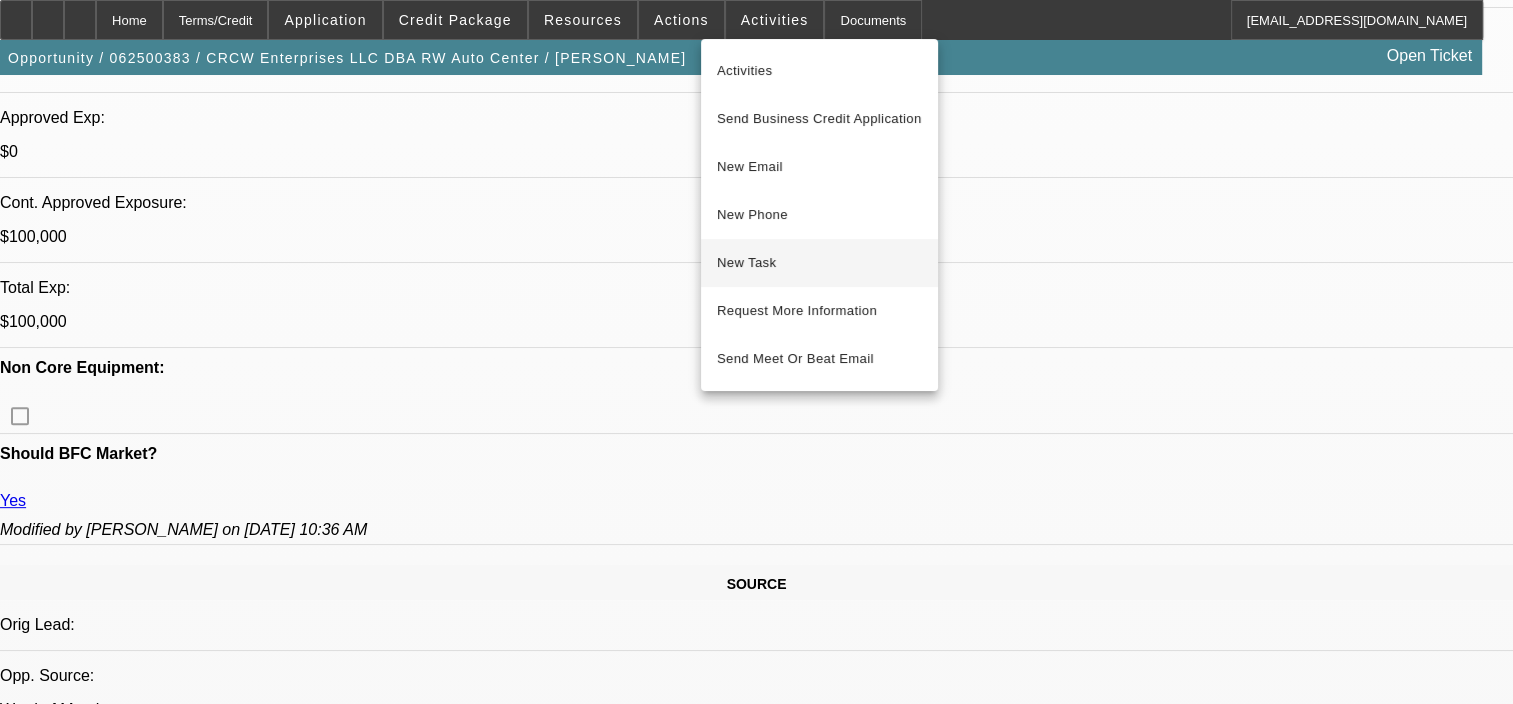 click on "New Task" at bounding box center (819, 263) 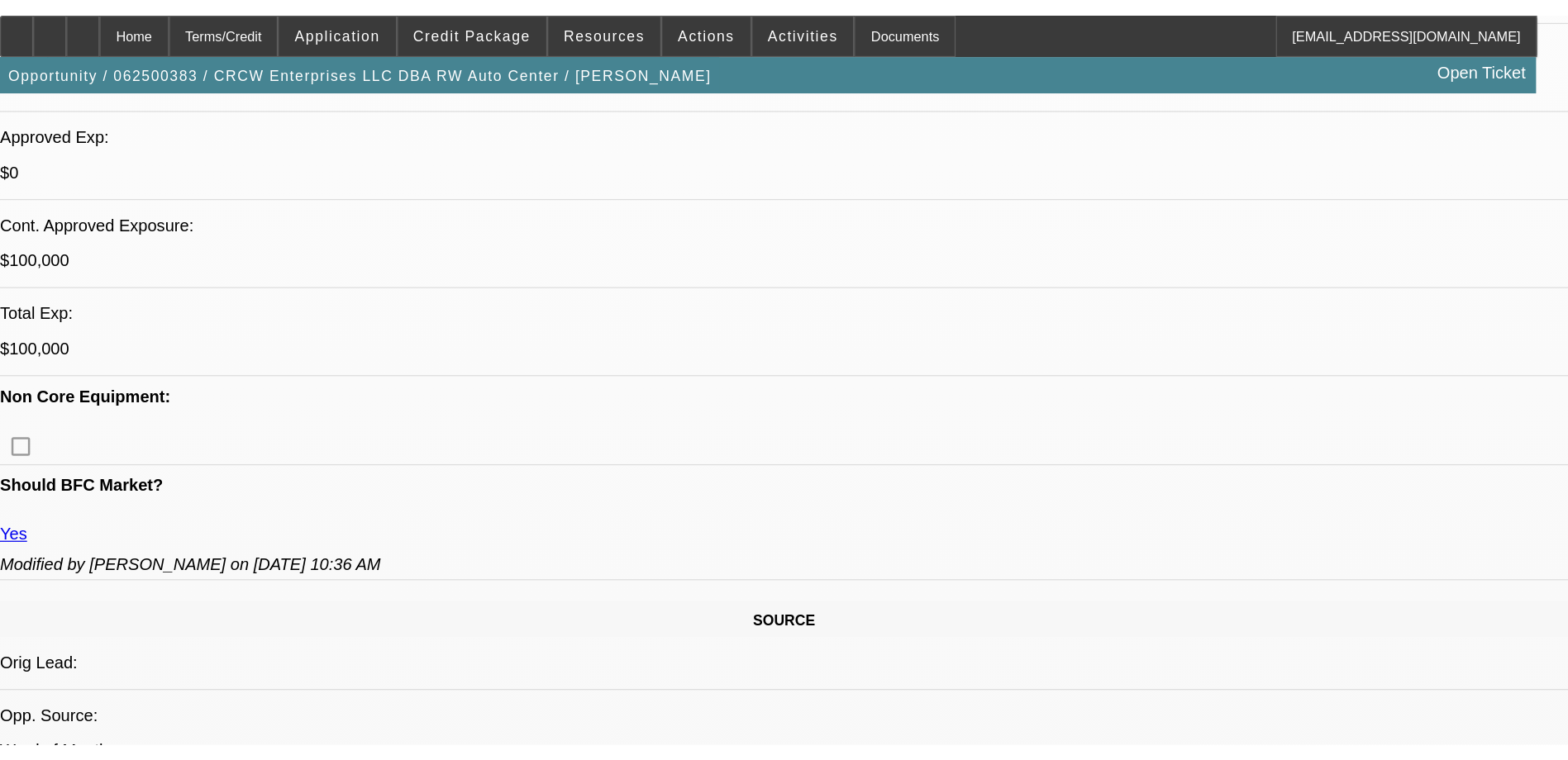 scroll, scrollTop: 0, scrollLeft: 0, axis: both 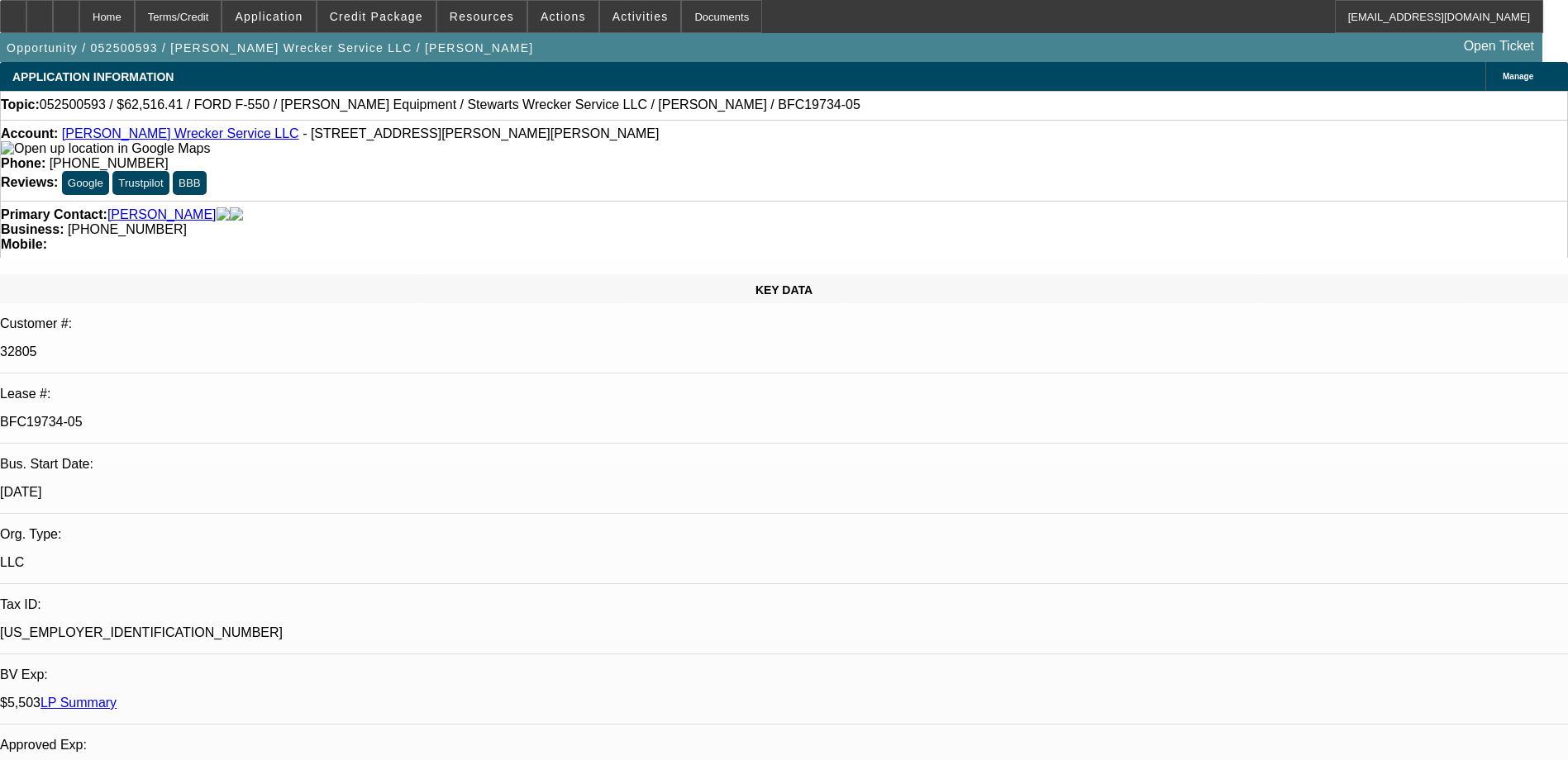 select on "0" 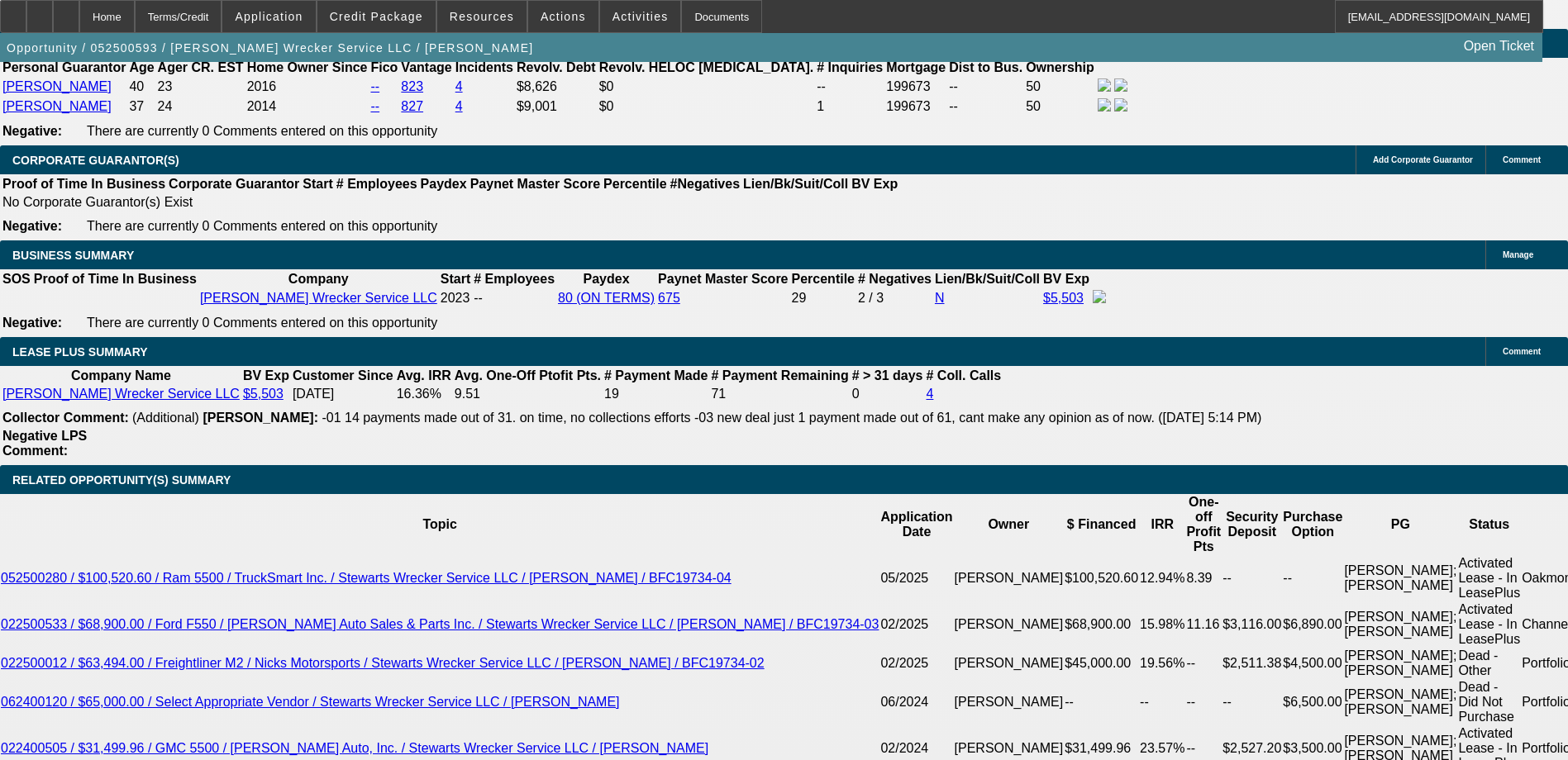 scroll, scrollTop: 2693, scrollLeft: 0, axis: vertical 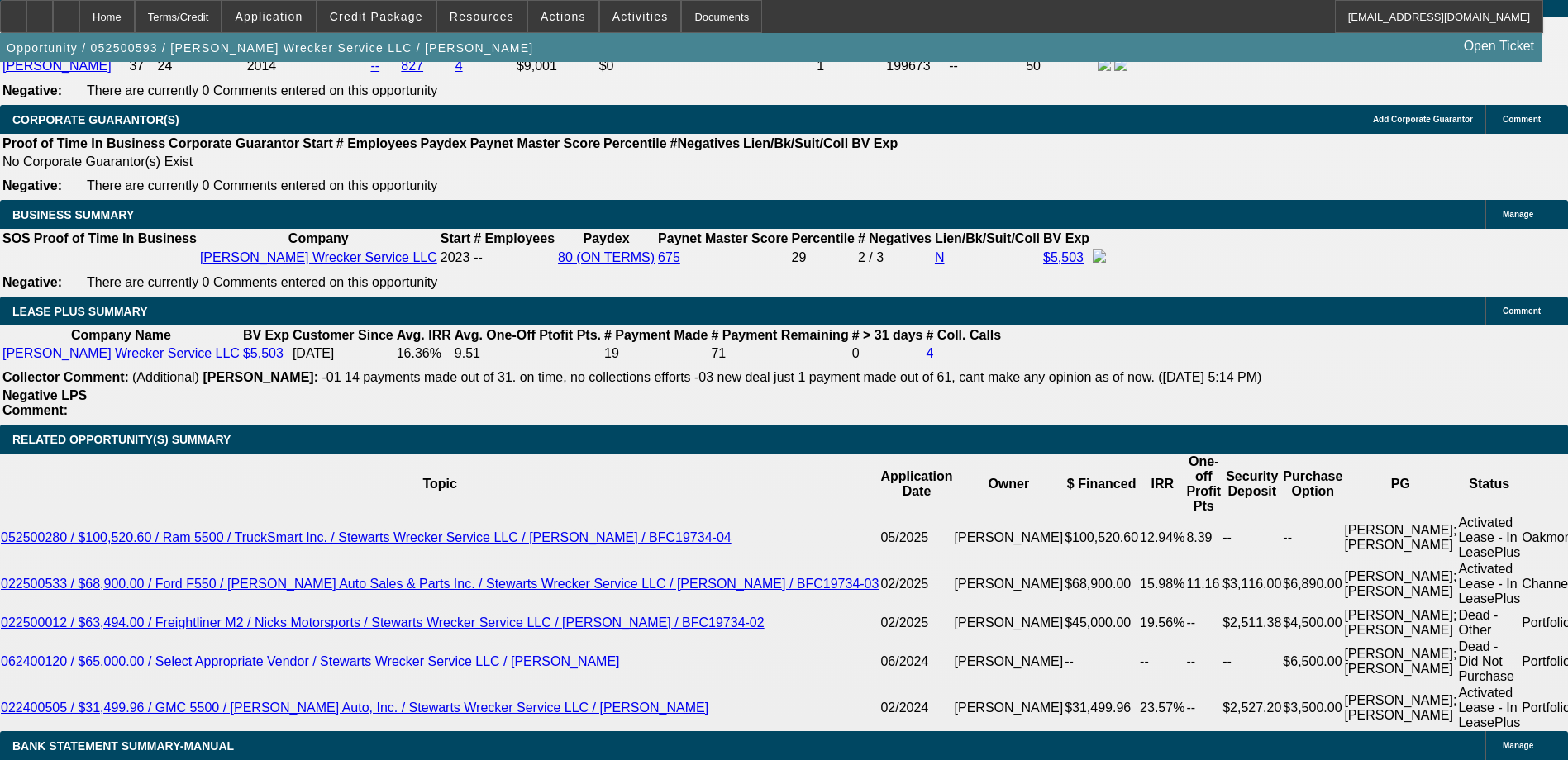 click at bounding box center (843, 1775) 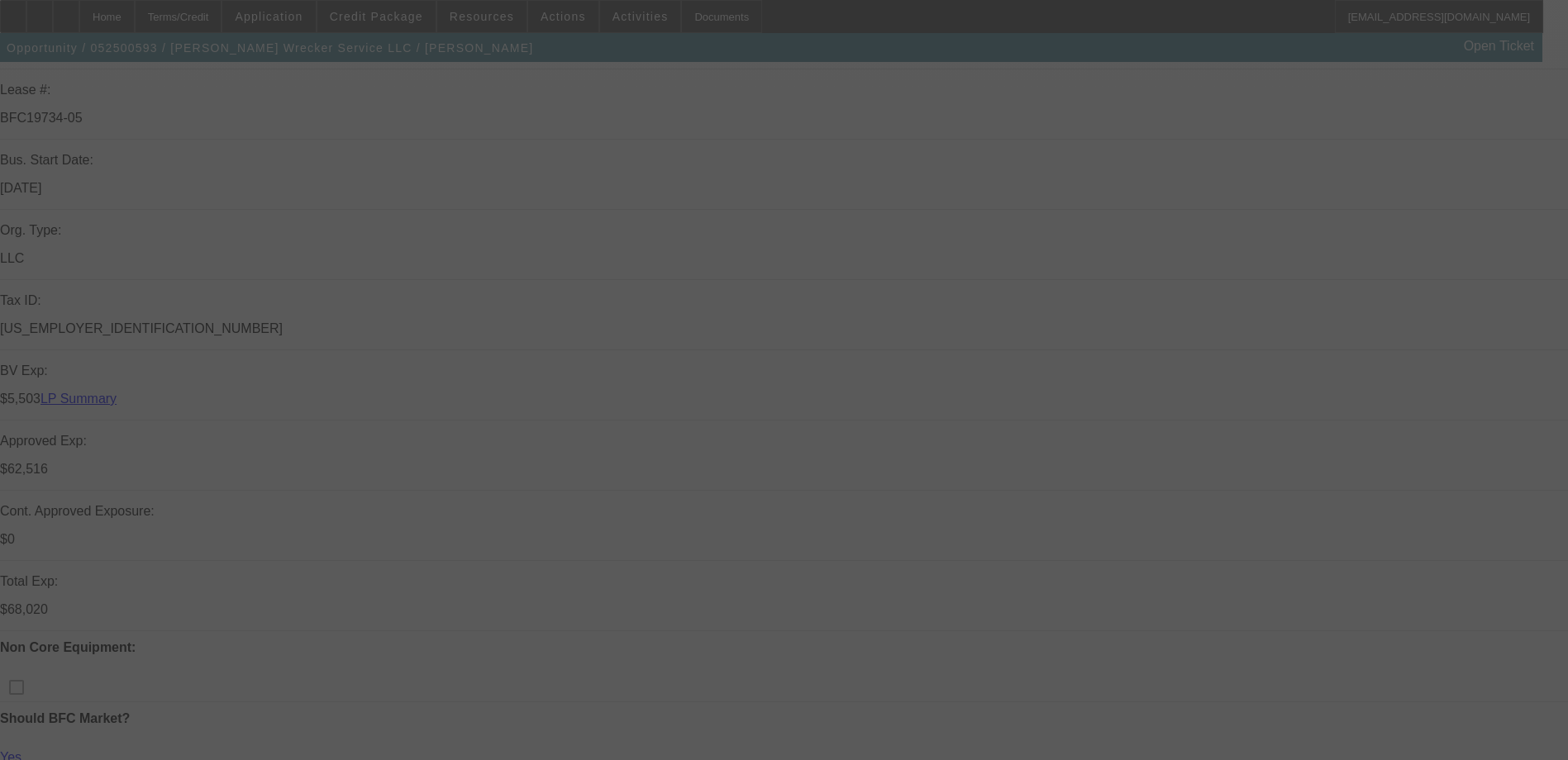 scroll, scrollTop: 132, scrollLeft: 0, axis: vertical 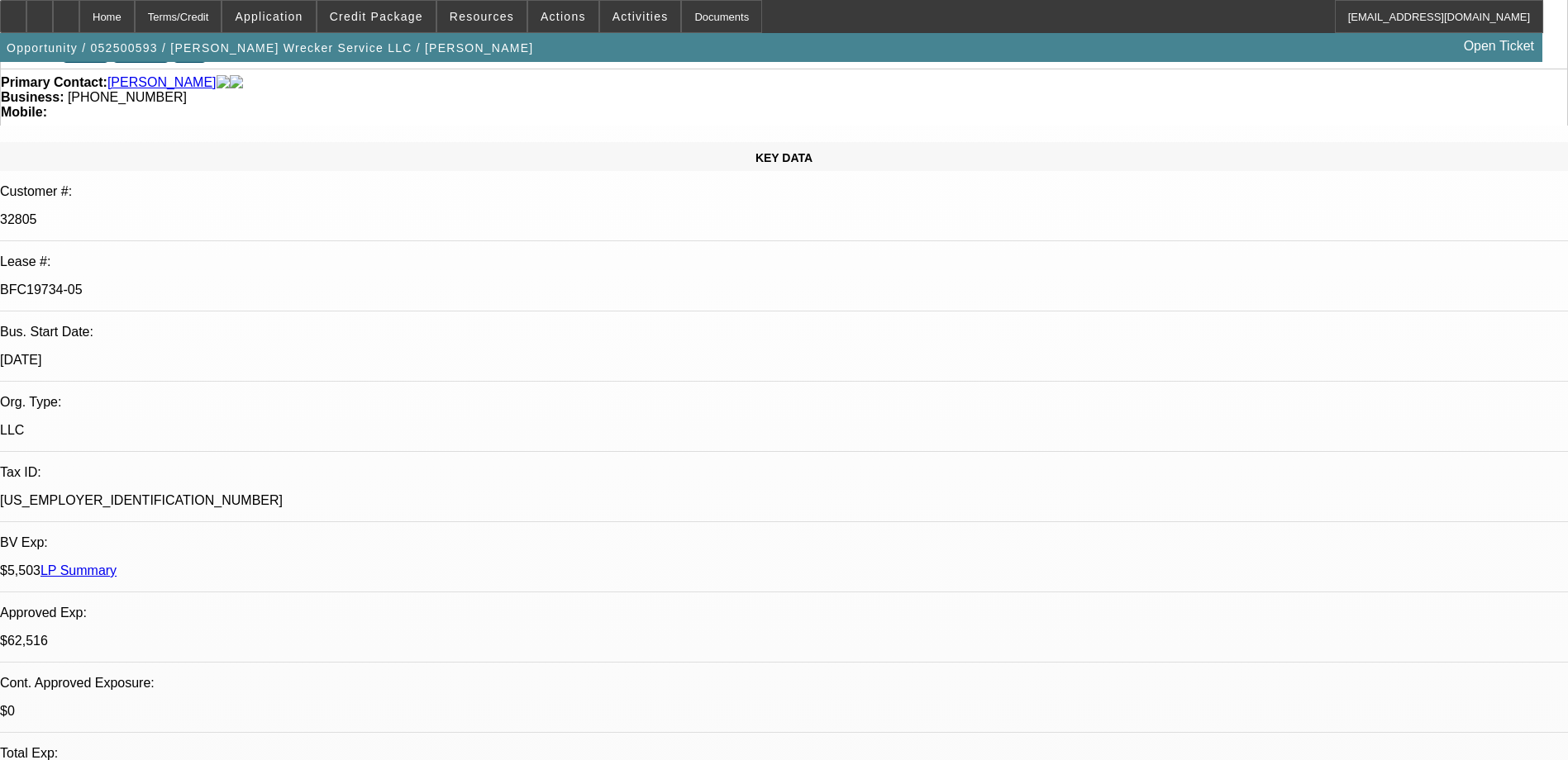 select on "0.1" 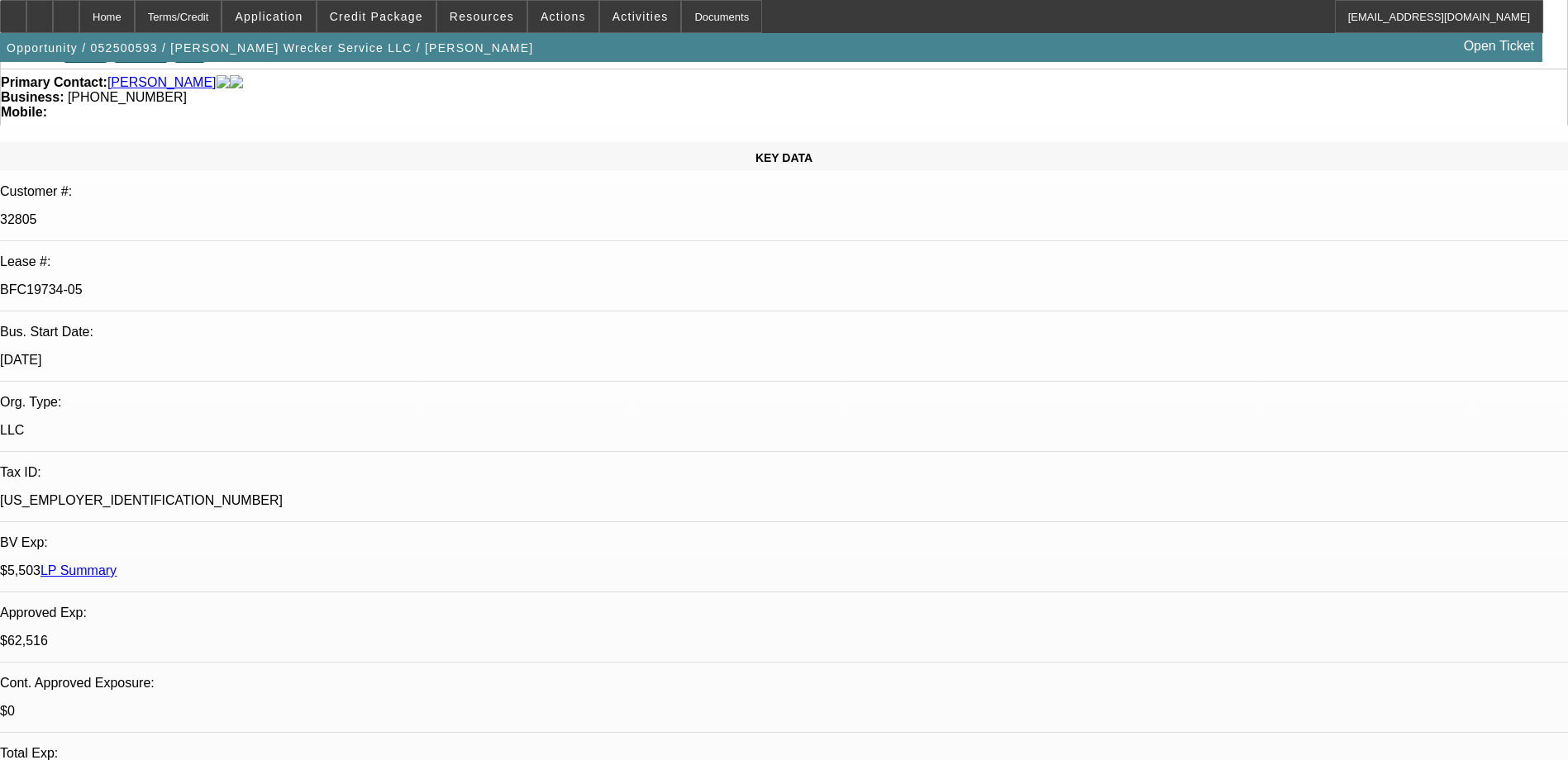 scroll, scrollTop: 248, scrollLeft: 0, axis: vertical 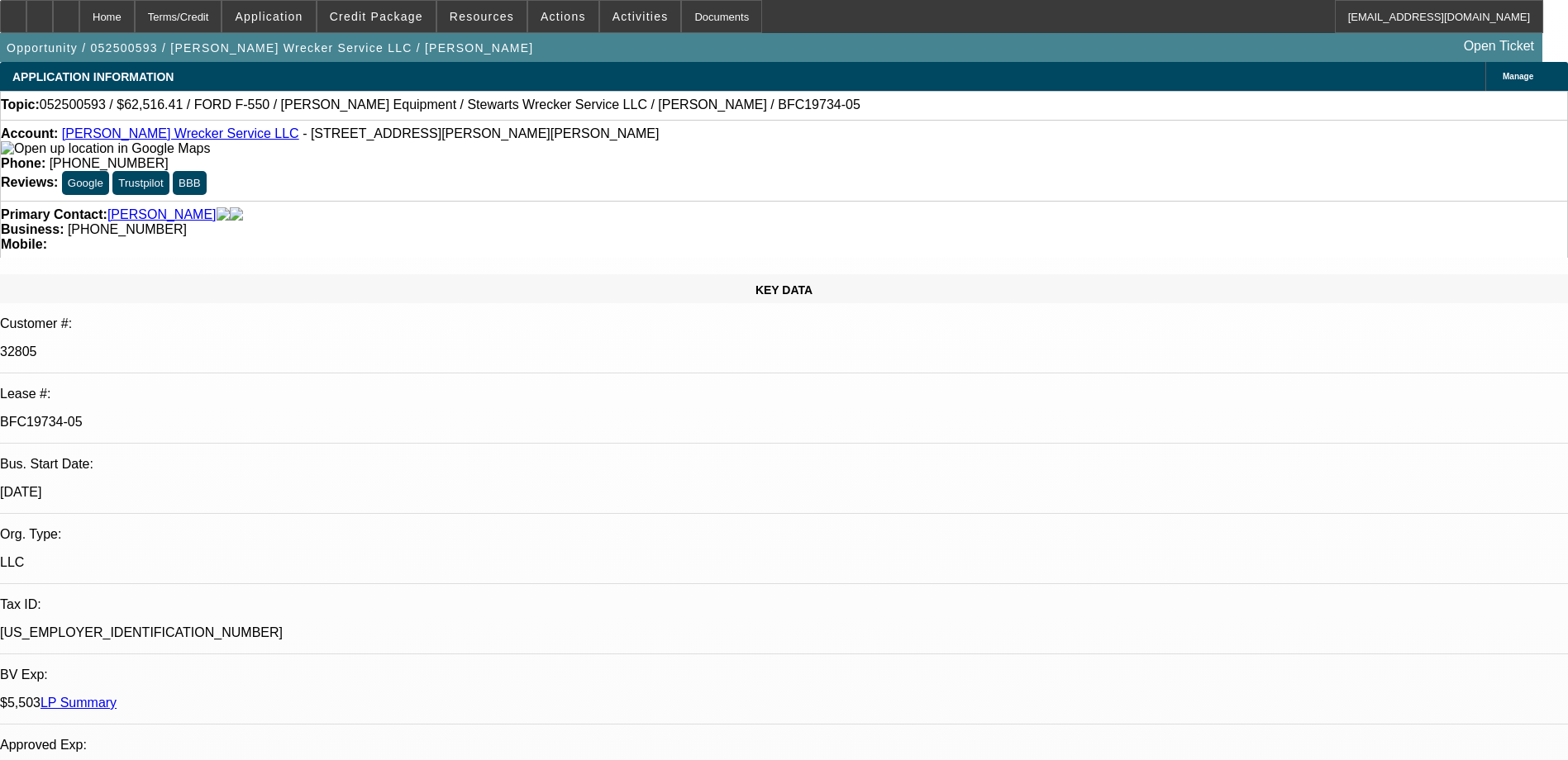 drag, startPoint x: 760, startPoint y: 514, endPoint x: 742, endPoint y: 527, distance: 22.203603 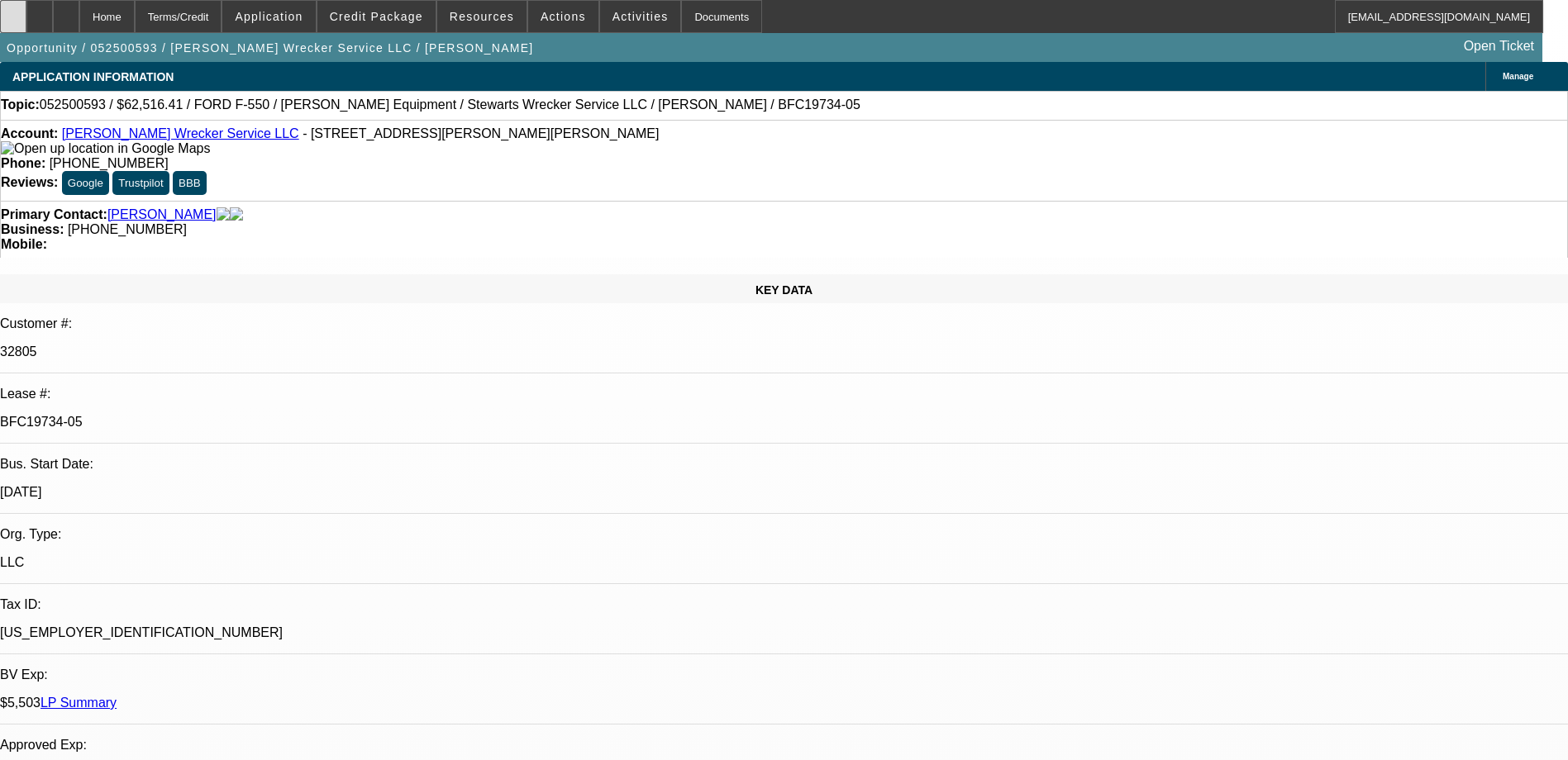 click at bounding box center [13, 17] 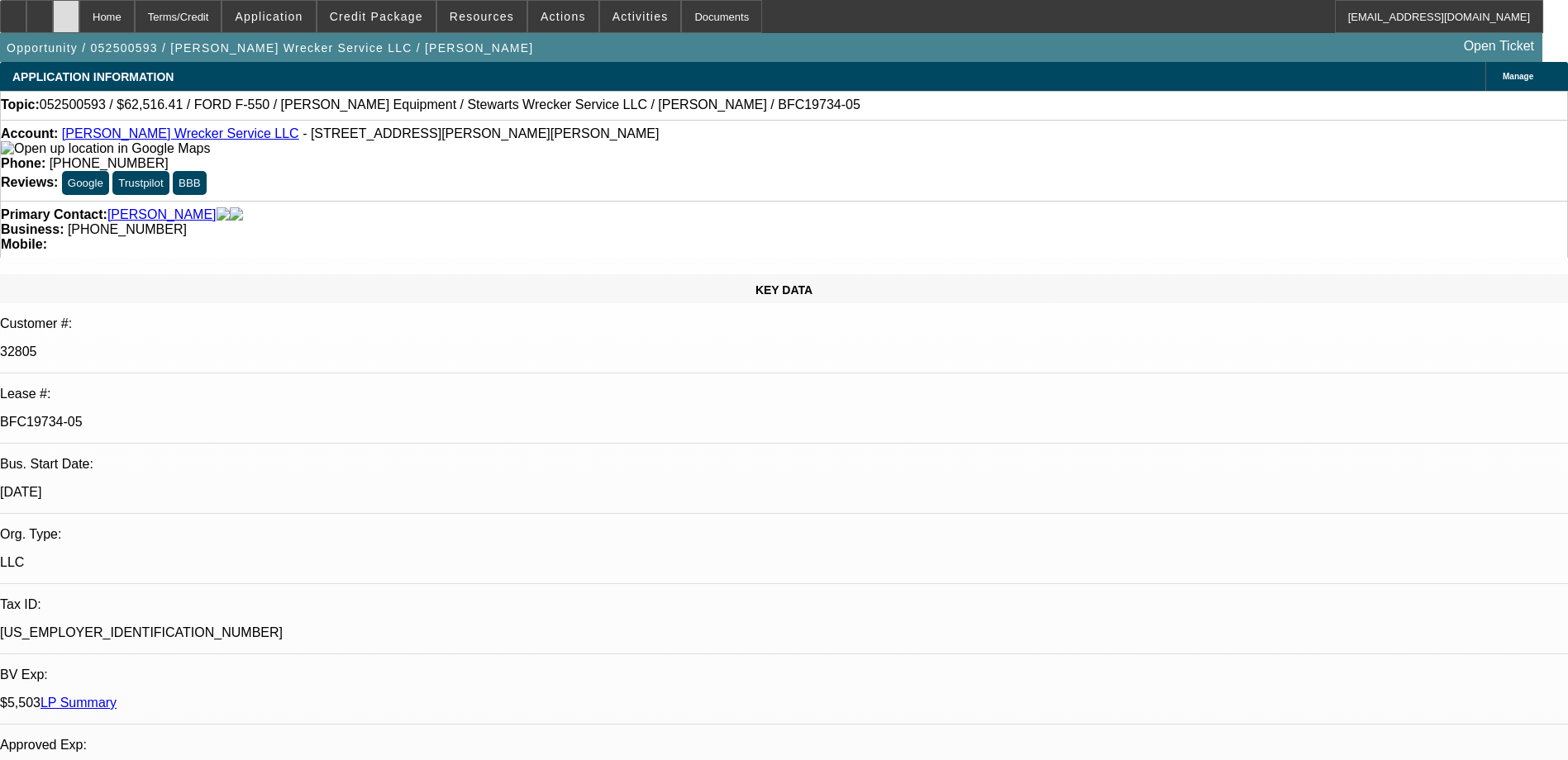 click at bounding box center [66, 17] 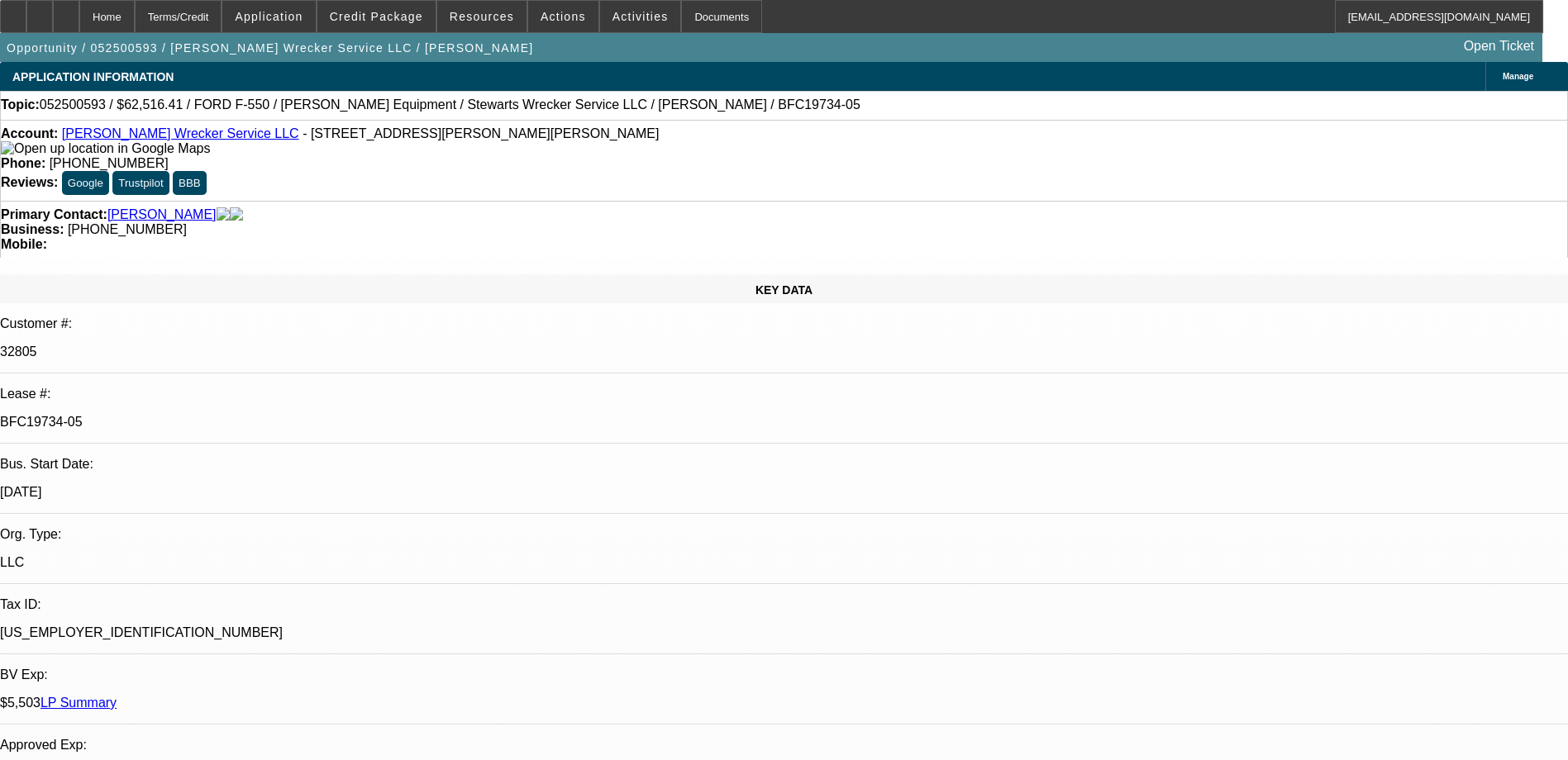 select on "0" 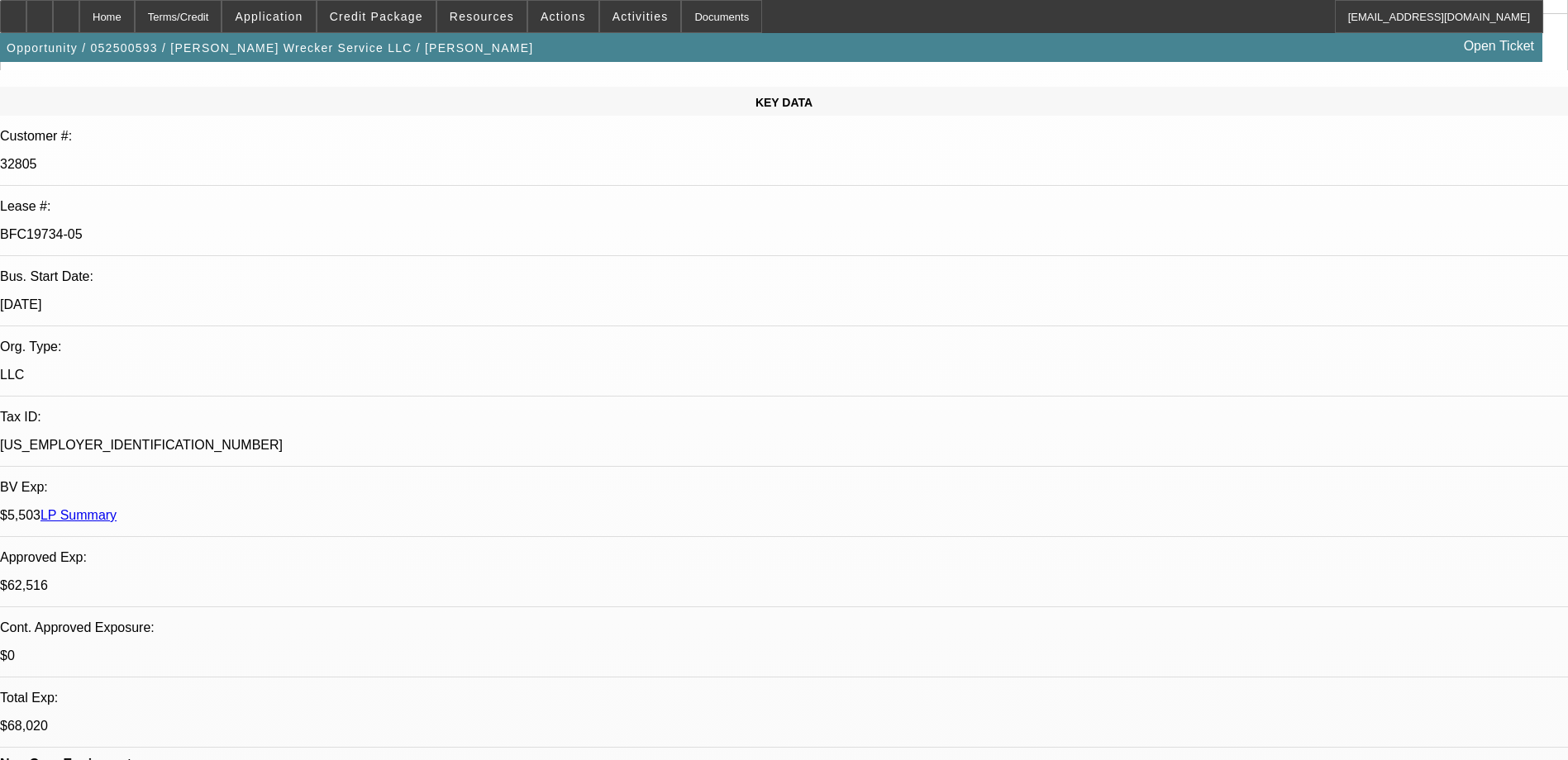 scroll, scrollTop: 0, scrollLeft: 0, axis: both 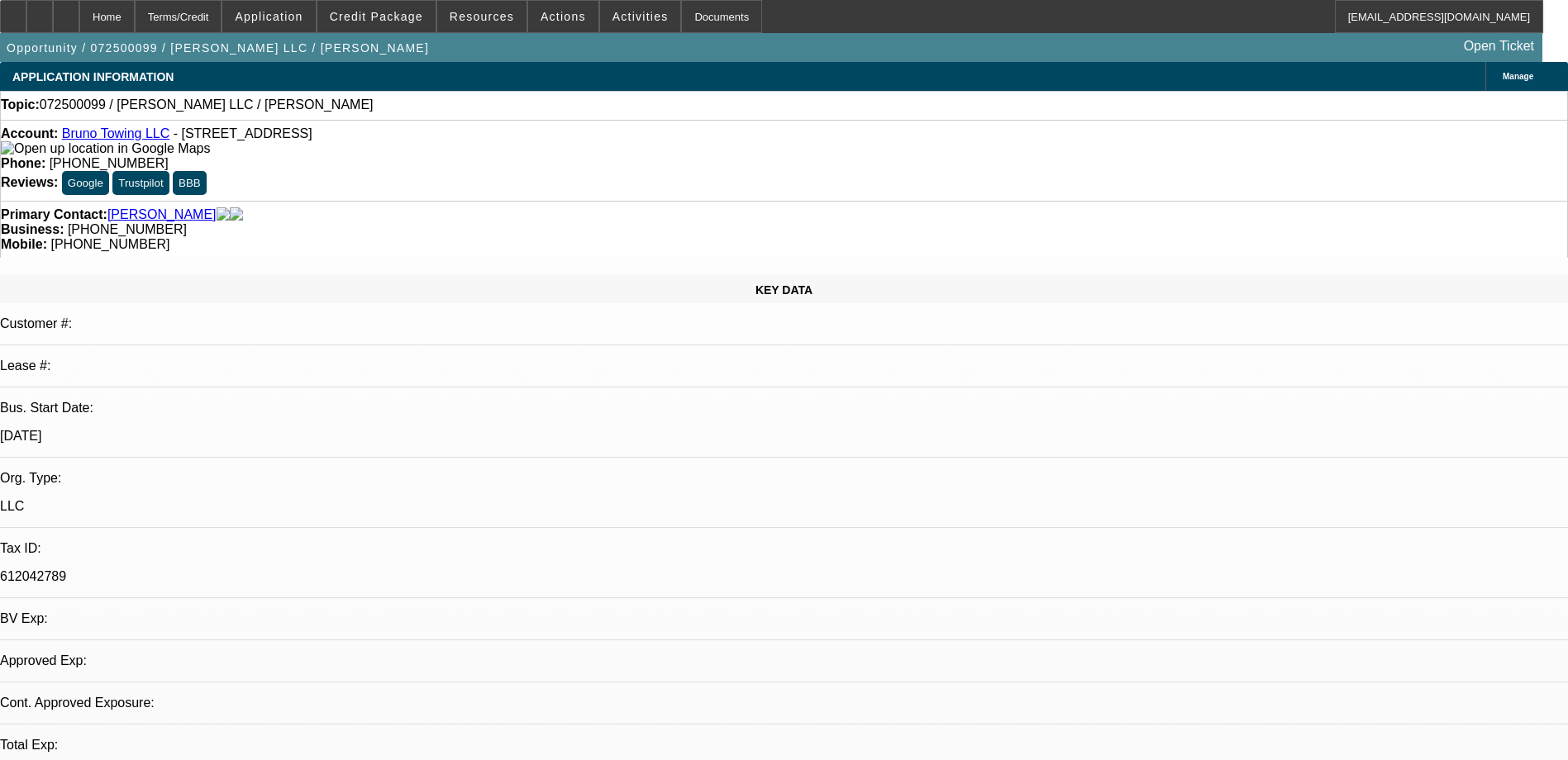 select on "0" 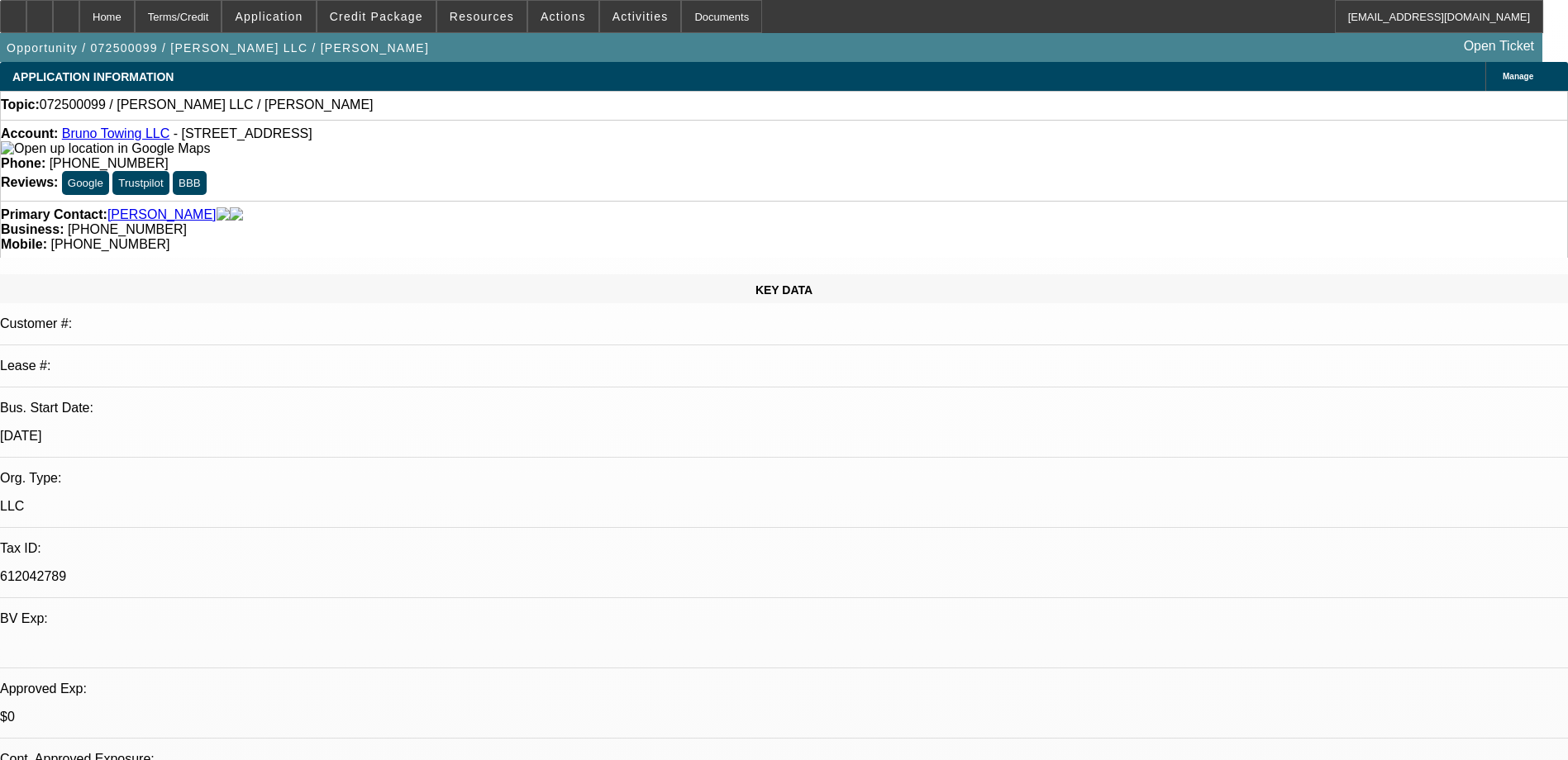 select on "1" 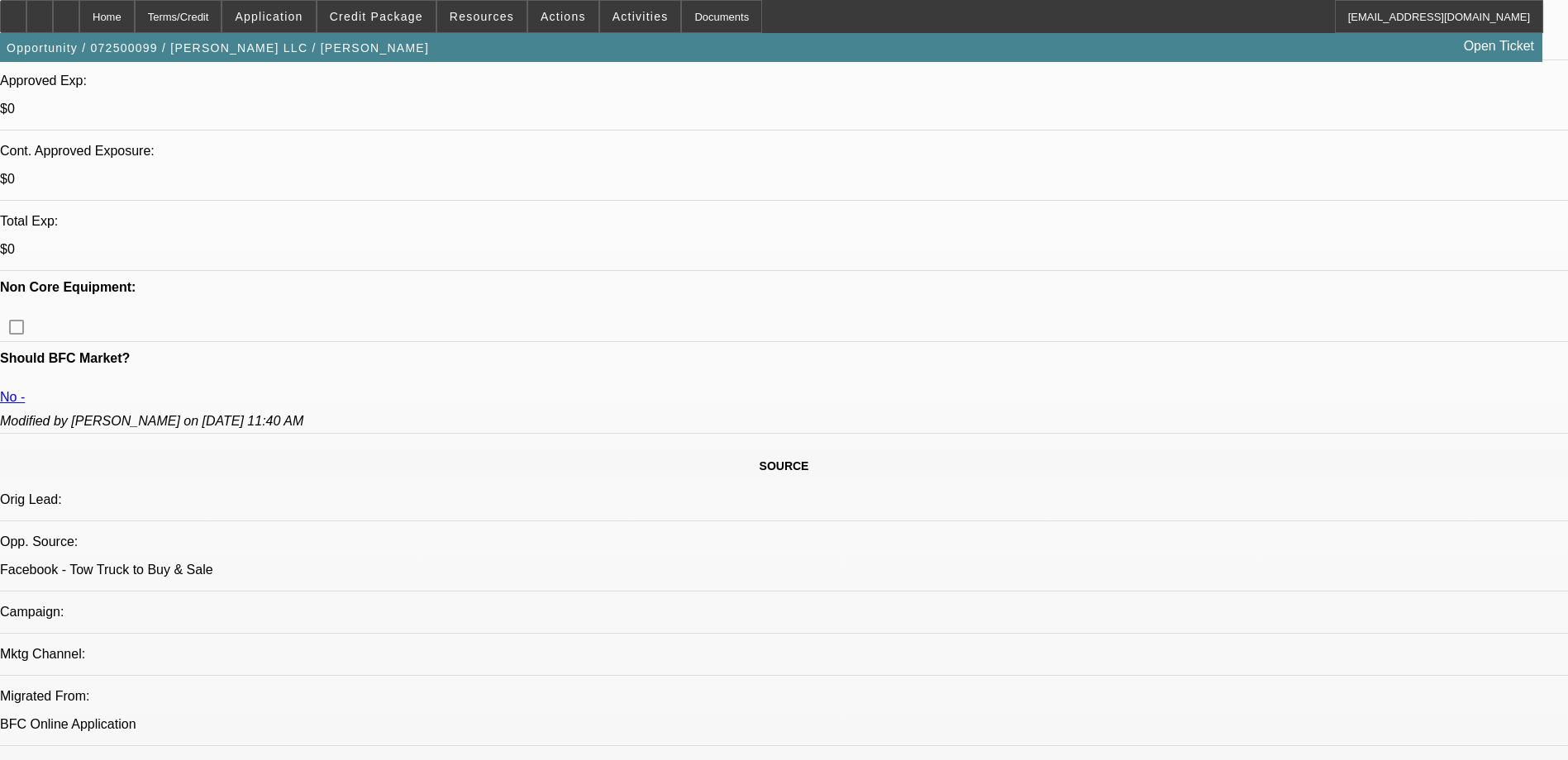 scroll, scrollTop: 661, scrollLeft: 0, axis: vertical 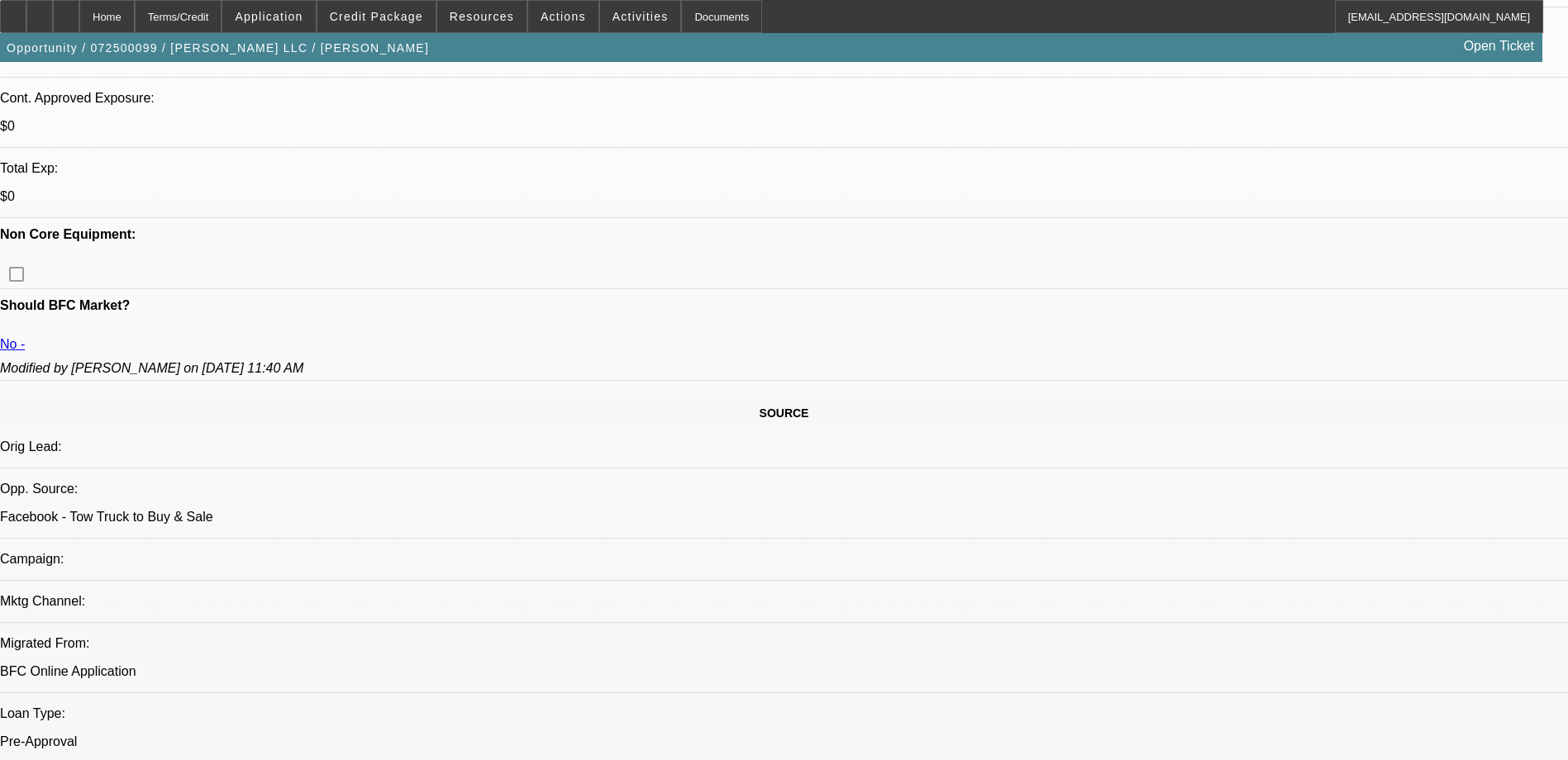 click on "022400477 / $40,000.00 / Pre-Approval Pre- Approval / Pre-approval / Bruno Towing LLC / Silva, Bruno" at bounding box center [336, 2322] 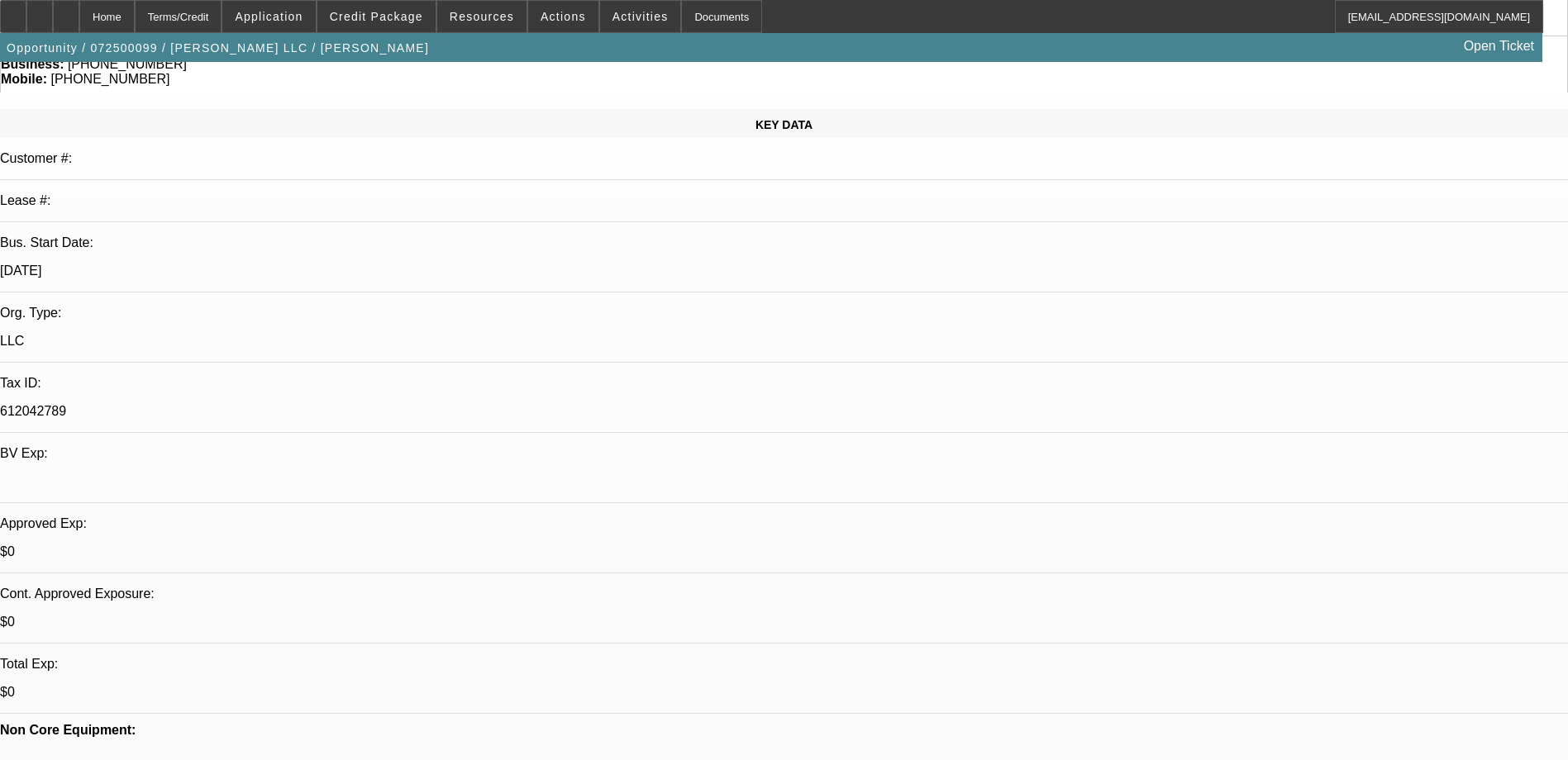 scroll, scrollTop: 661, scrollLeft: 0, axis: vertical 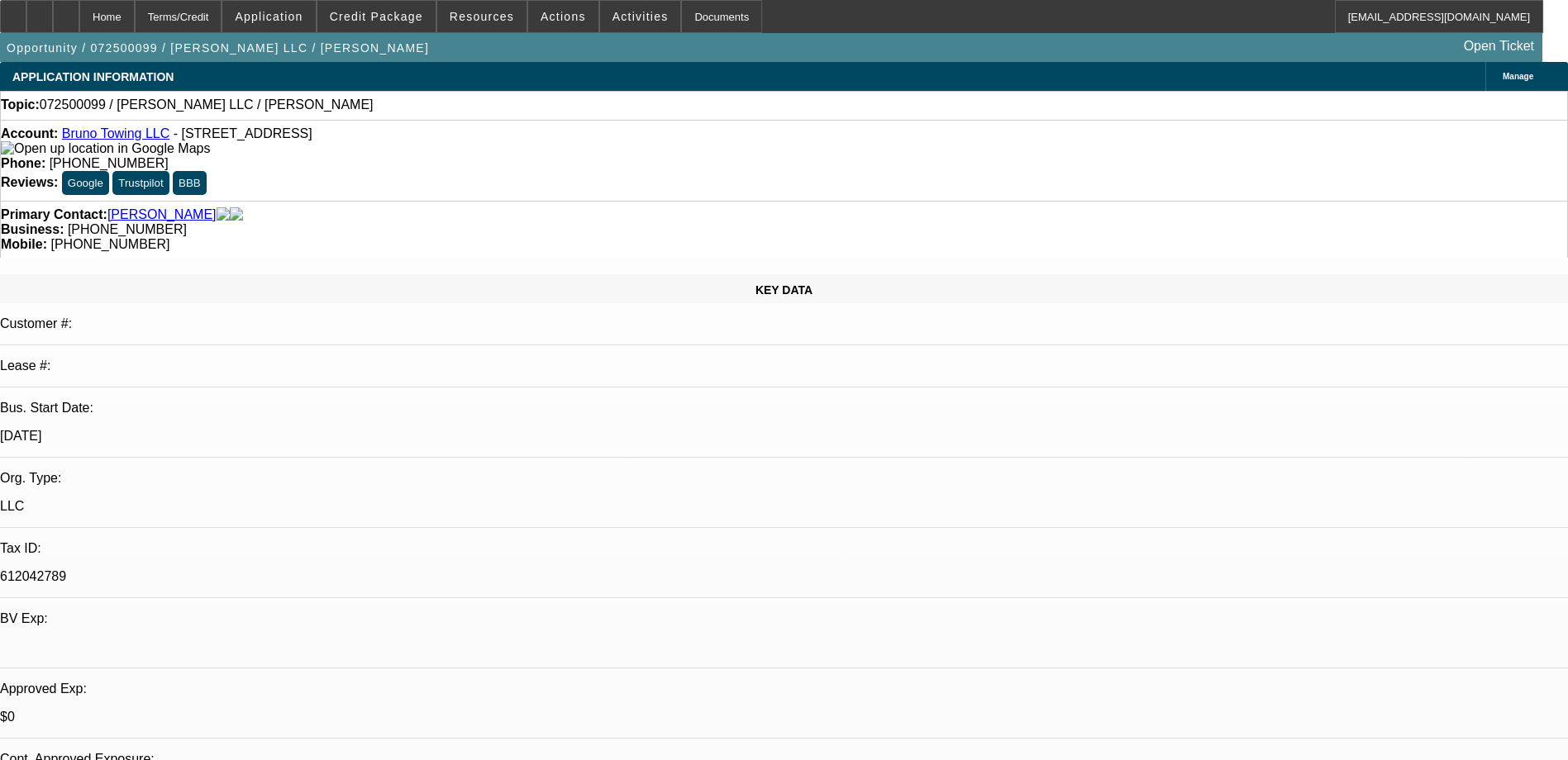 click on "KEY DATA
Customer #:
Lease #:
Bus. Start Date:
3/1/22
Org. Type:
LLC
Tax ID:
612042789
BV Exp:
Approved Exp:
$0
No -" at bounding box center [784, 1385] 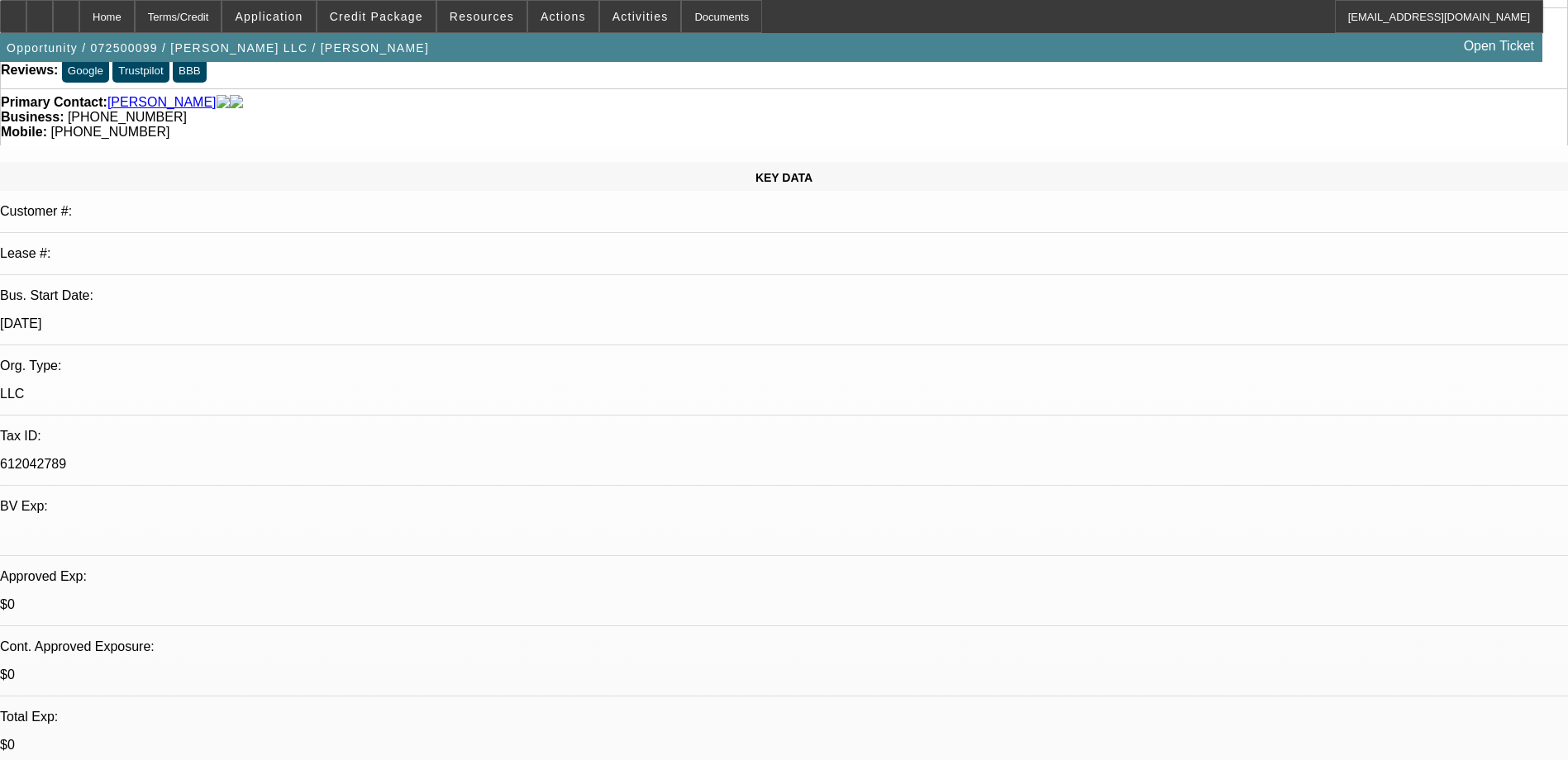 scroll, scrollTop: 0, scrollLeft: 0, axis: both 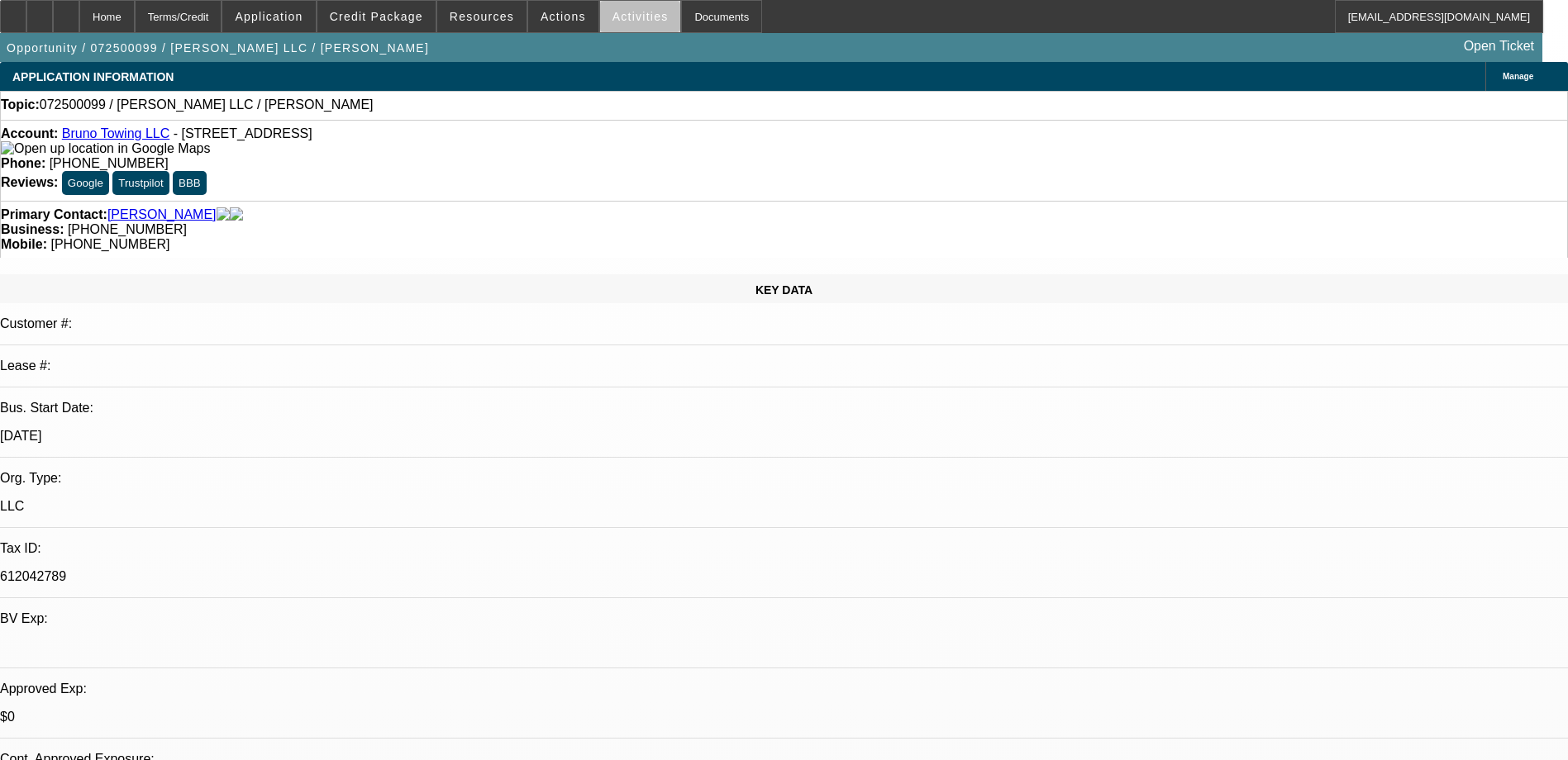 click on "Activities" at bounding box center [641, 17] 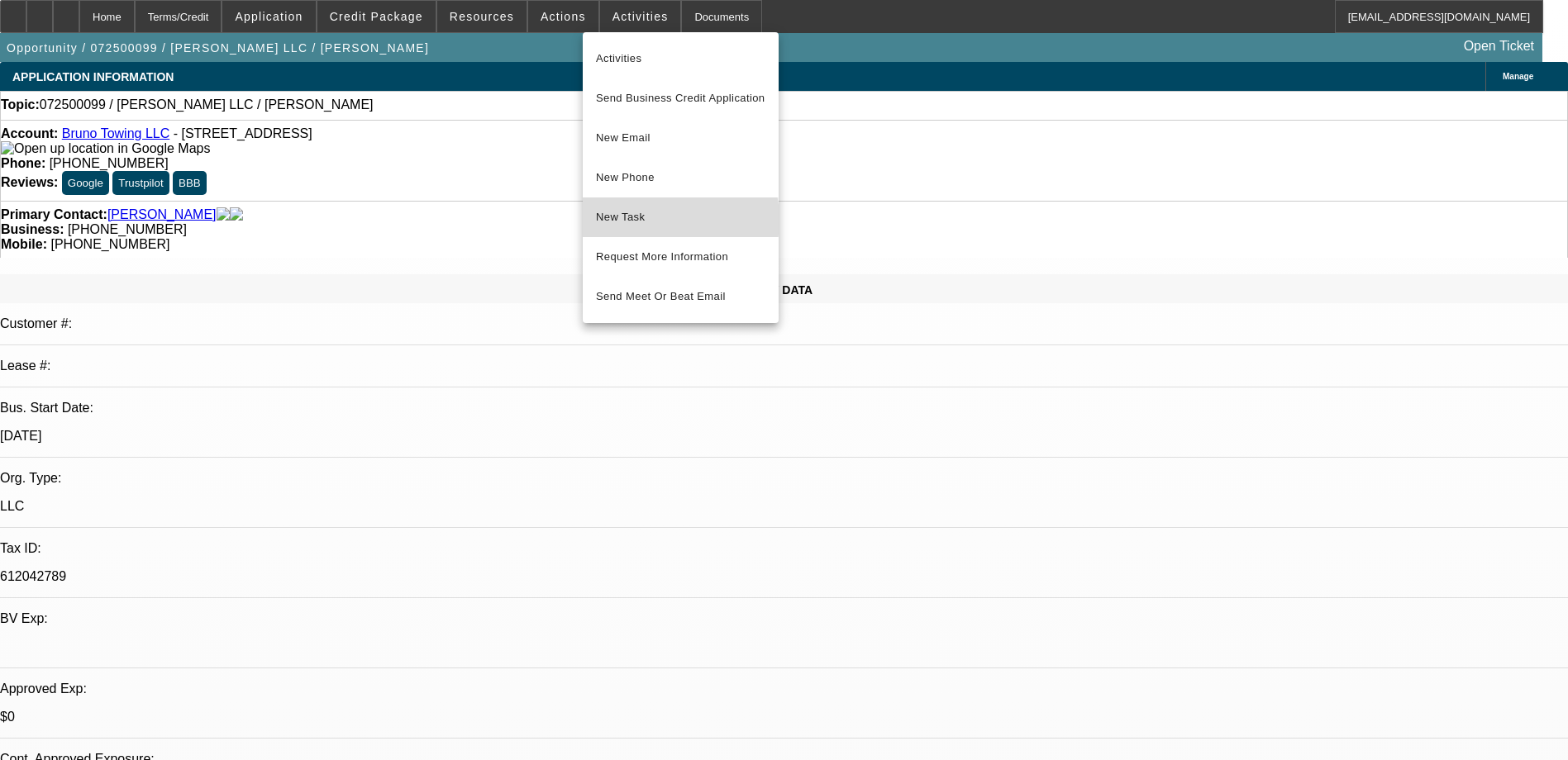 click on "New Task" at bounding box center (680, 217) 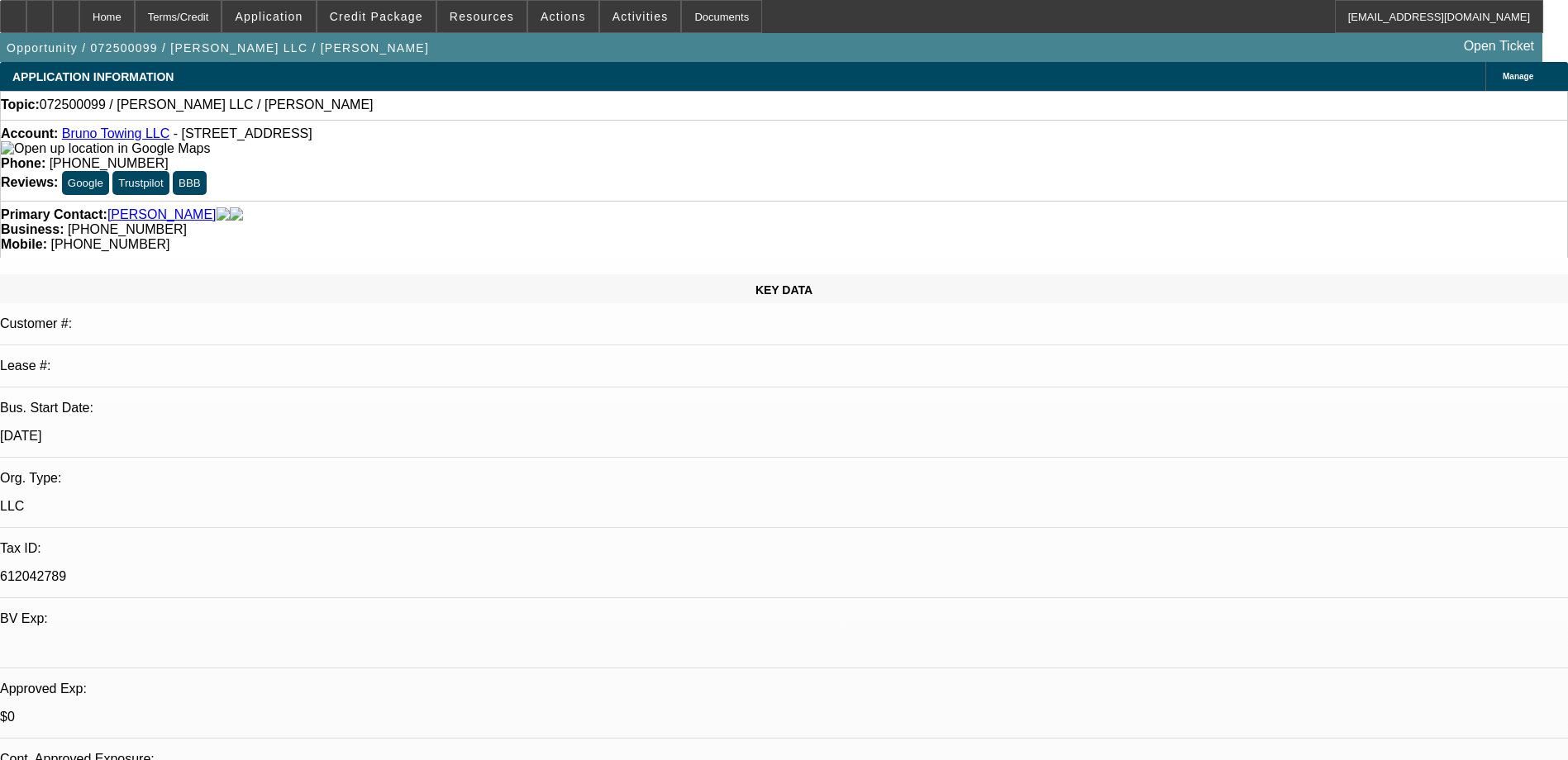 click on "Follow-Up Date:" at bounding box center (784, 2437) 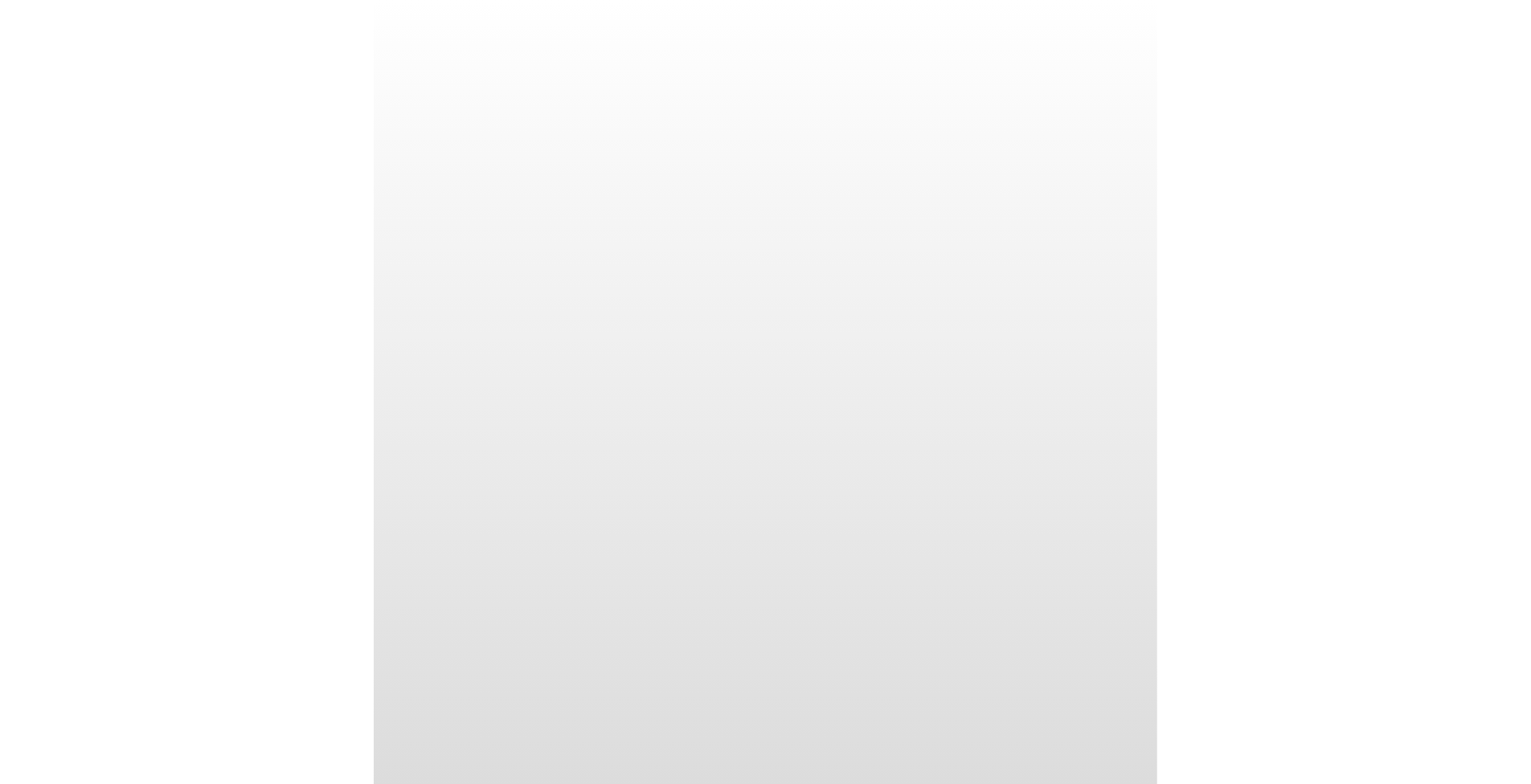 scroll, scrollTop: 0, scrollLeft: 0, axis: both 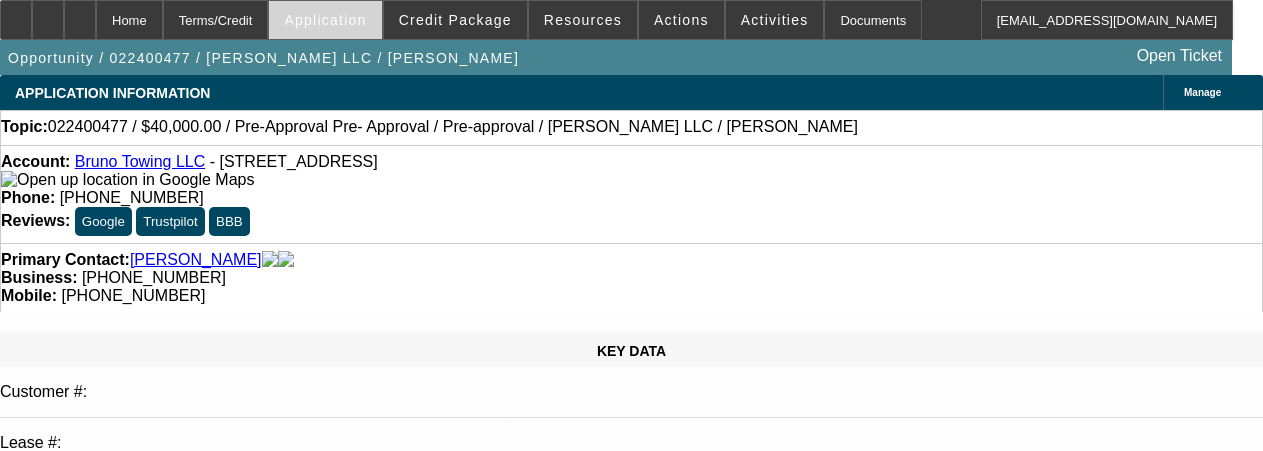 select on "0" 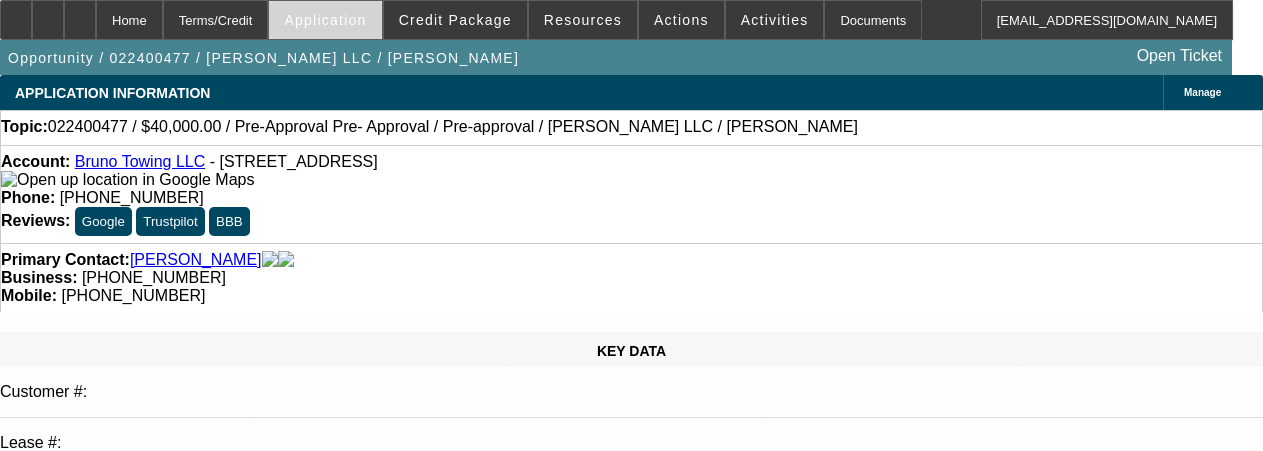 select on "1" 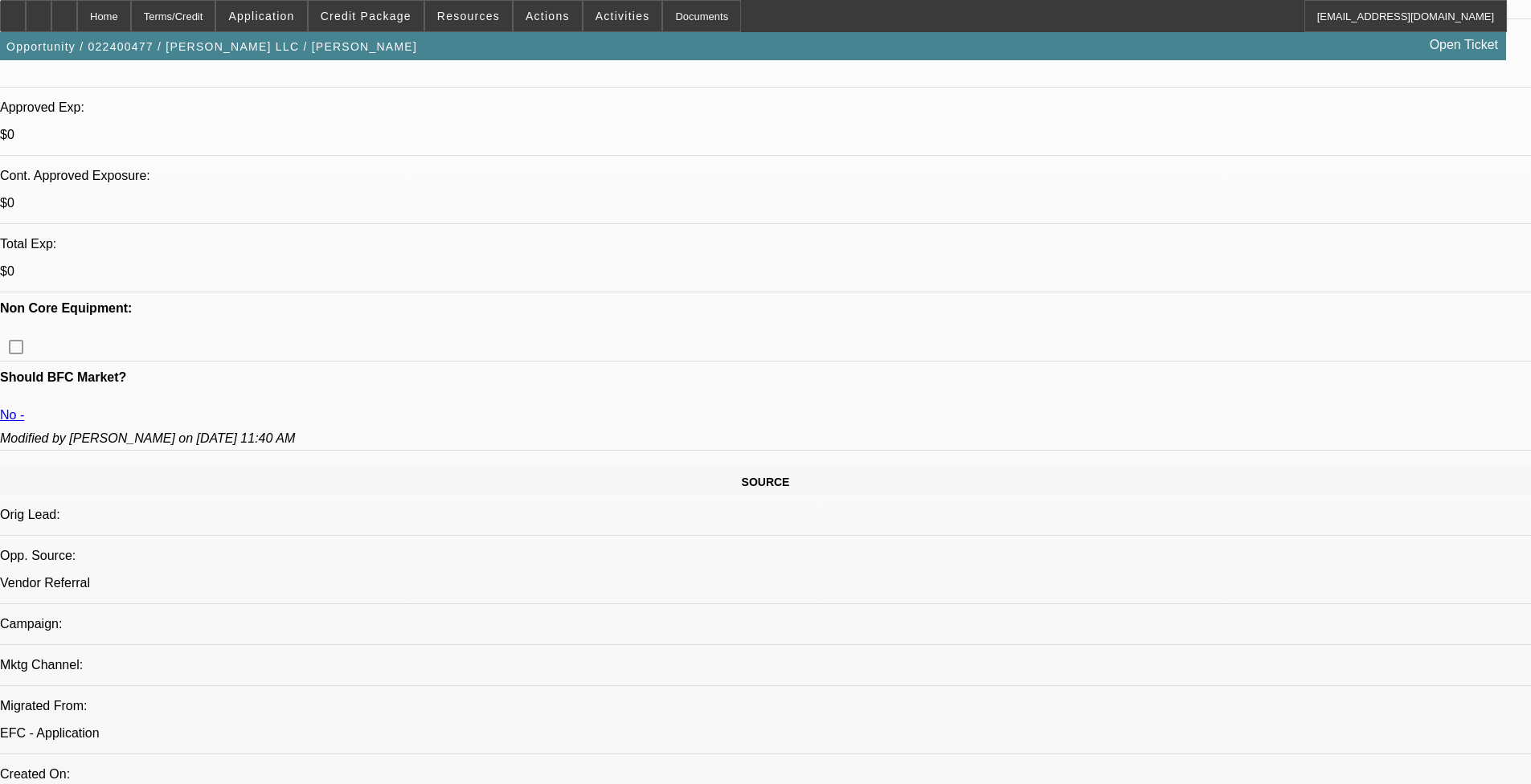 scroll, scrollTop: 0, scrollLeft: 0, axis: both 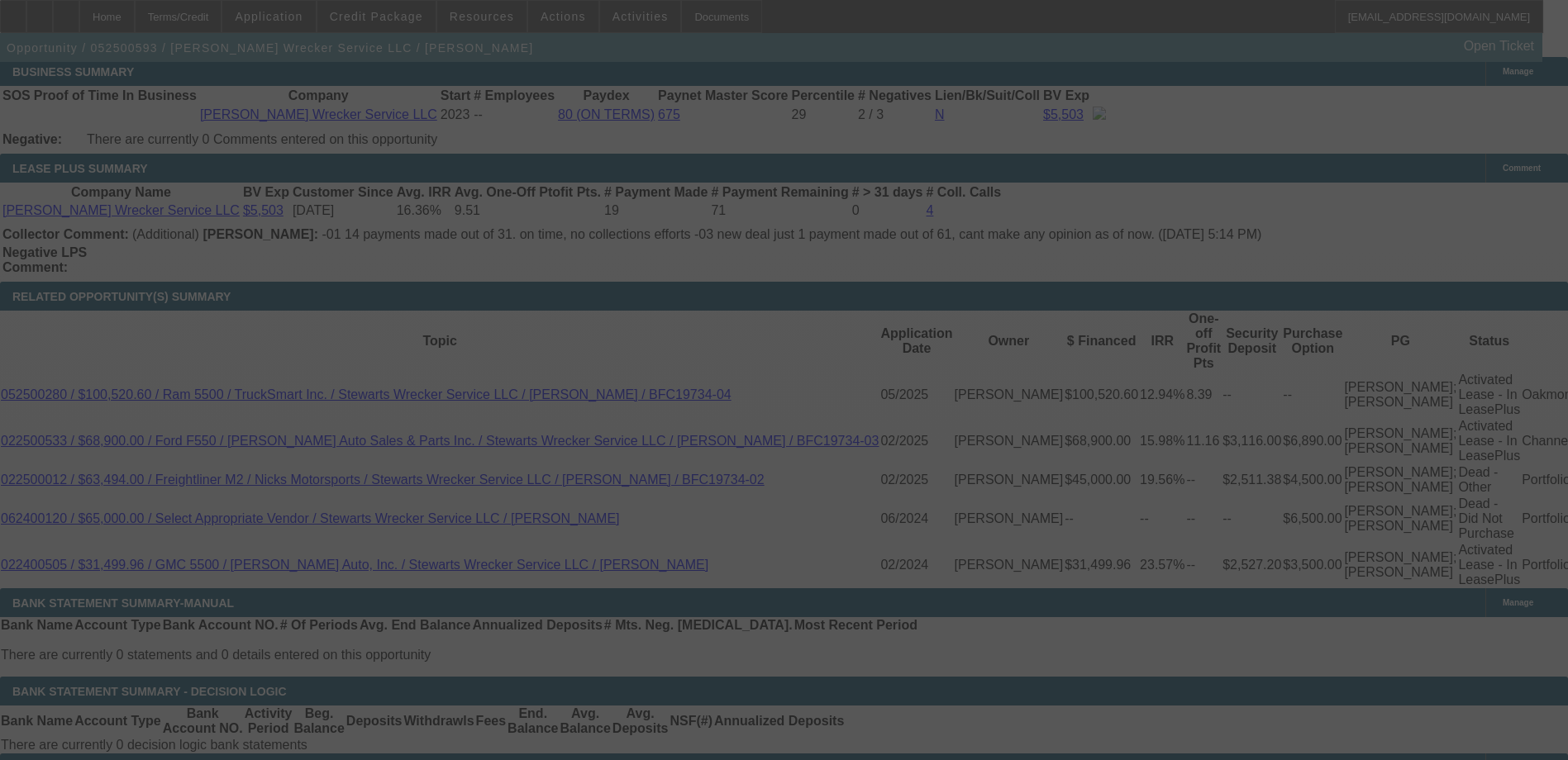 select on "0" 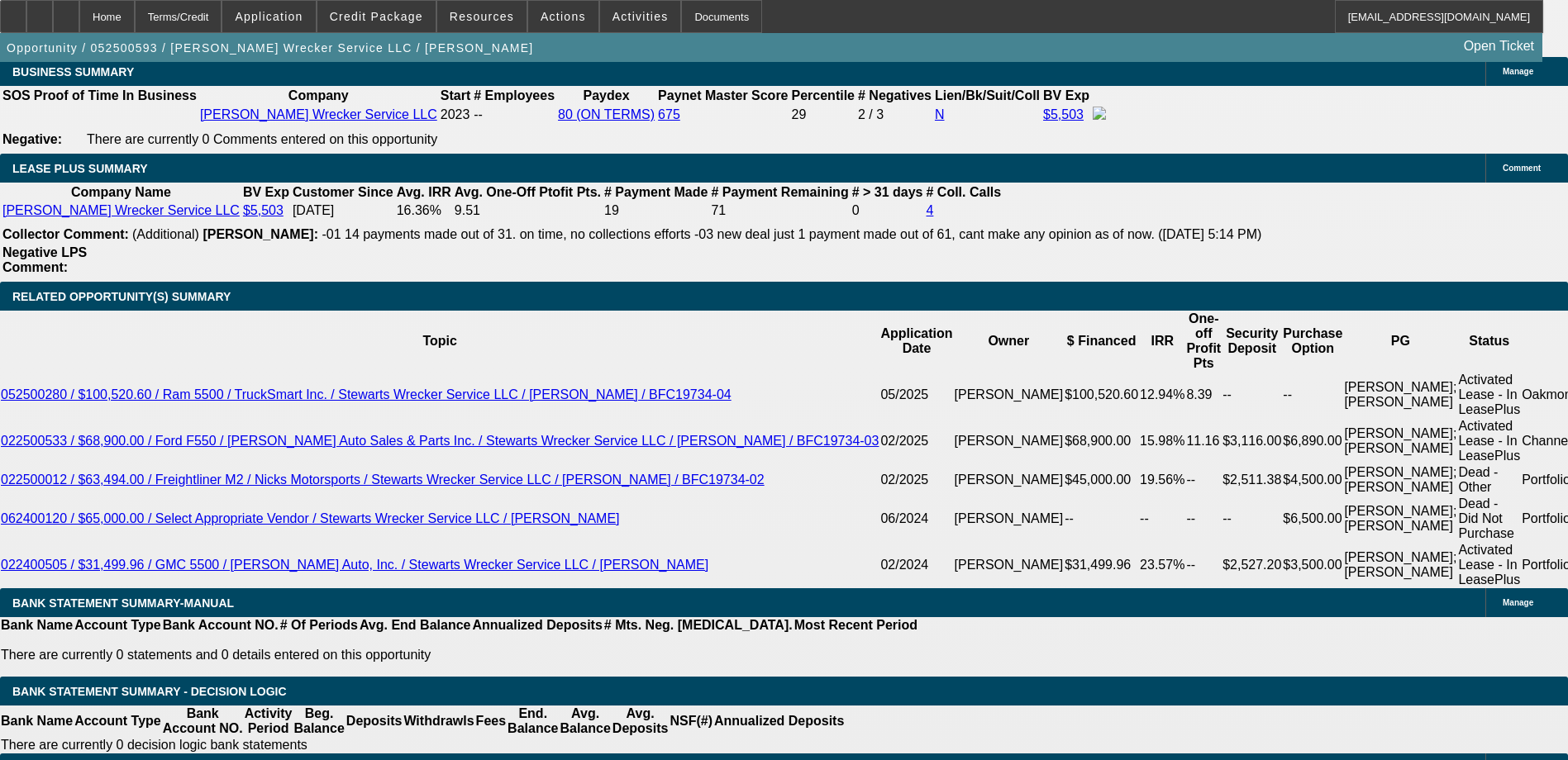 select on "1" 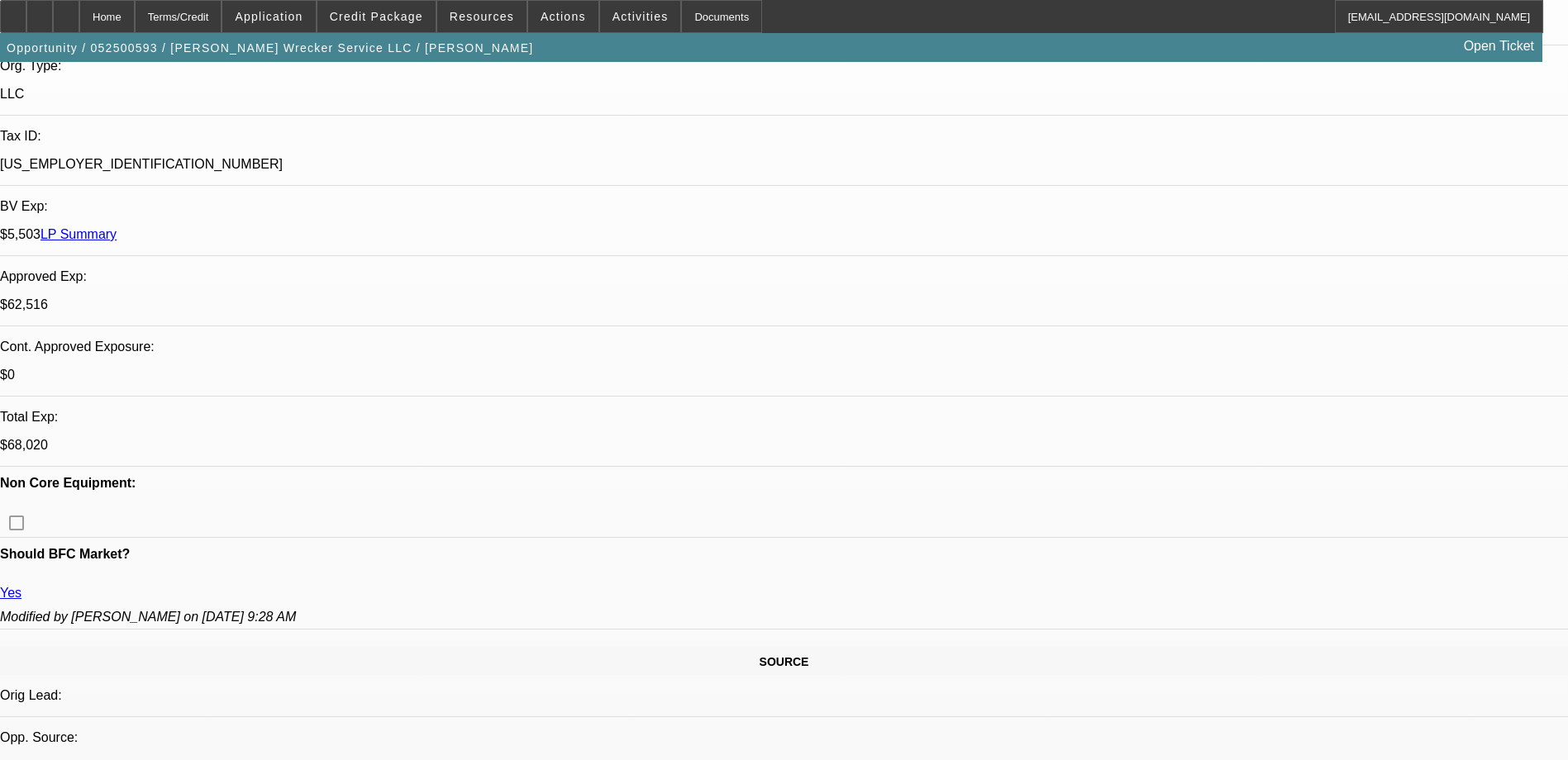 scroll, scrollTop: 0, scrollLeft: 0, axis: both 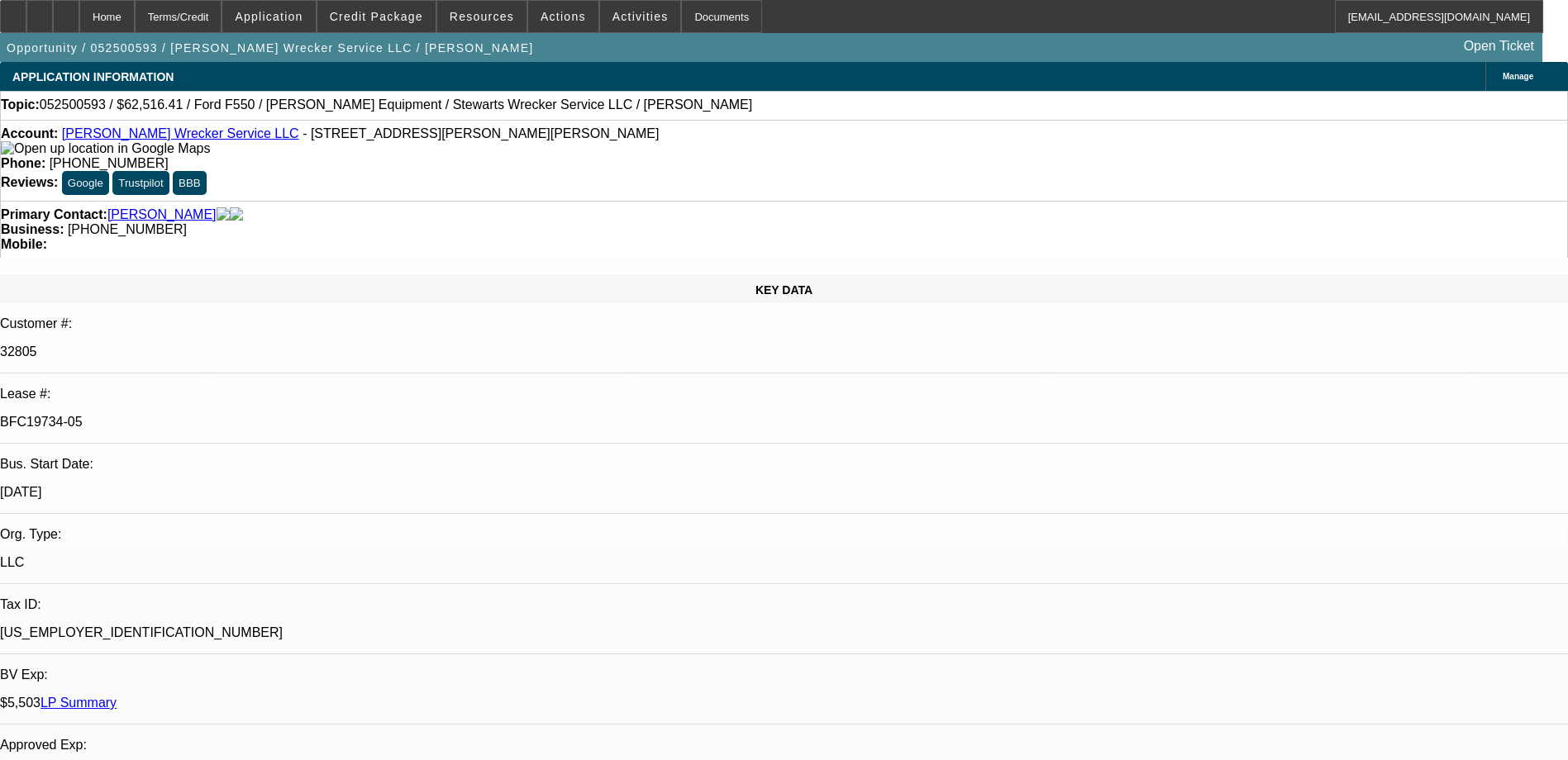 click at bounding box center [784, 1781] 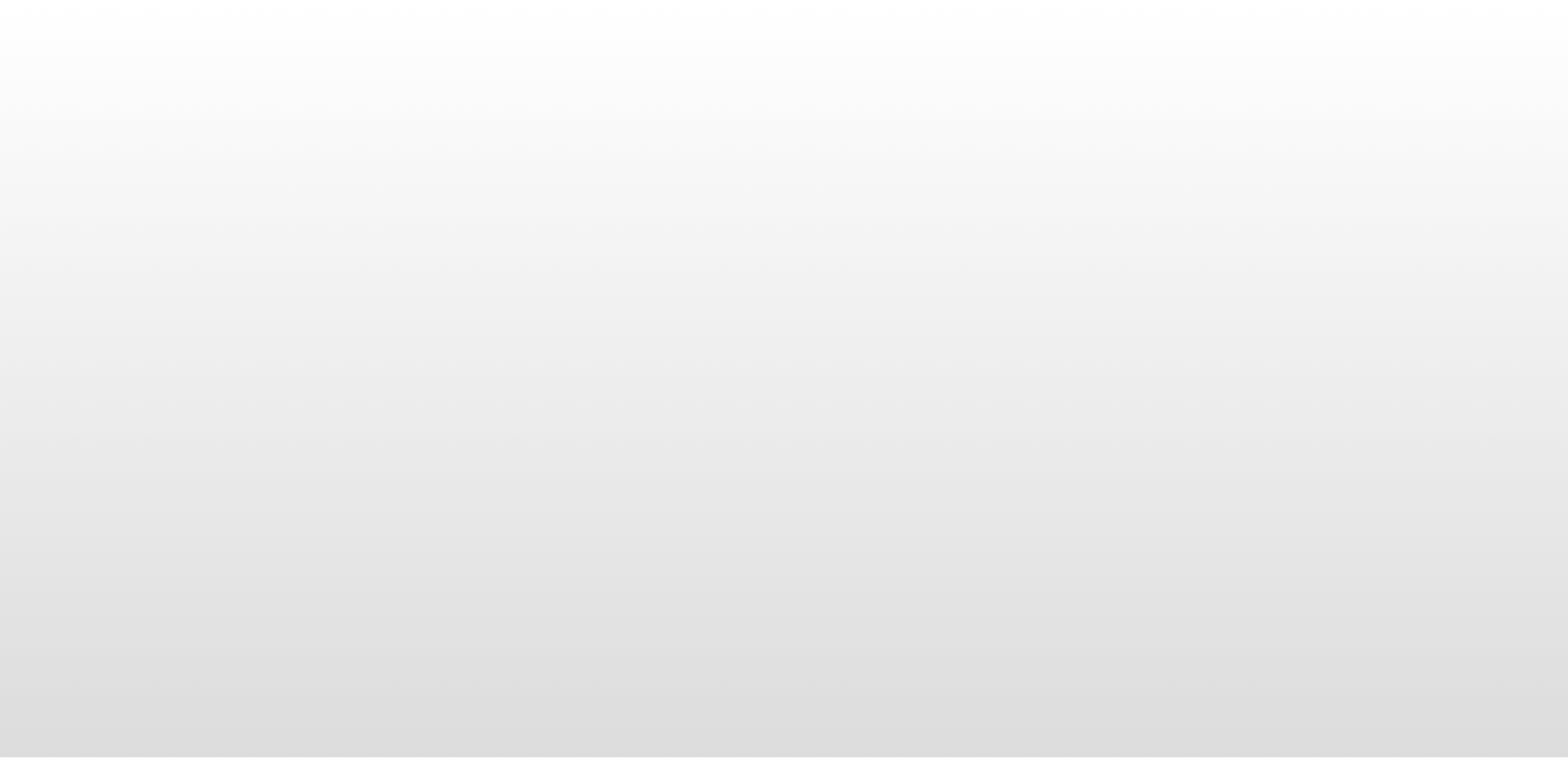 scroll, scrollTop: 0, scrollLeft: 0, axis: both 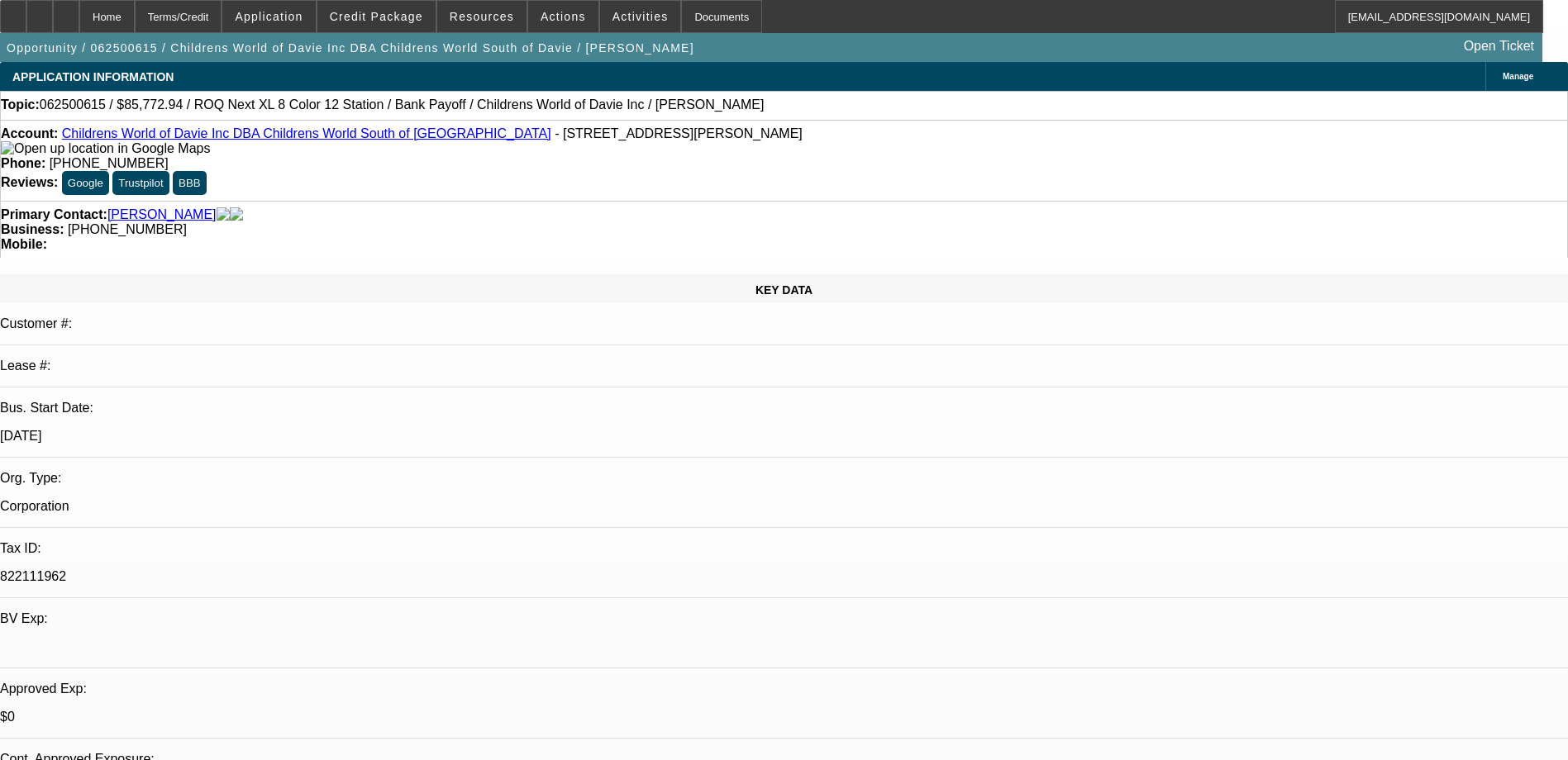 select on "0" 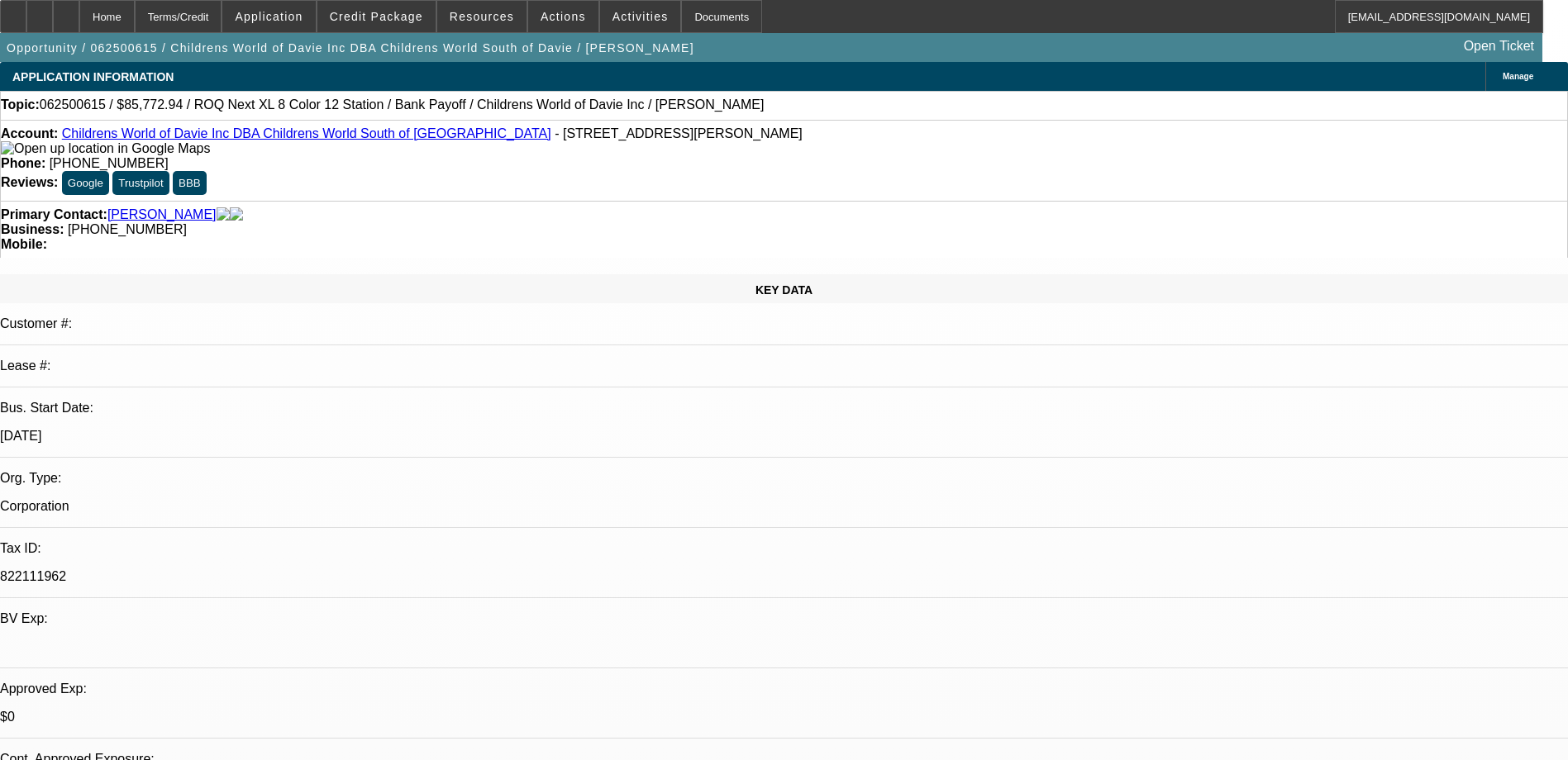 select on "1" 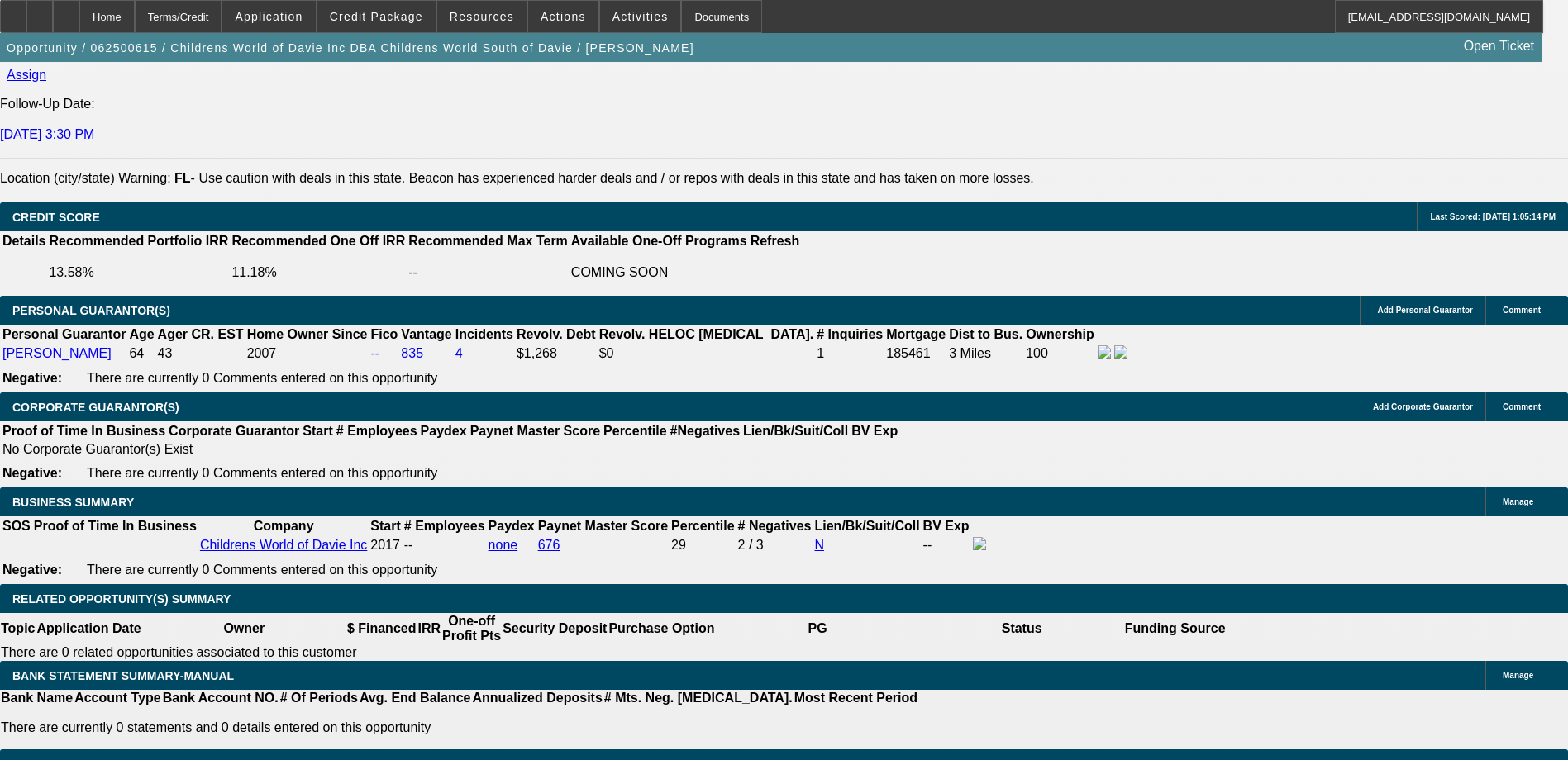 scroll, scrollTop: 2313, scrollLeft: 0, axis: vertical 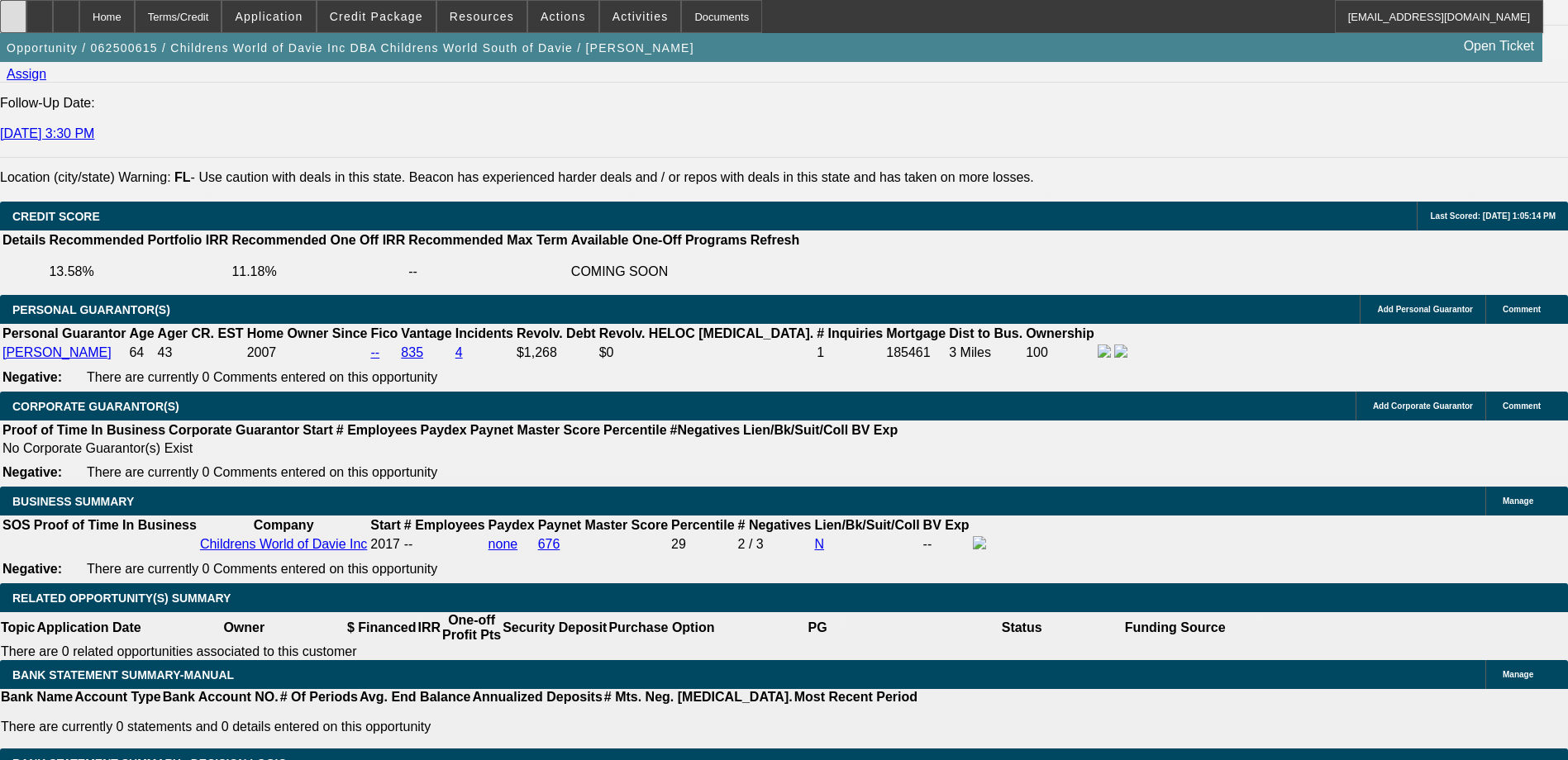 click at bounding box center (13, 17) 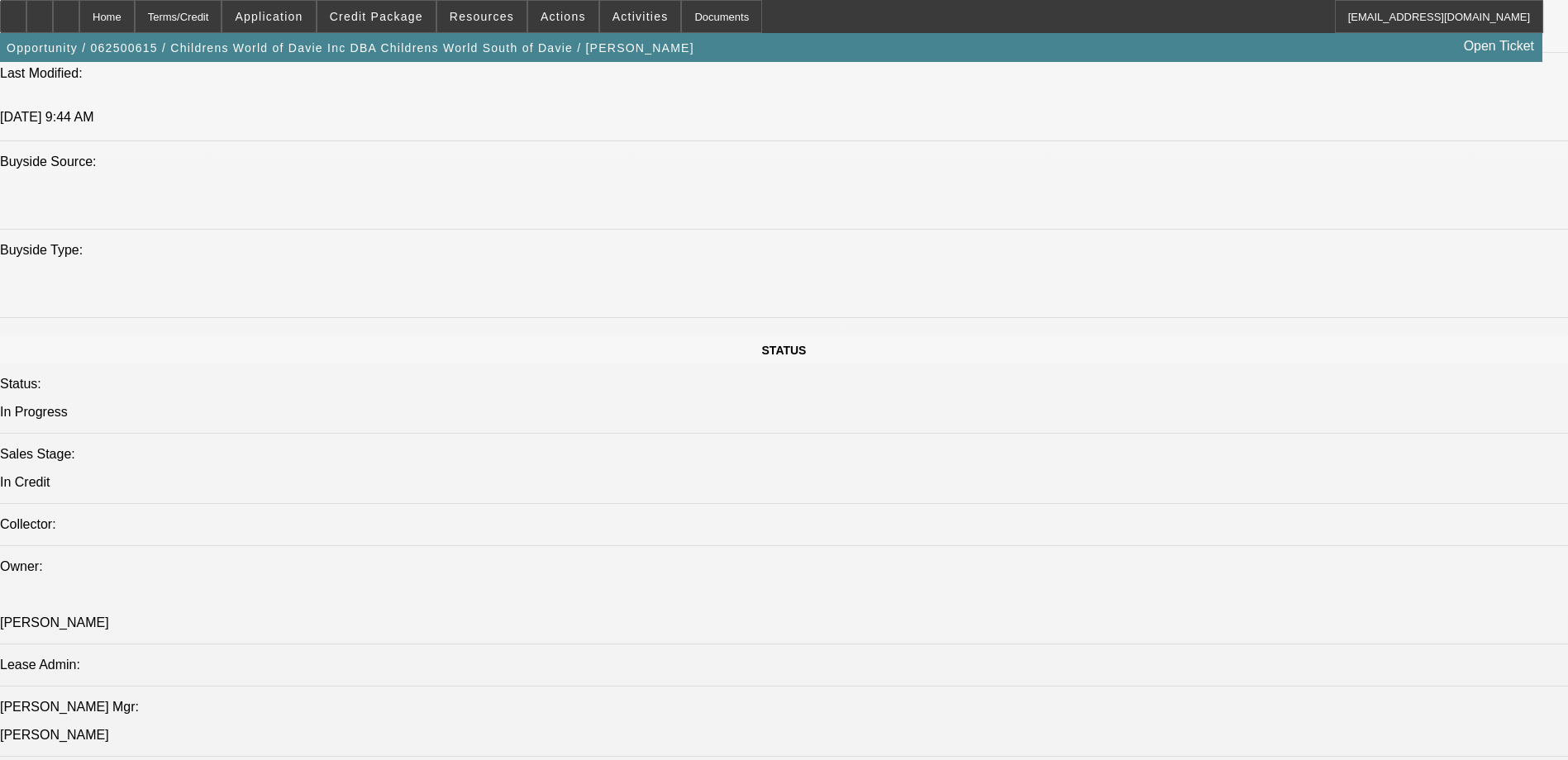 scroll, scrollTop: 1570, scrollLeft: 0, axis: vertical 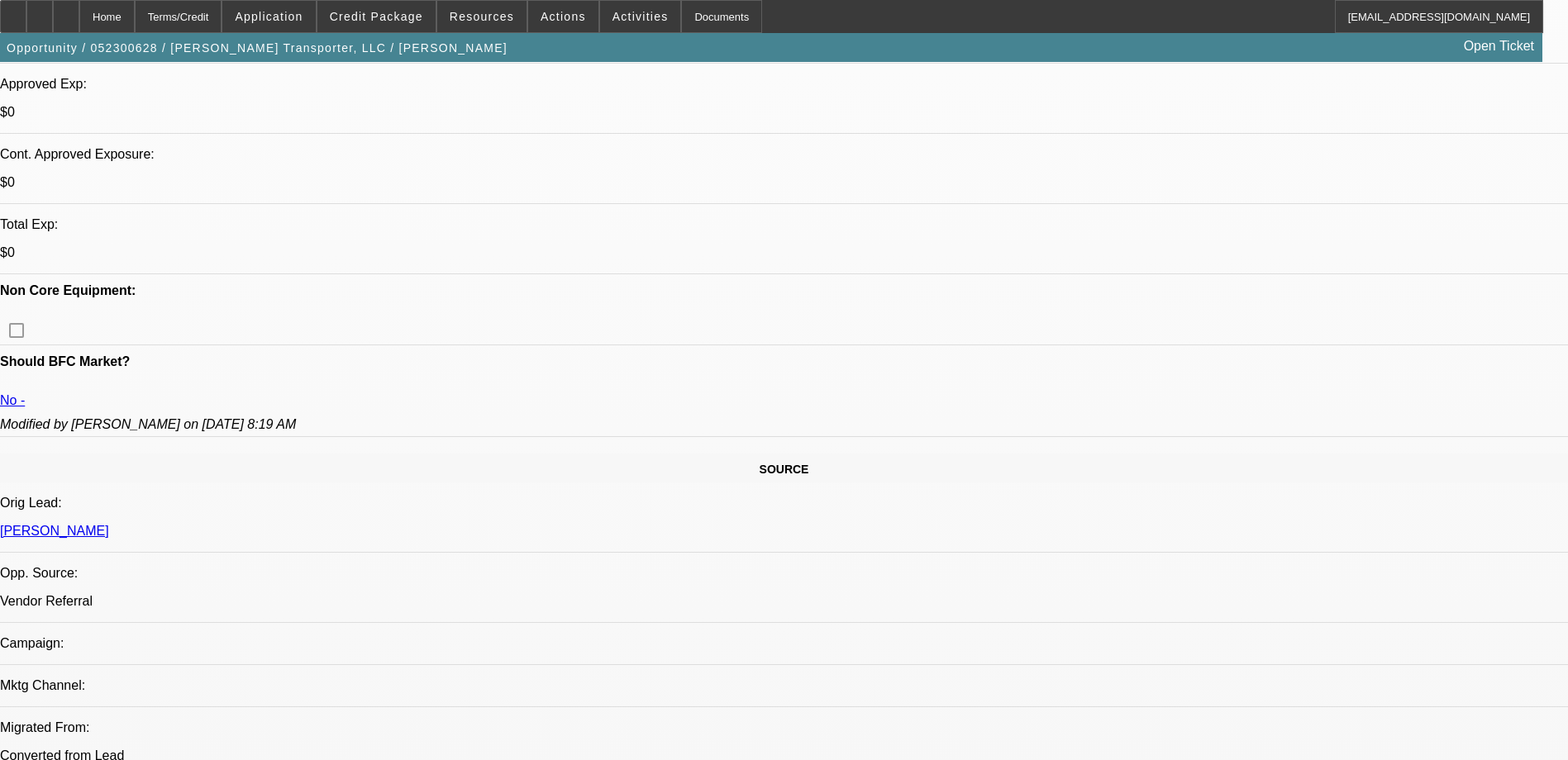 select on "0" 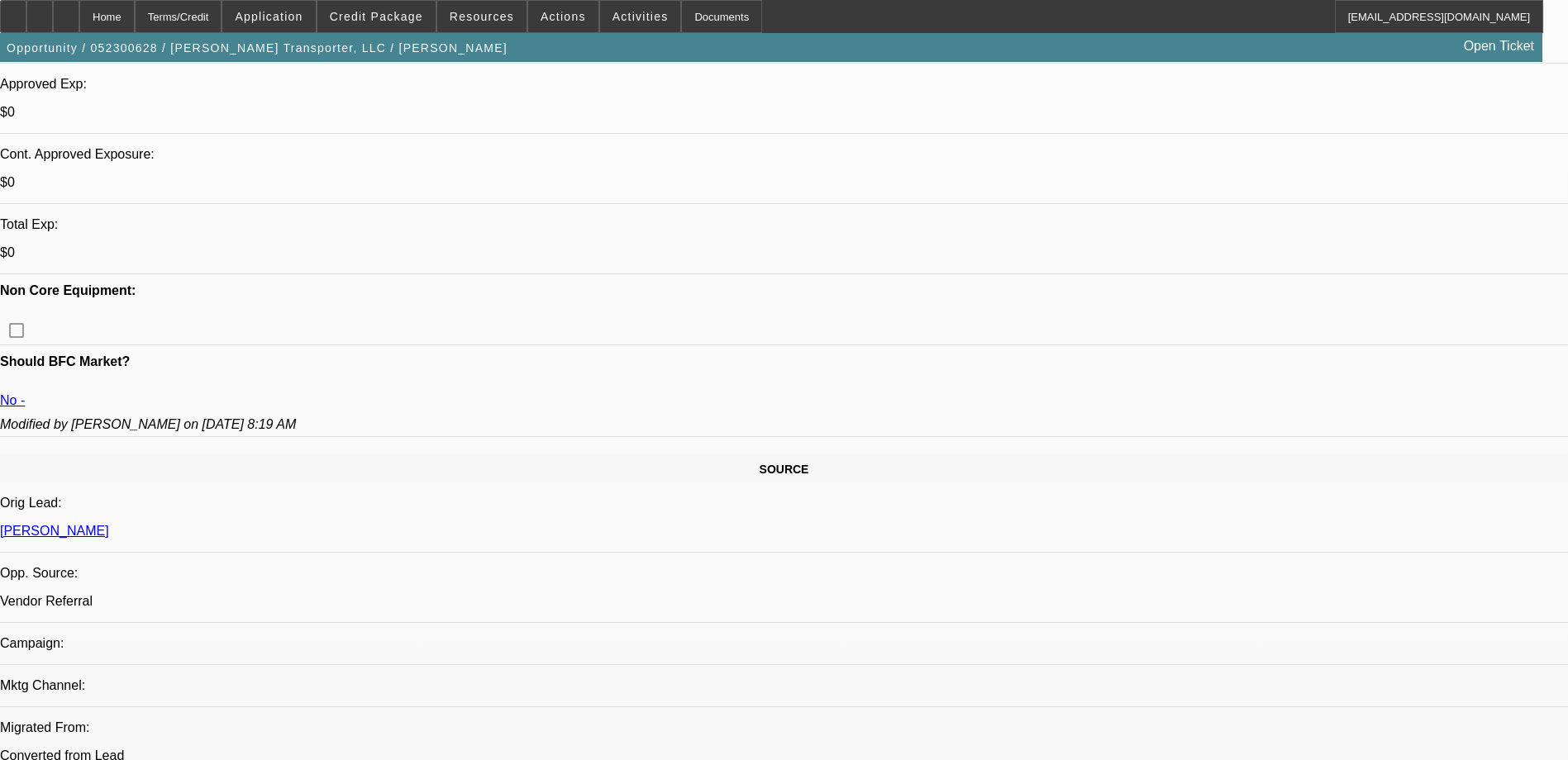 select on "1" 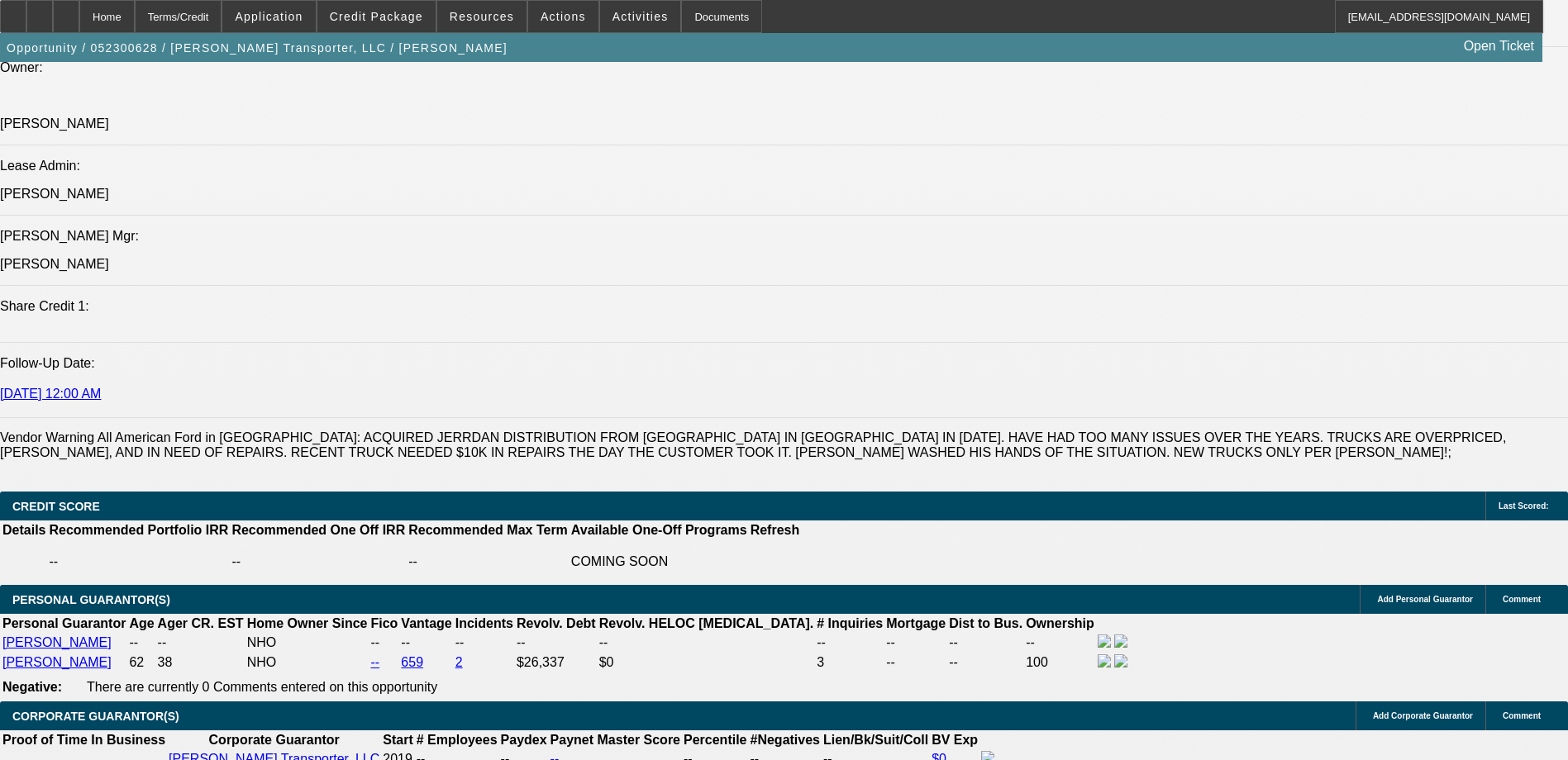 scroll, scrollTop: 2396, scrollLeft: 0, axis: vertical 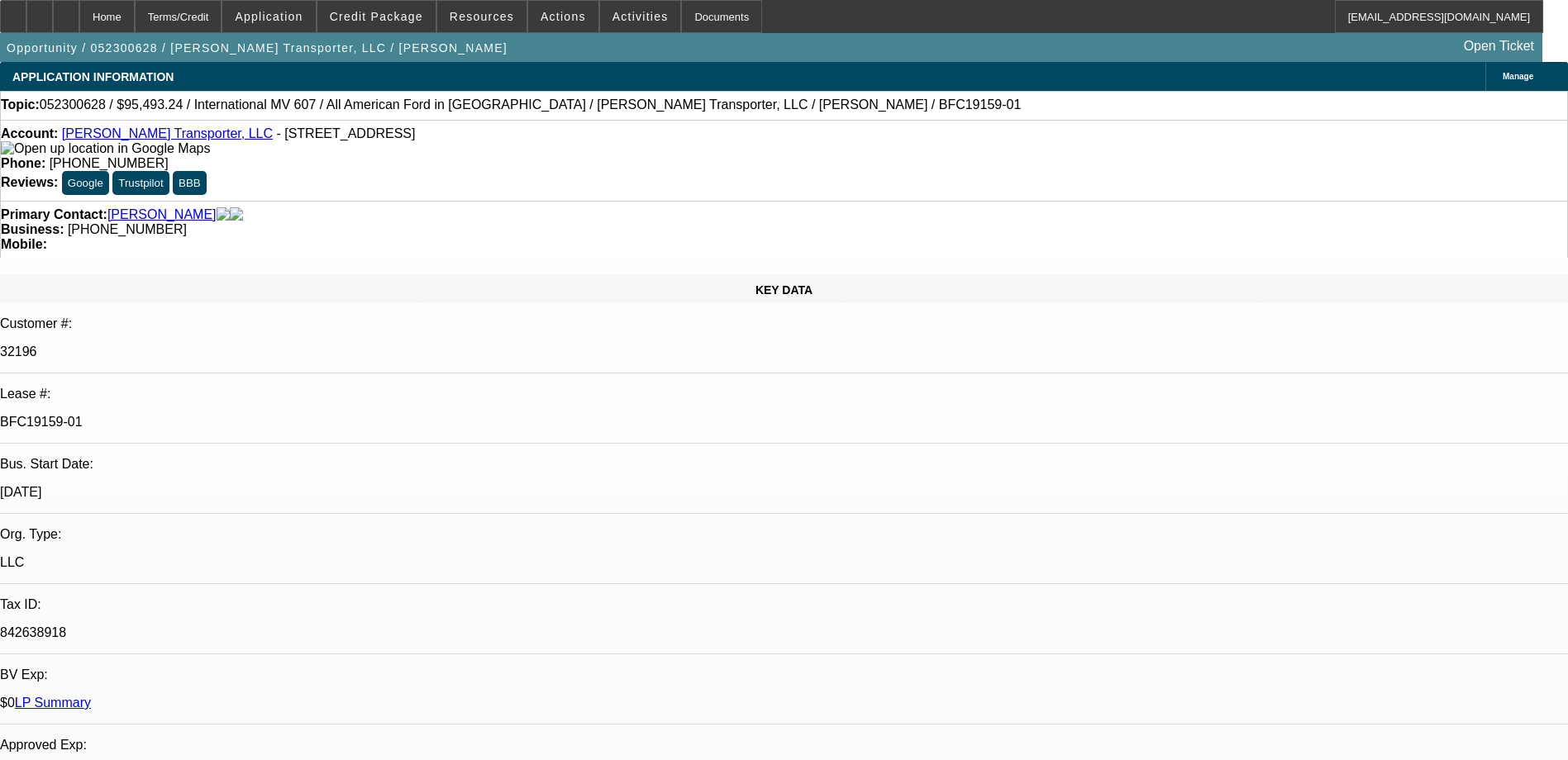 select on "0" 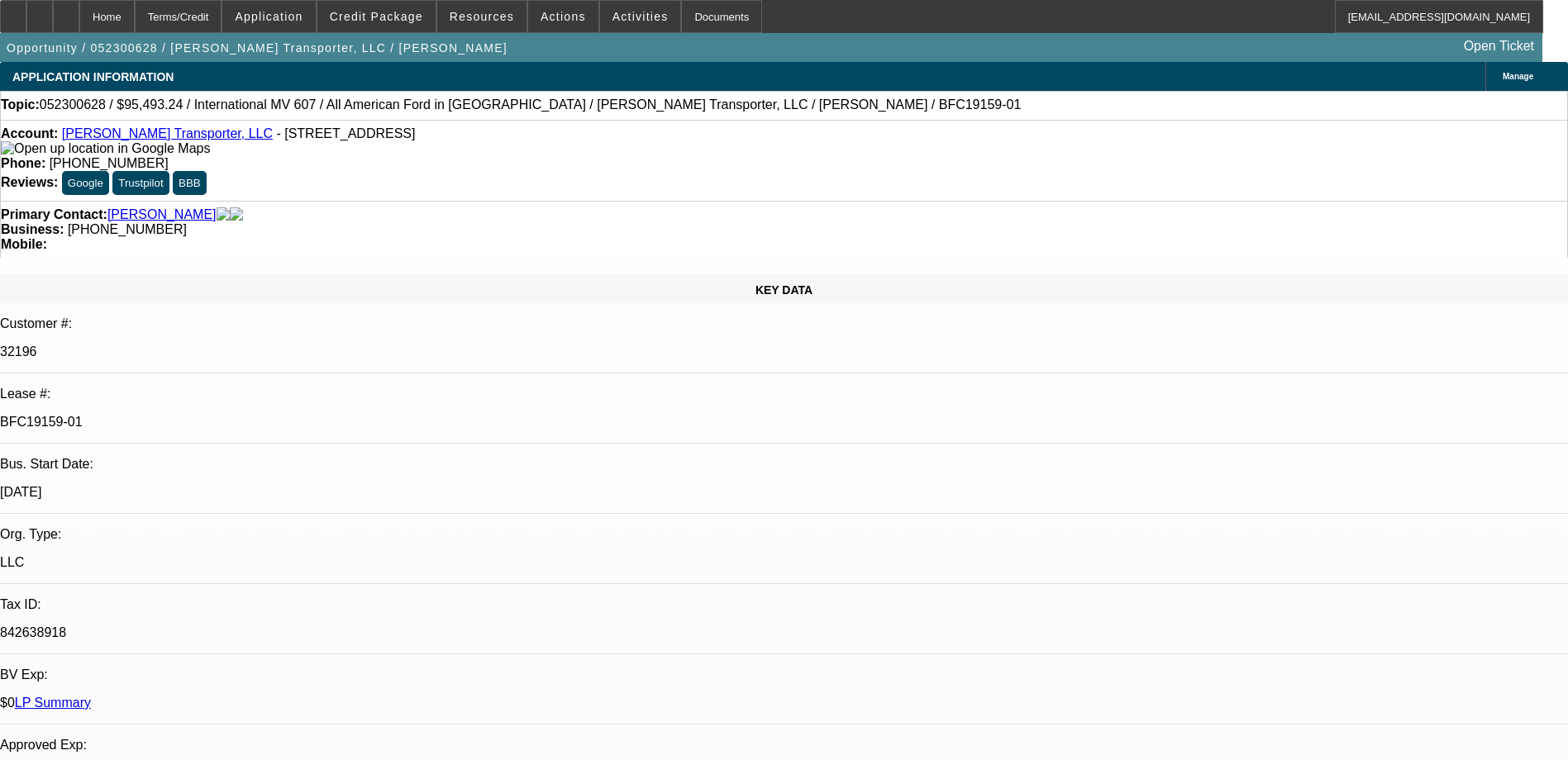 select on "1" 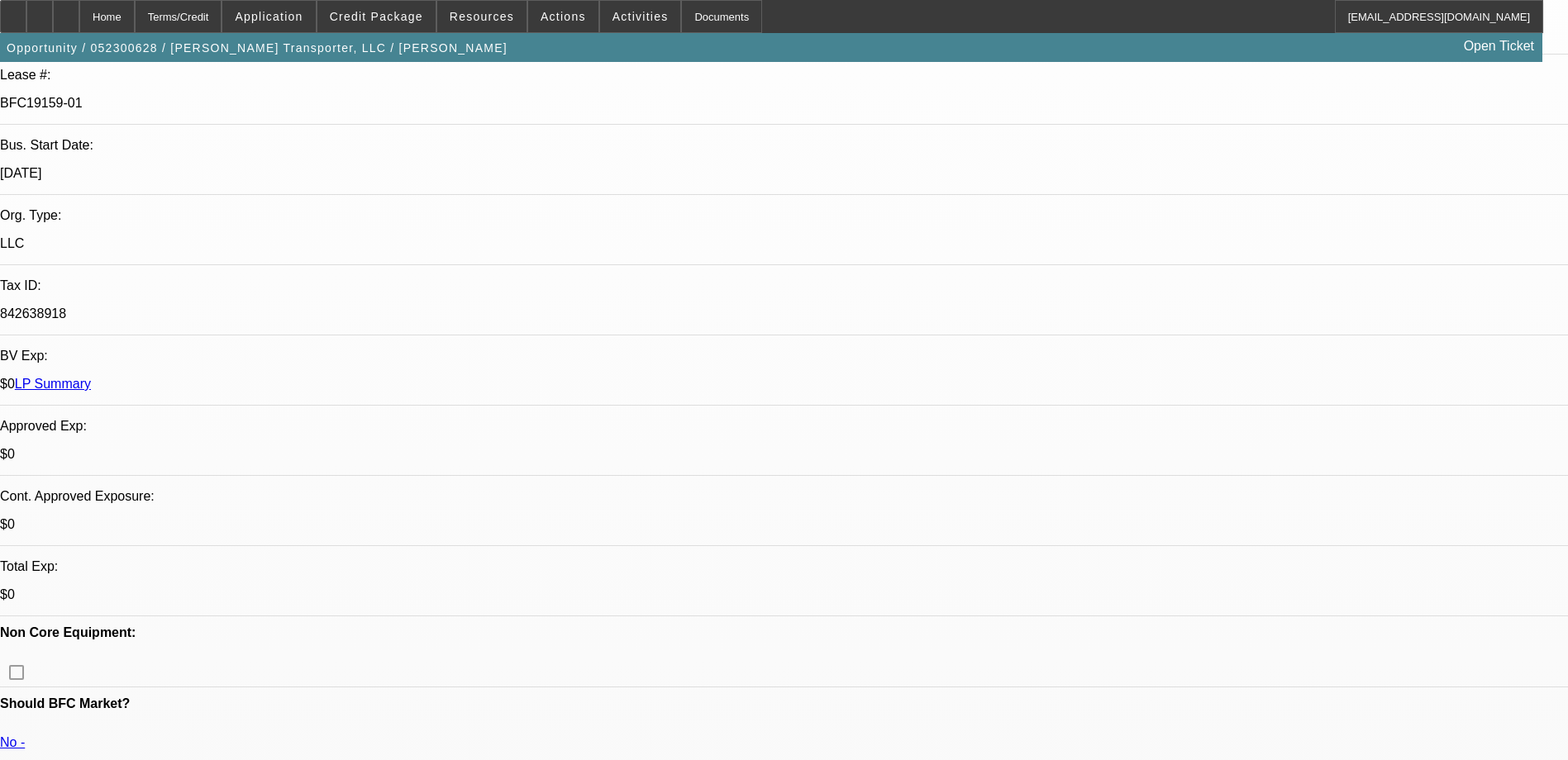 scroll, scrollTop: 661, scrollLeft: 0, axis: vertical 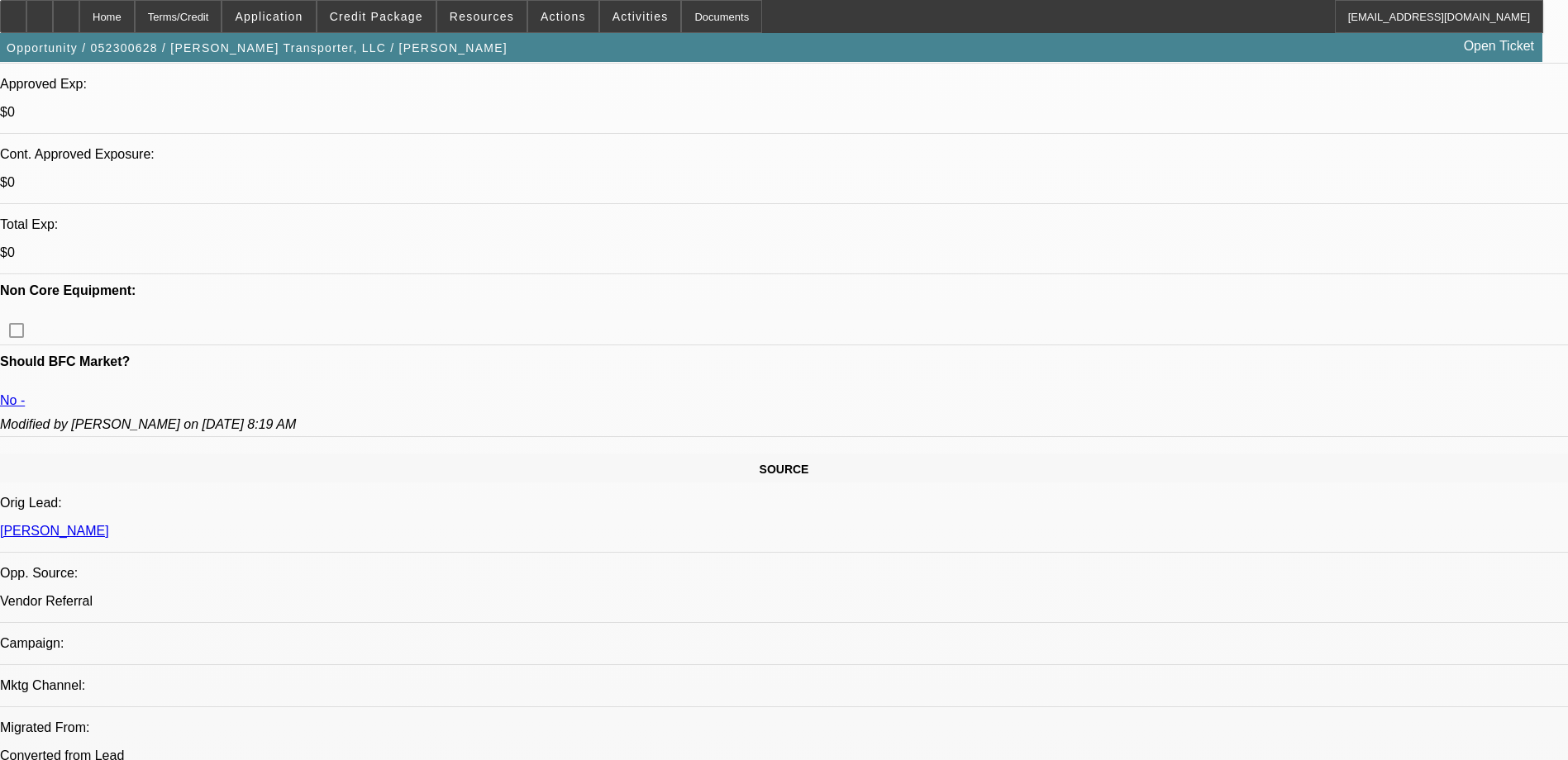 click on "54" at bounding box center [224, 2428] 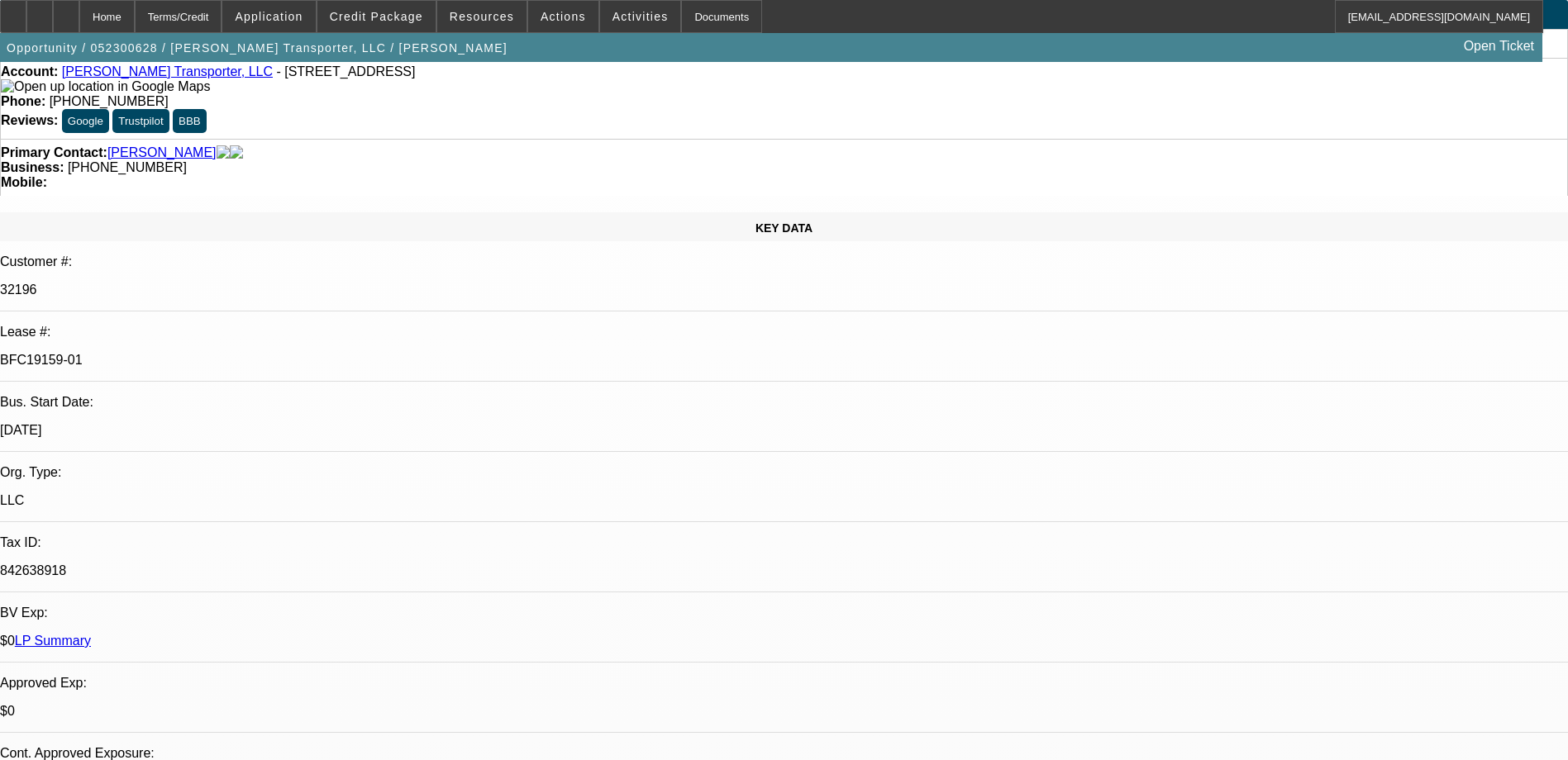 scroll, scrollTop: 0, scrollLeft: 0, axis: both 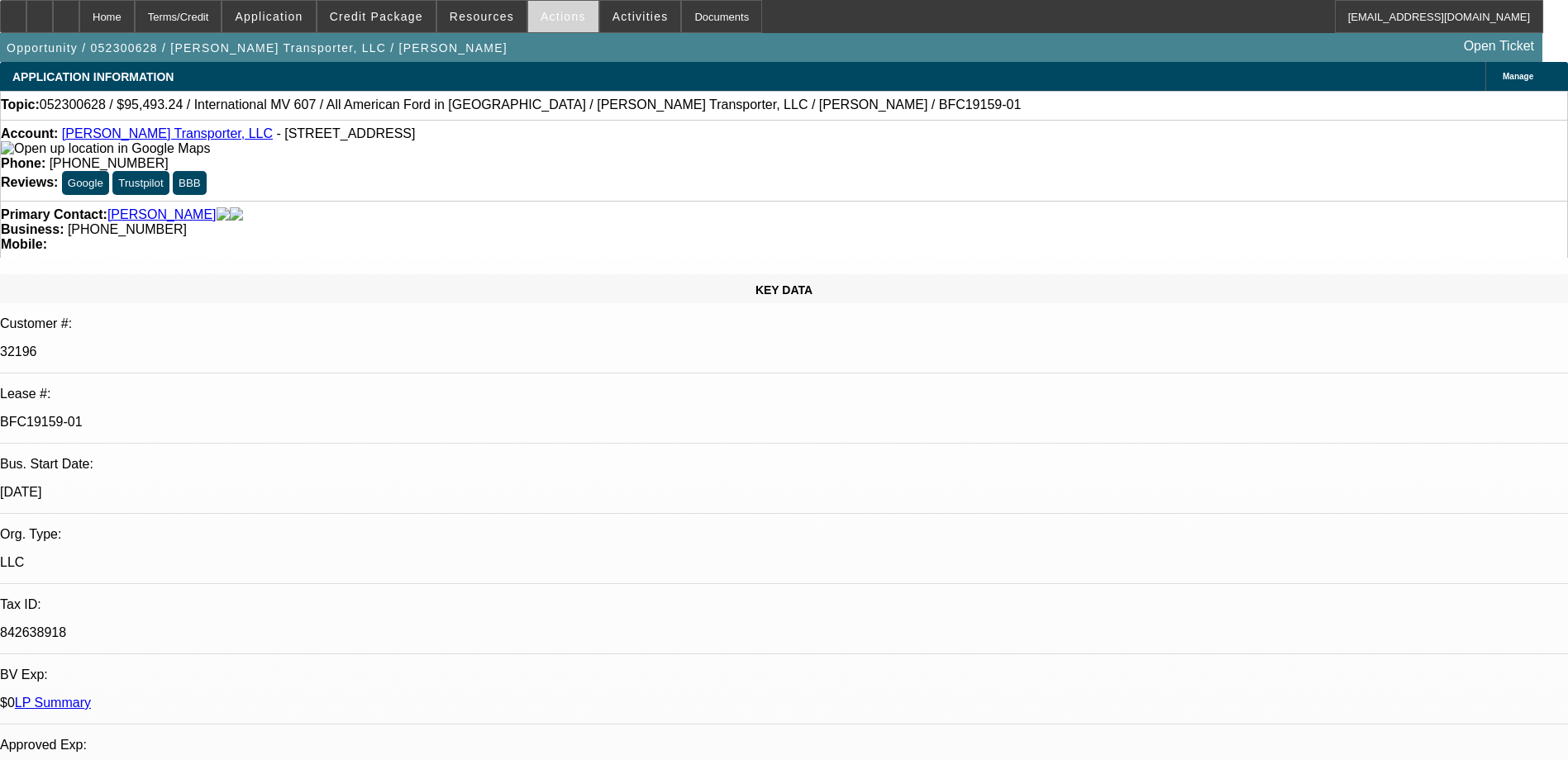 click at bounding box center [563, 17] 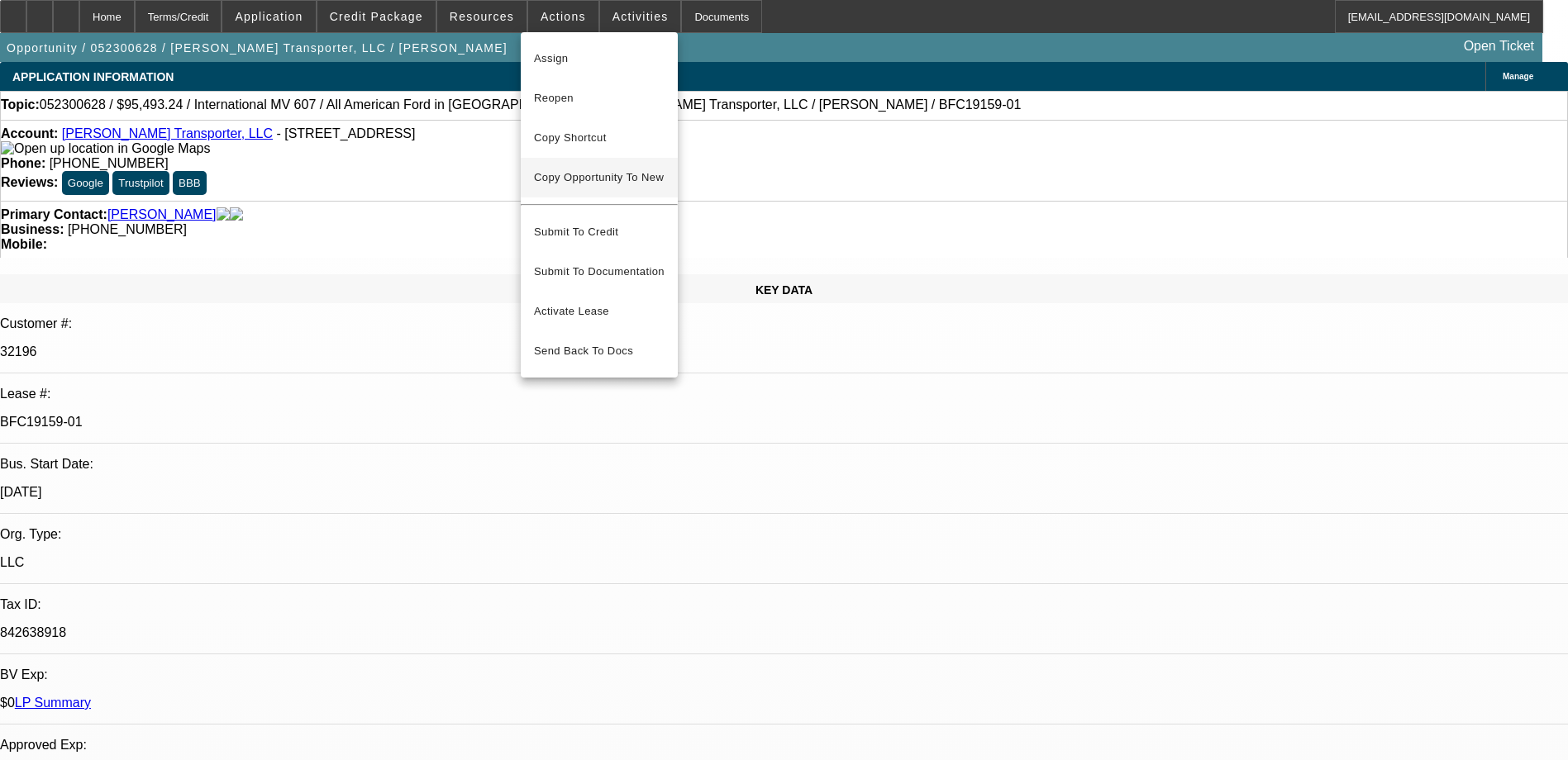 click on "Copy Opportunity To New" at bounding box center [598, 177] 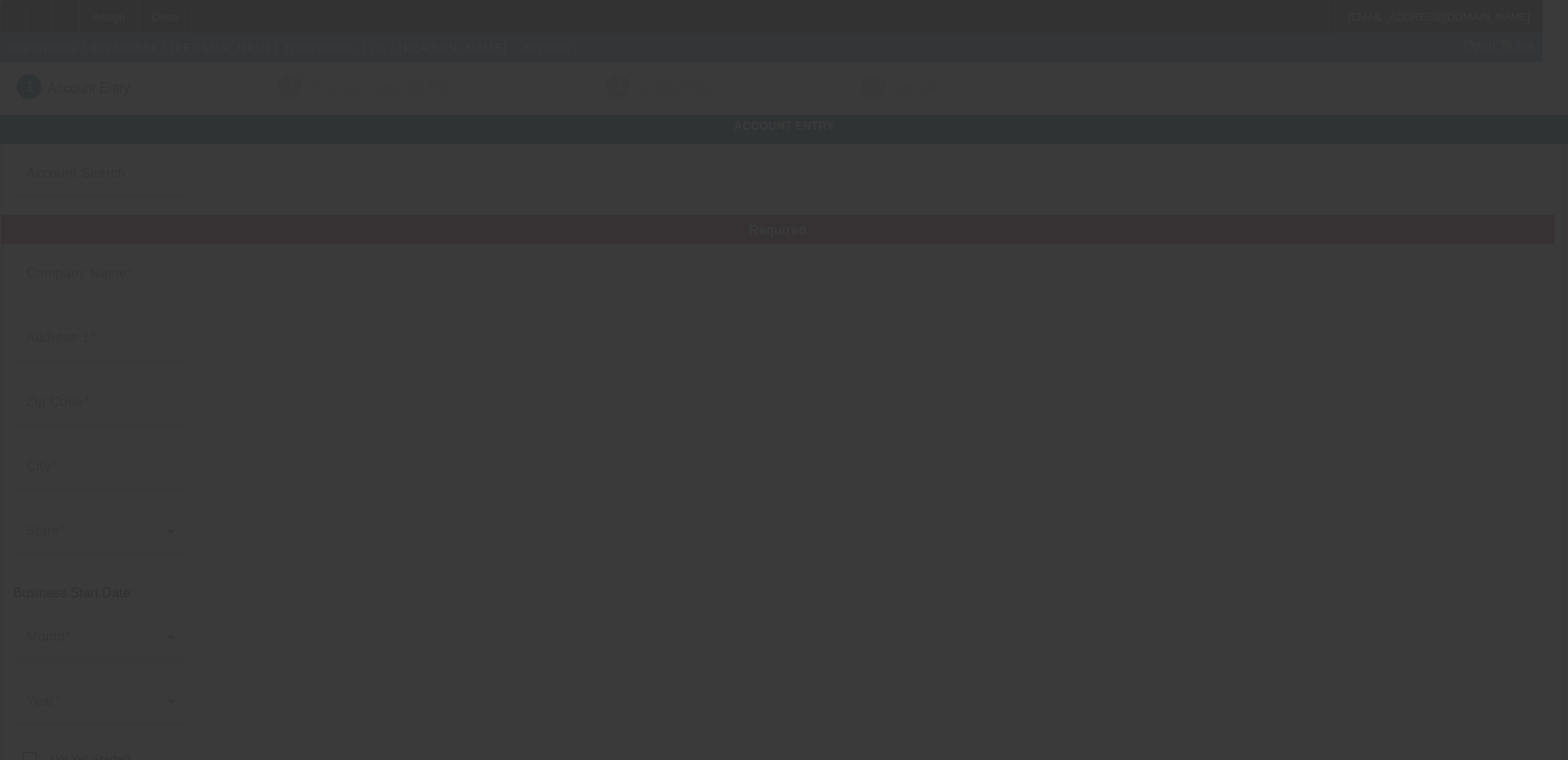 type on "Polina Transporter, LLC" 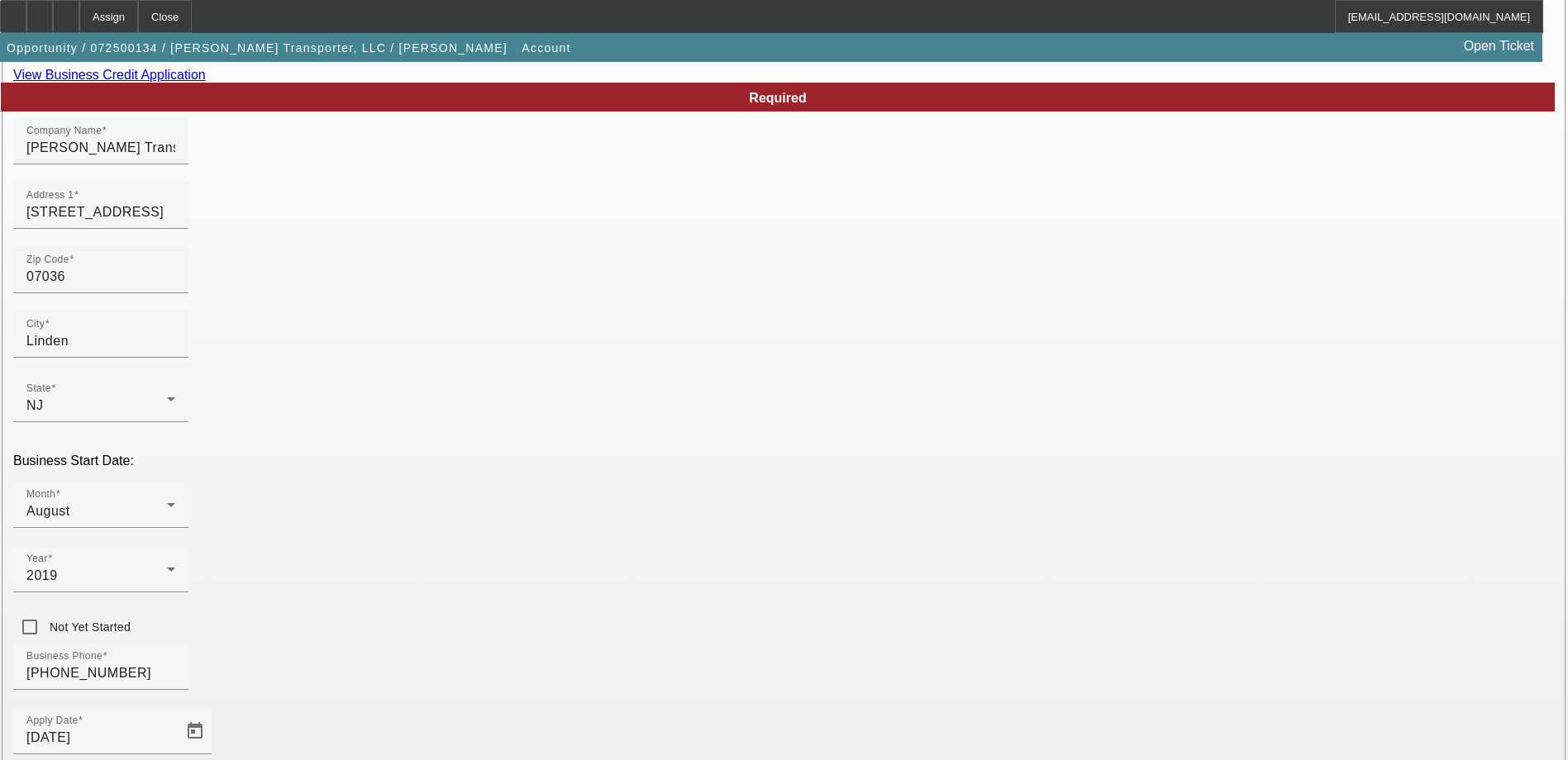 scroll, scrollTop: 297, scrollLeft: 0, axis: vertical 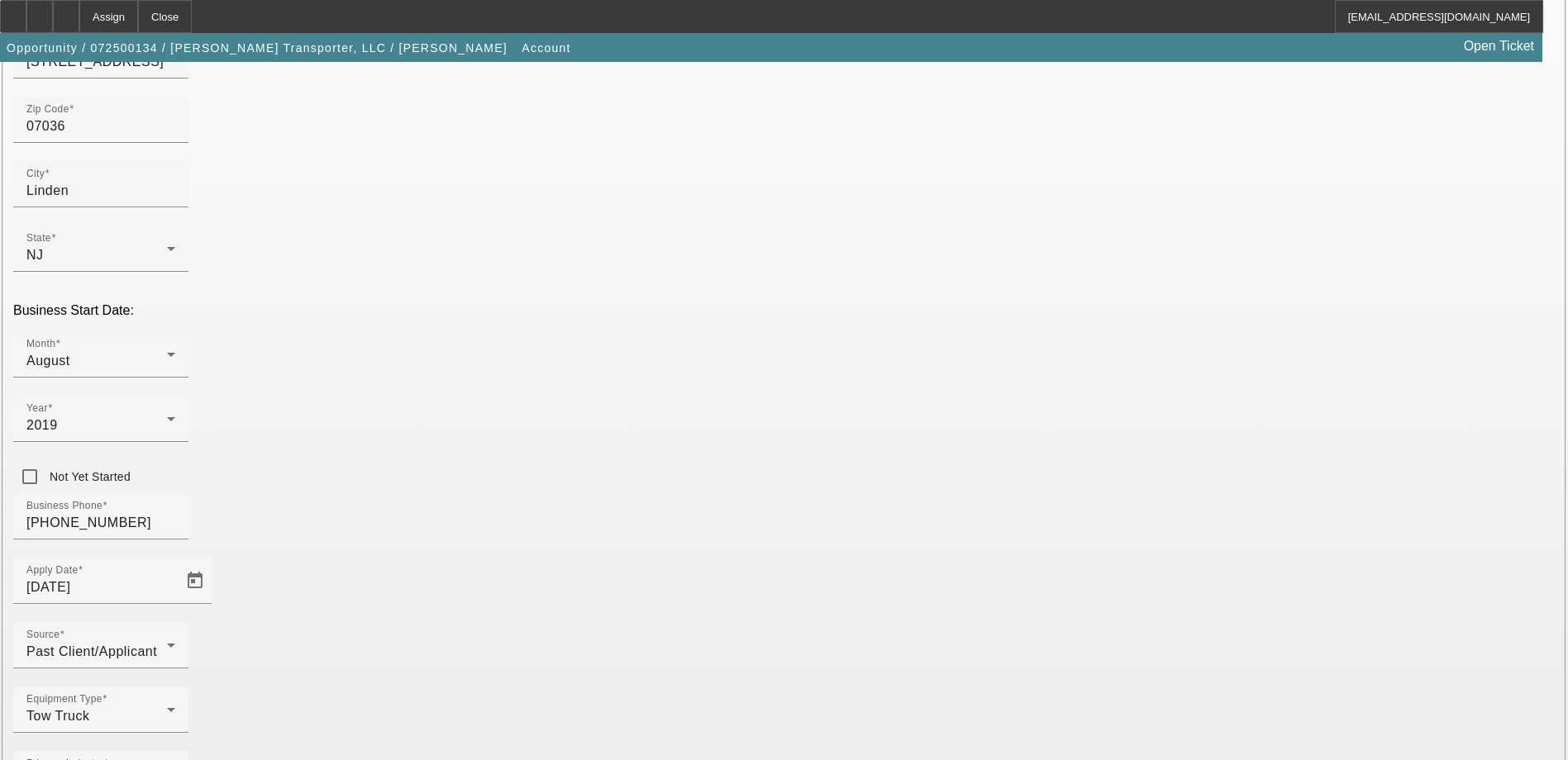click on "Submit" at bounding box center [23, 1806] 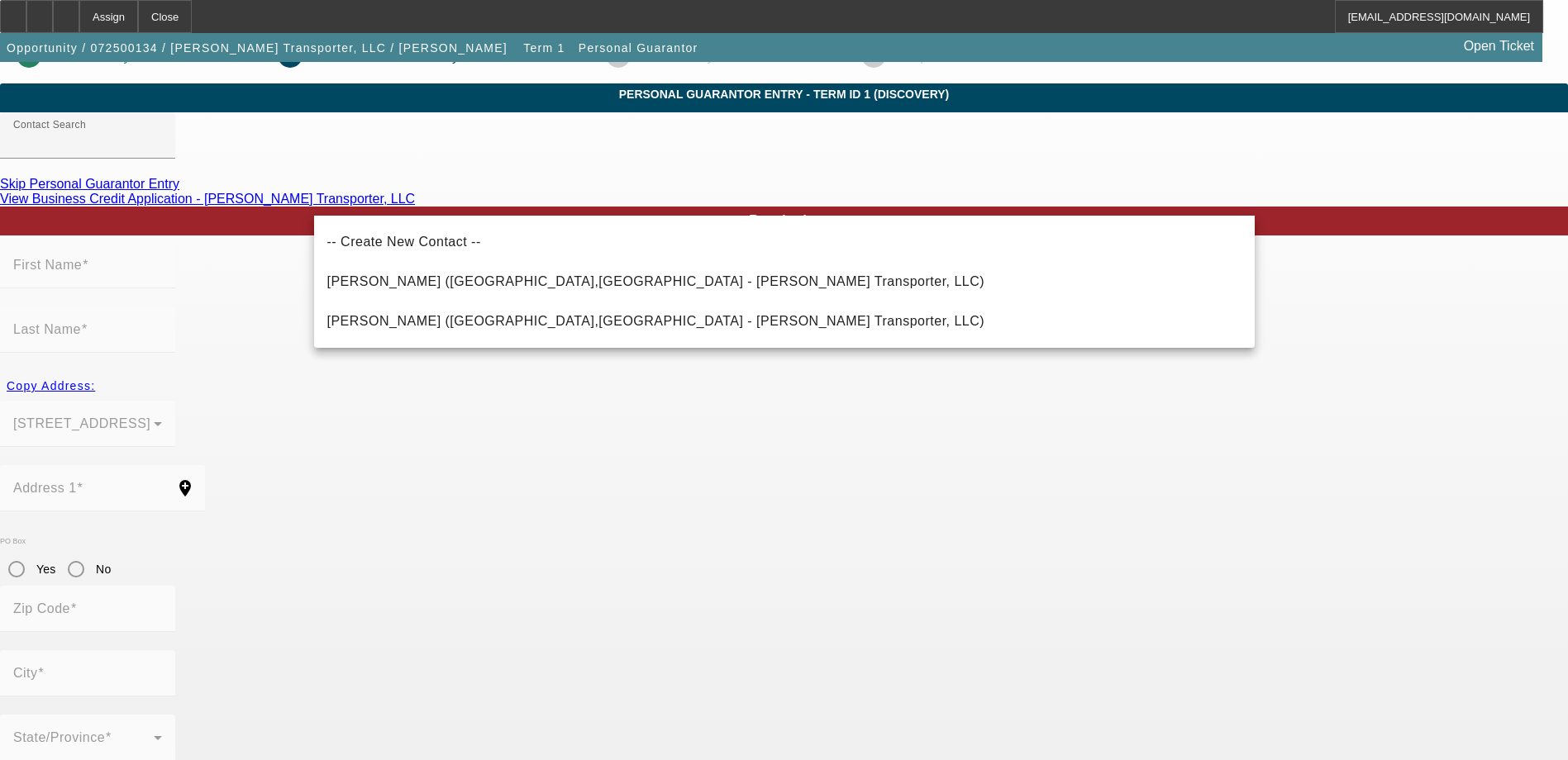 scroll, scrollTop: 0, scrollLeft: 0, axis: both 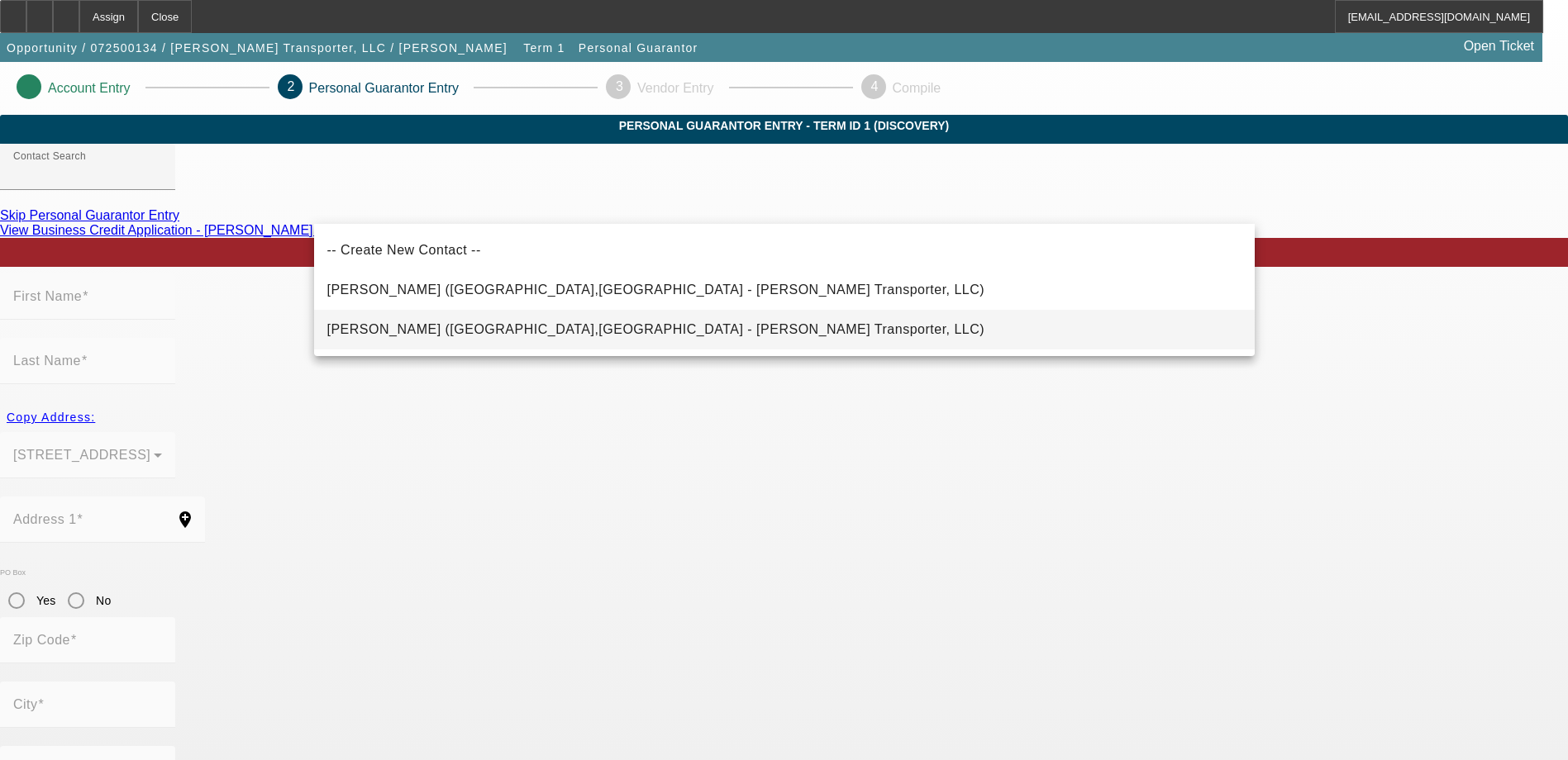 click on "Ishmuratova, Polina (Linden,NJ - Polina Transporter, LLC)" at bounding box center (656, 329) 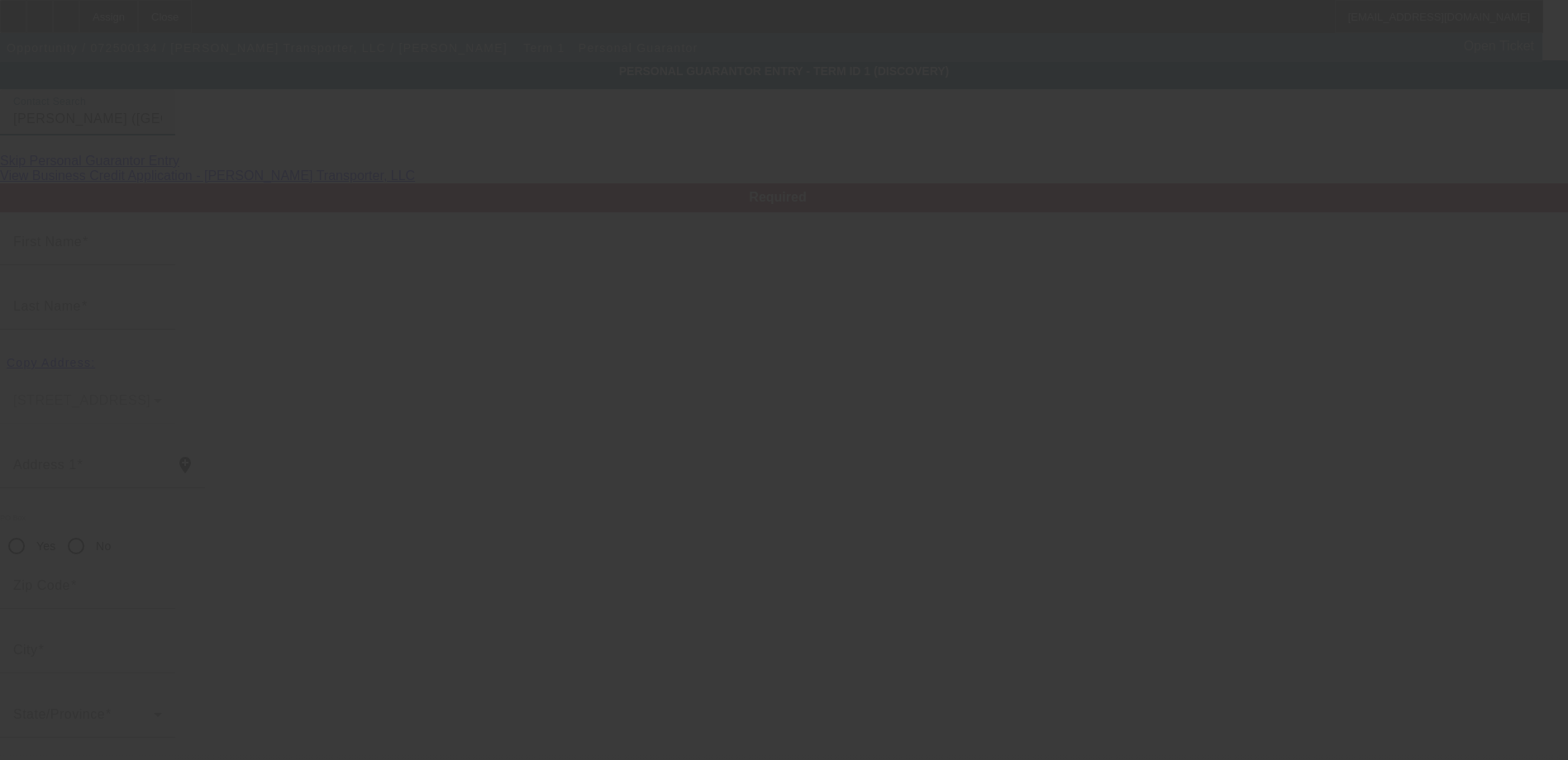 scroll, scrollTop: 63, scrollLeft: 0, axis: vertical 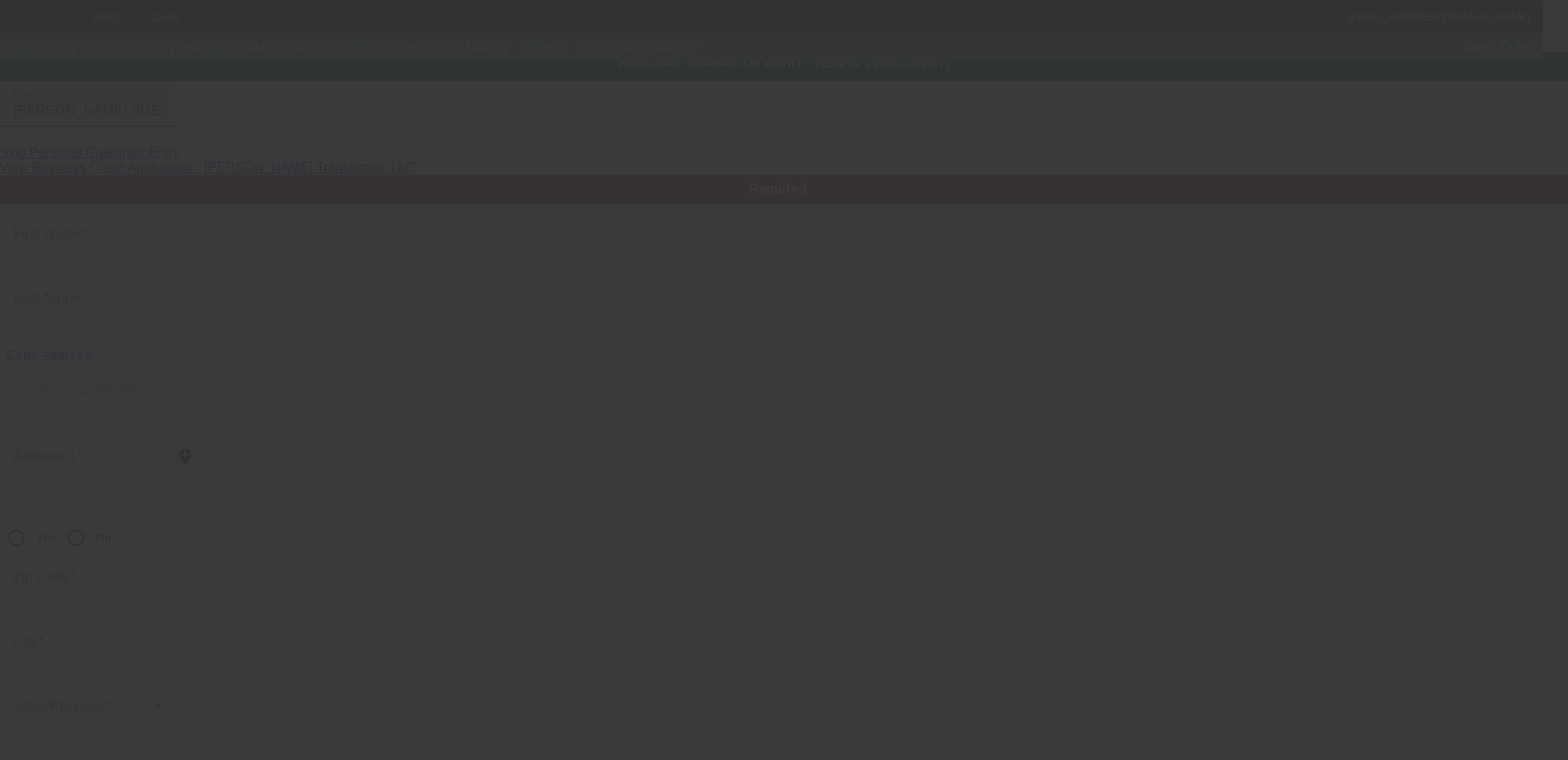 type on "Polina" 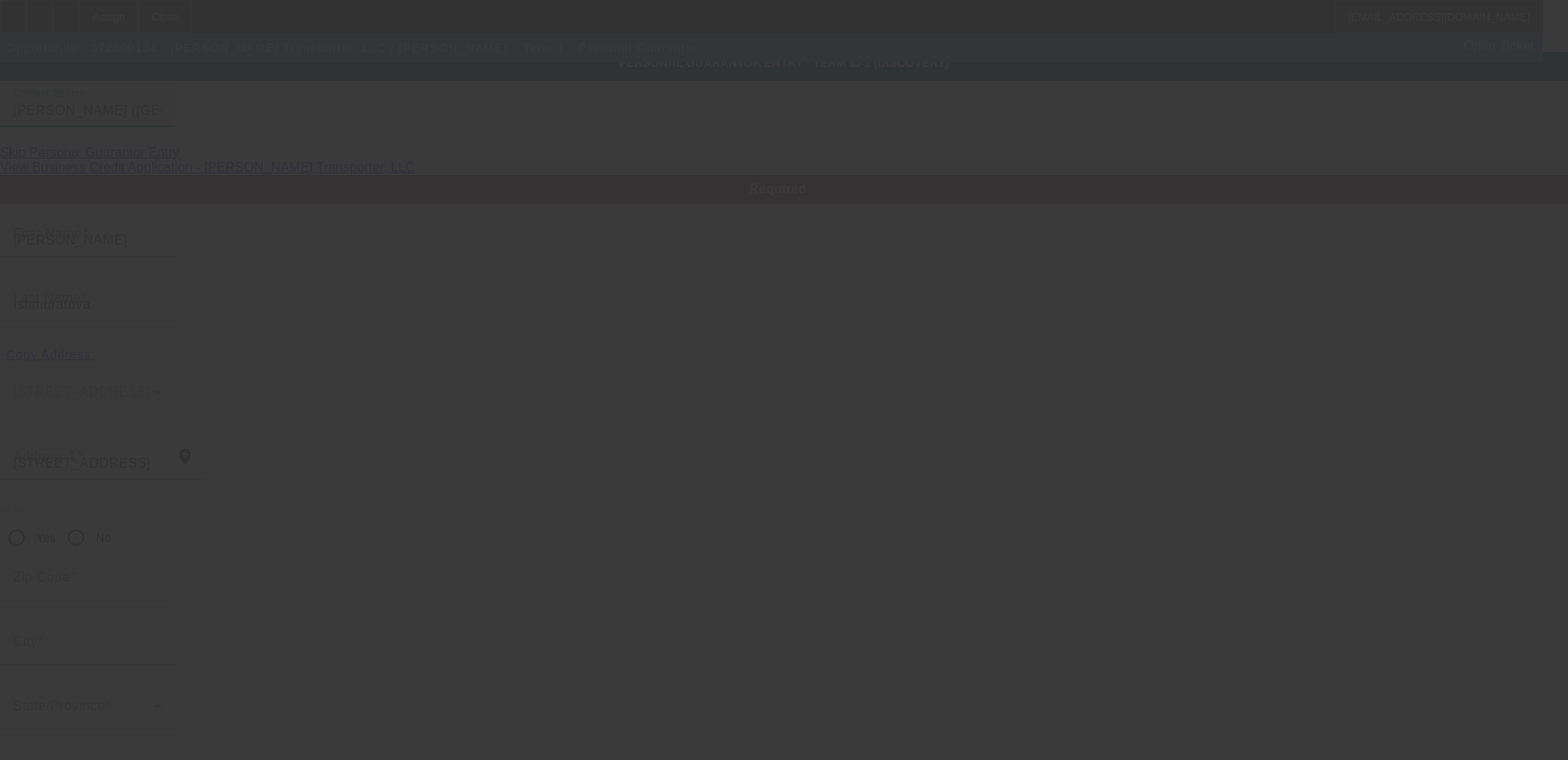 radio on "true" 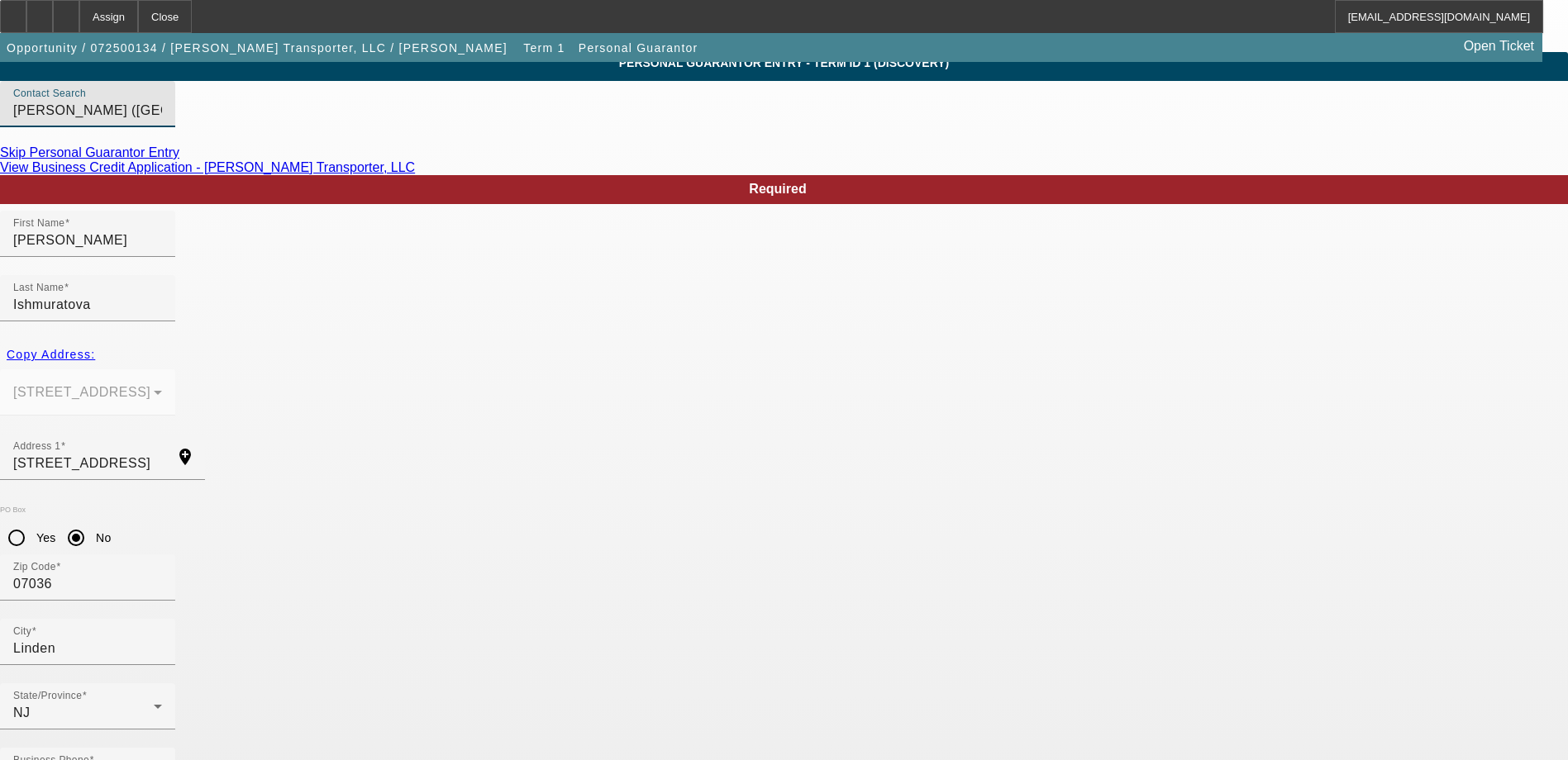 click on "Submit" at bounding box center [23, 1693] 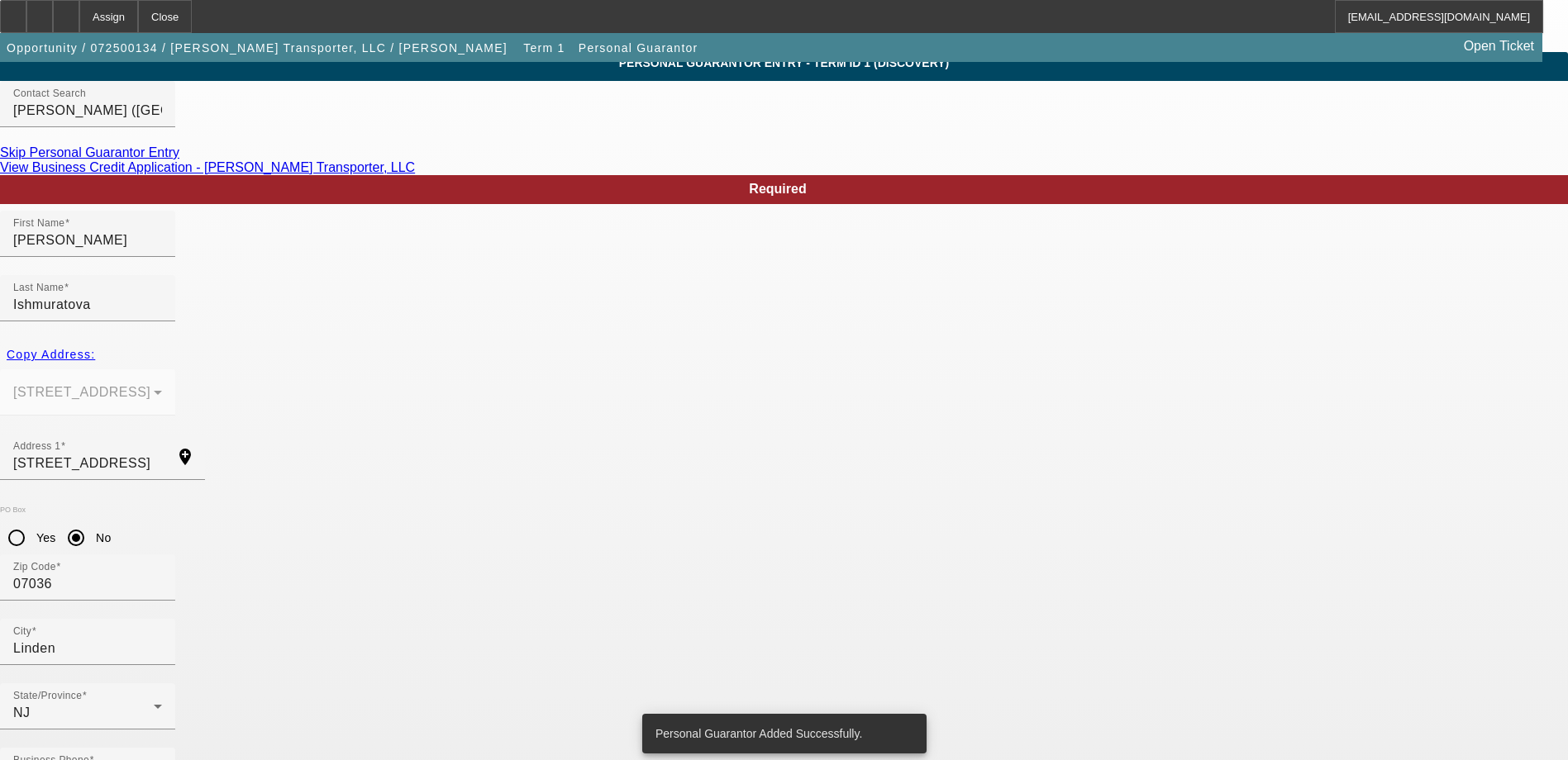 scroll, scrollTop: 0, scrollLeft: 0, axis: both 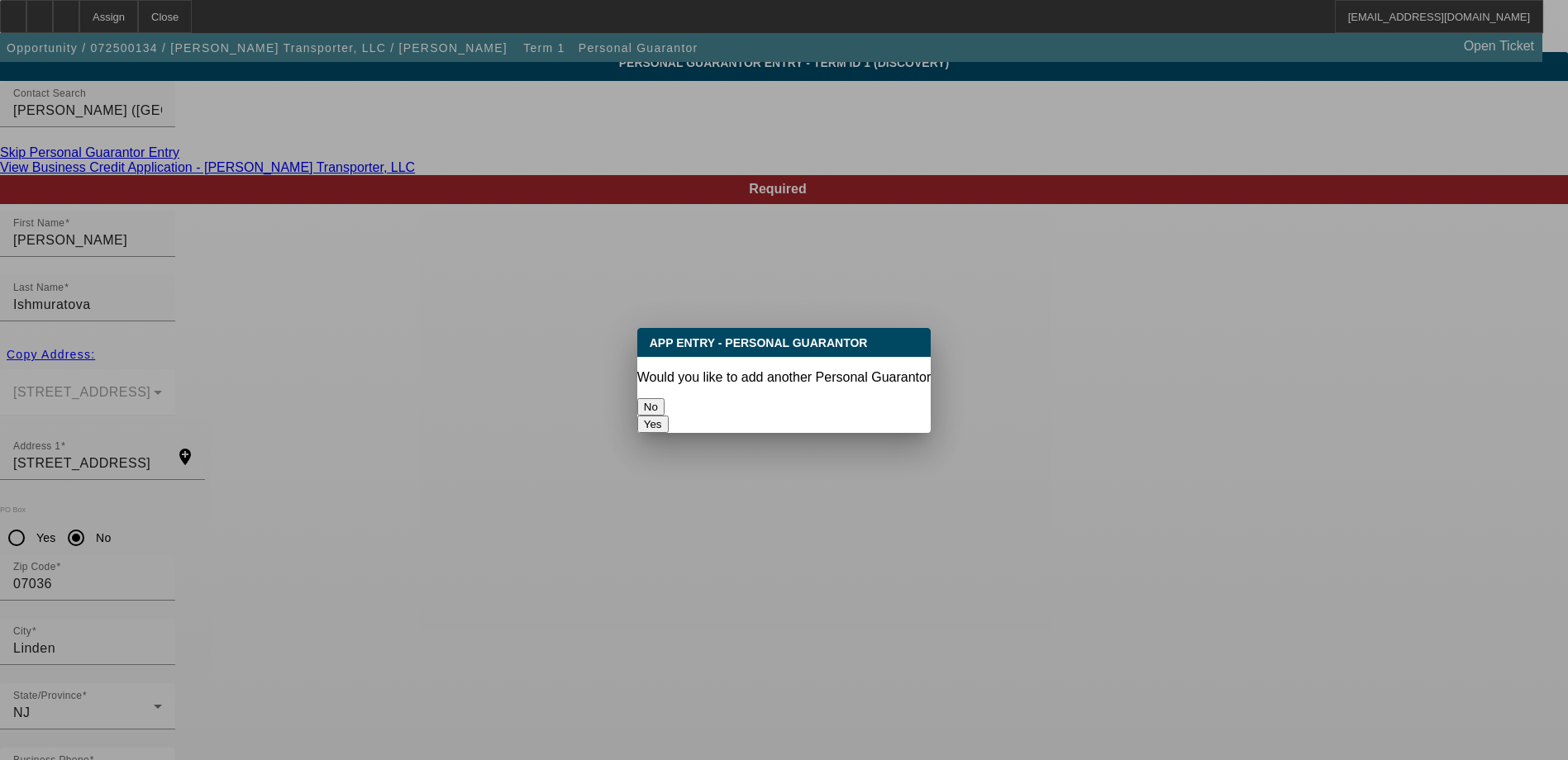 click on "No" at bounding box center [651, 406] 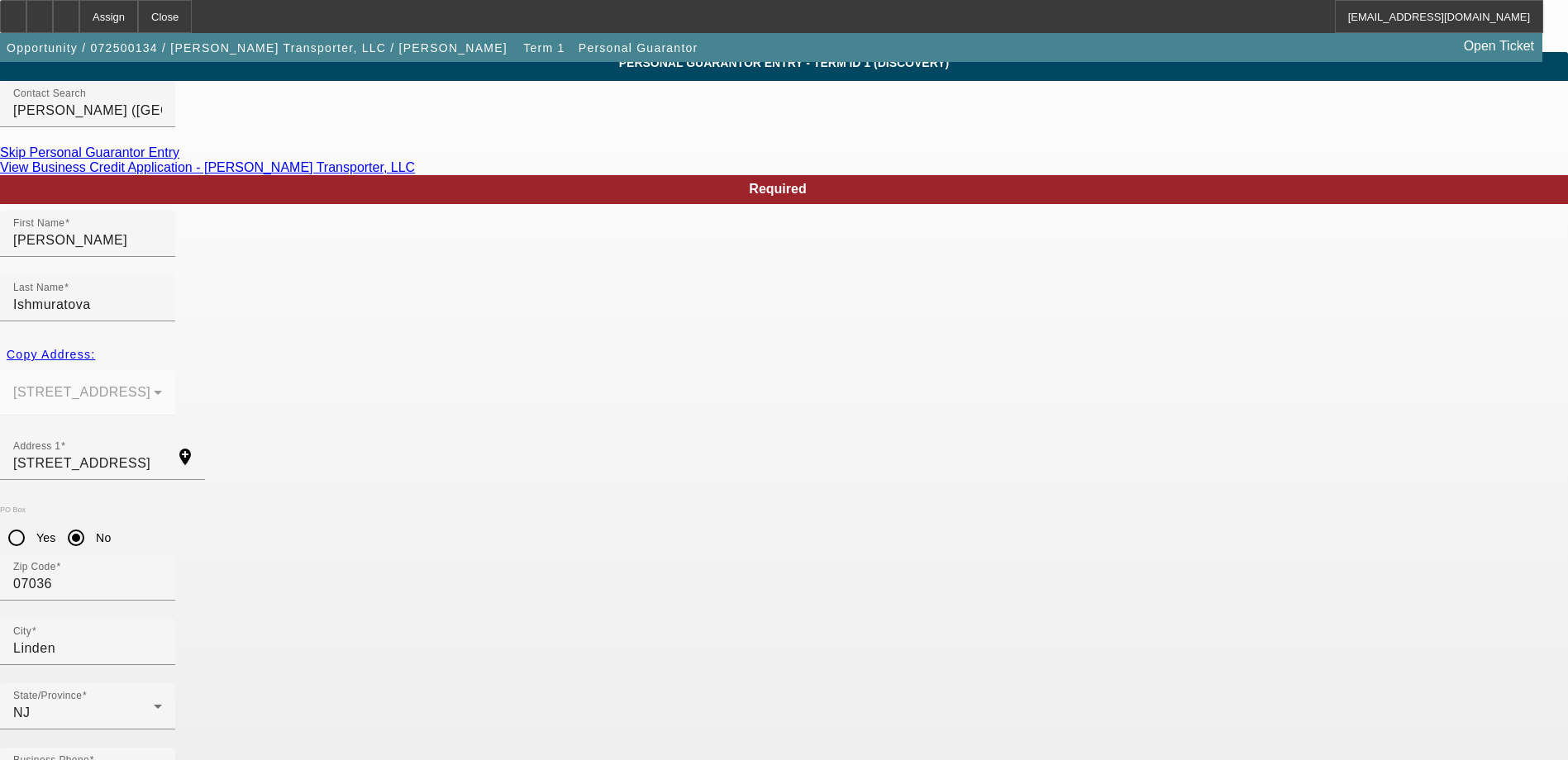 scroll, scrollTop: 63, scrollLeft: 0, axis: vertical 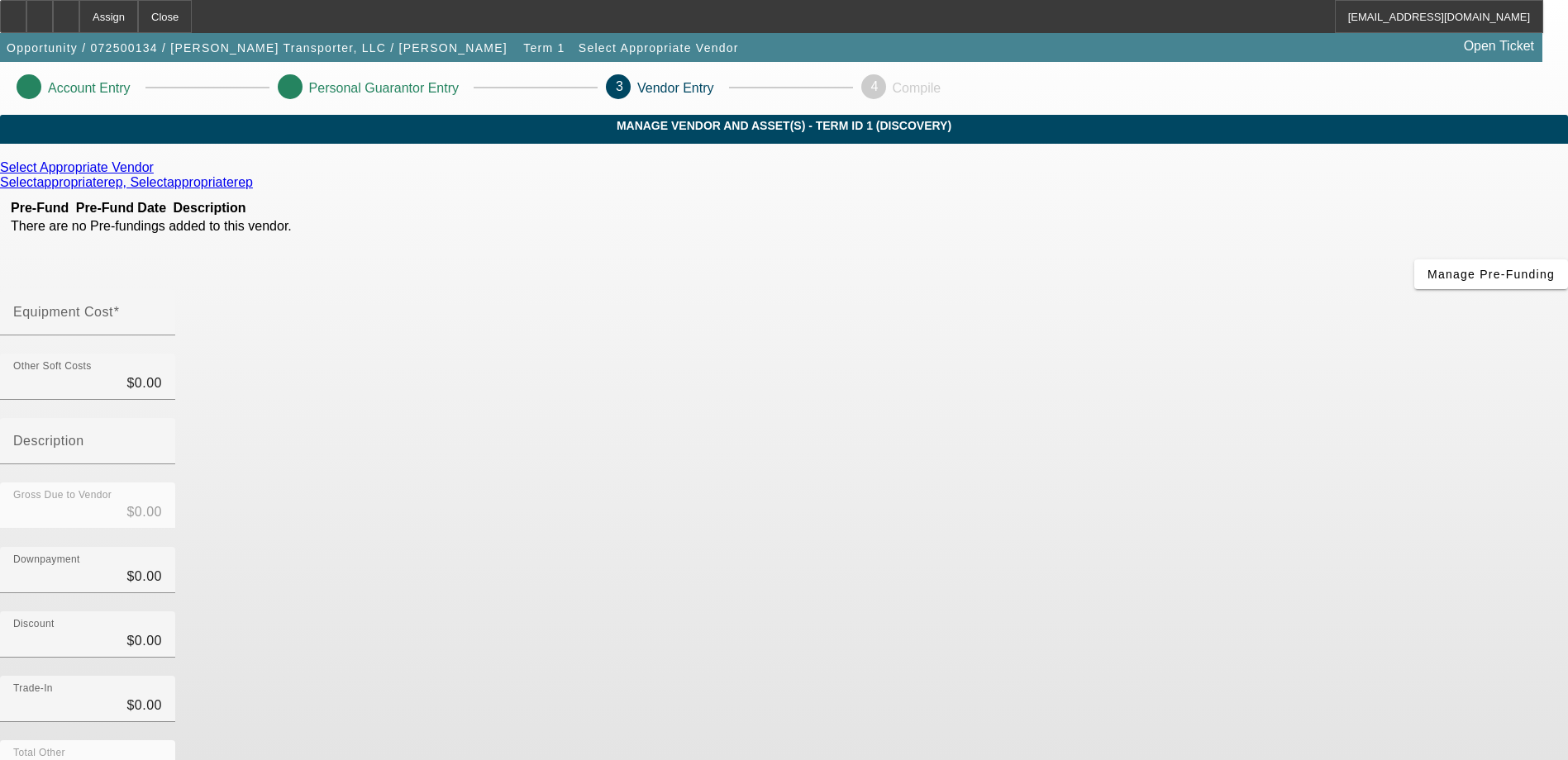 click at bounding box center [88, 344] 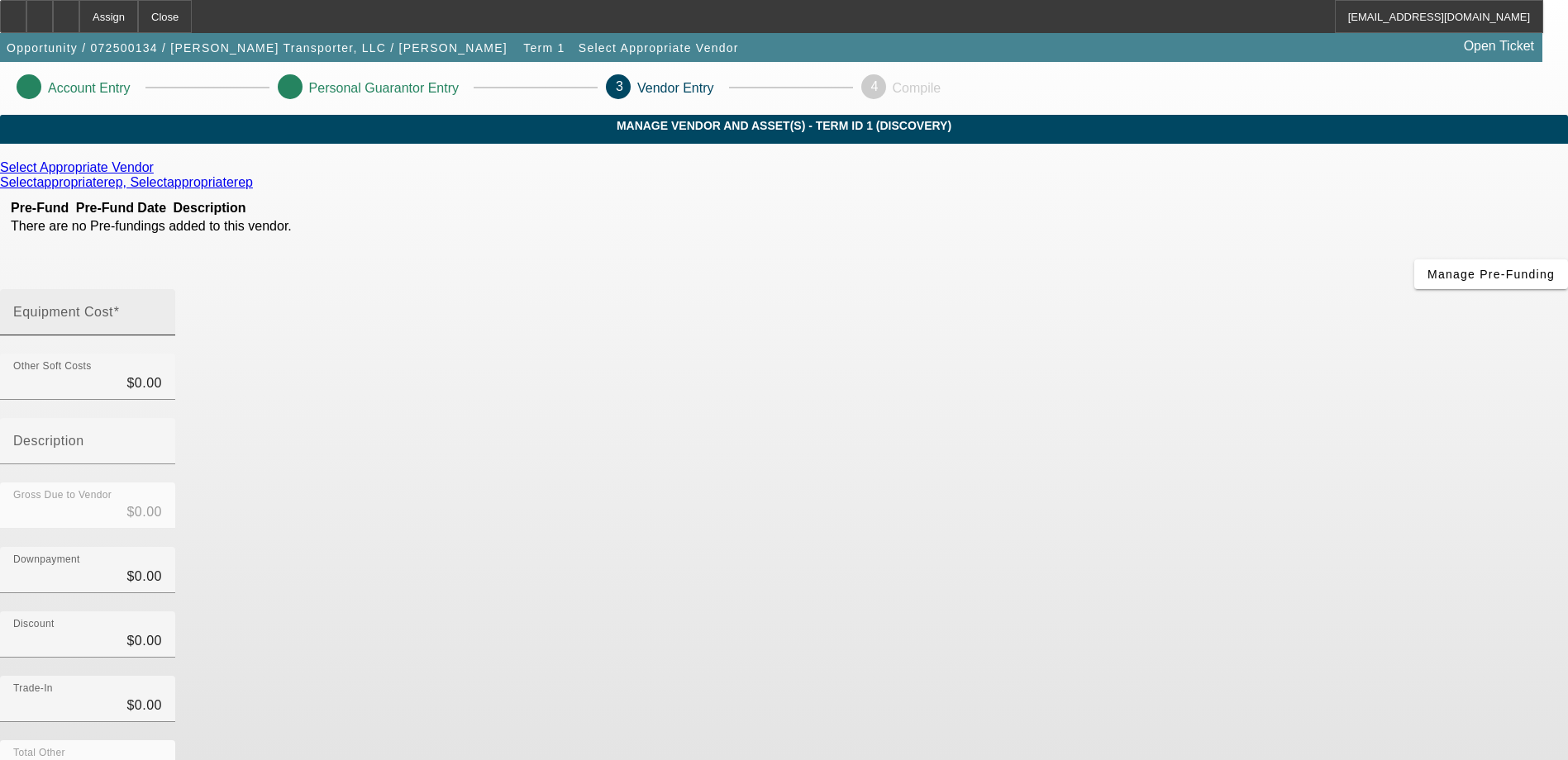 click on "Equipment Cost" at bounding box center (88, 319) 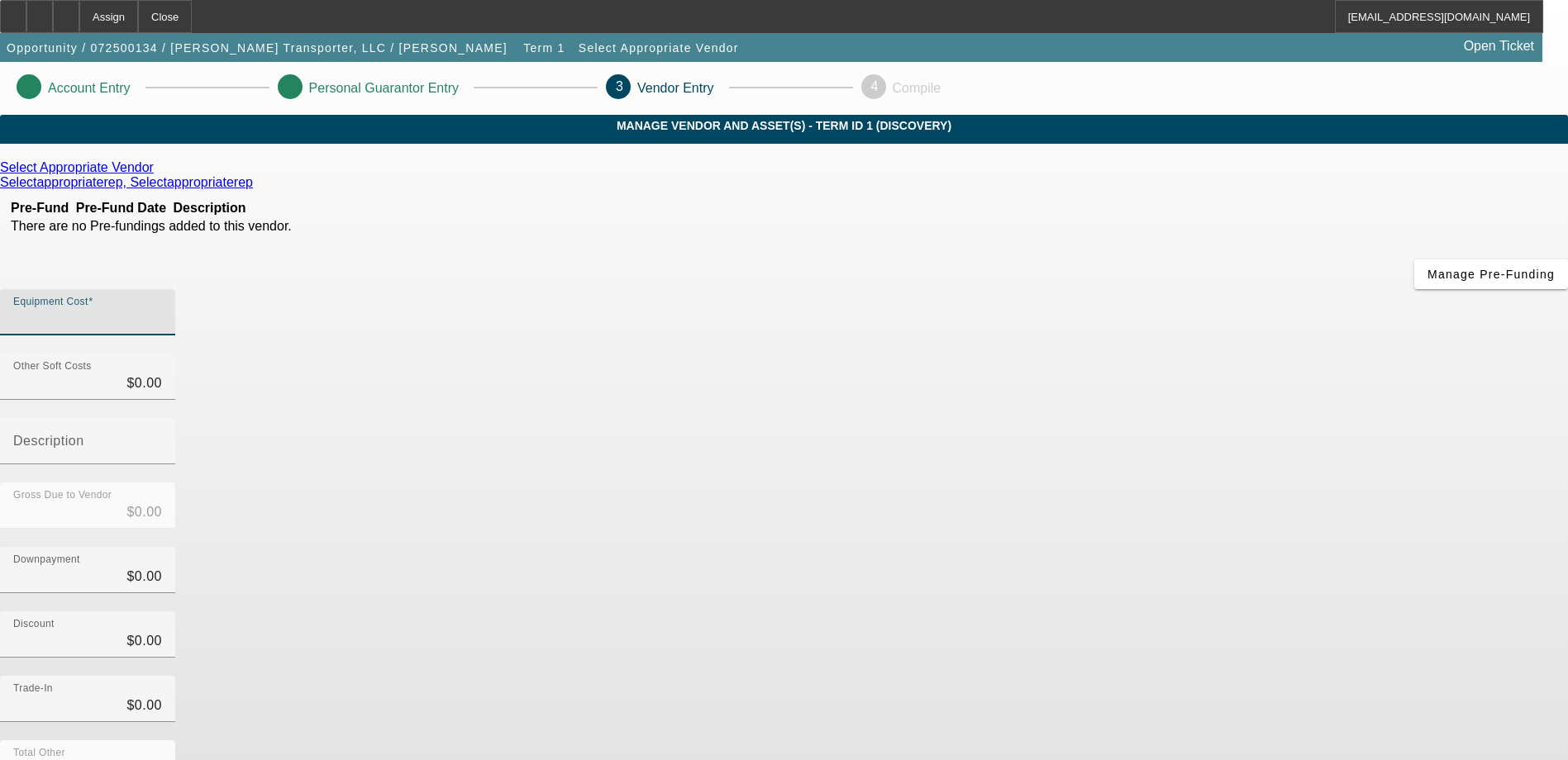 type on "8" 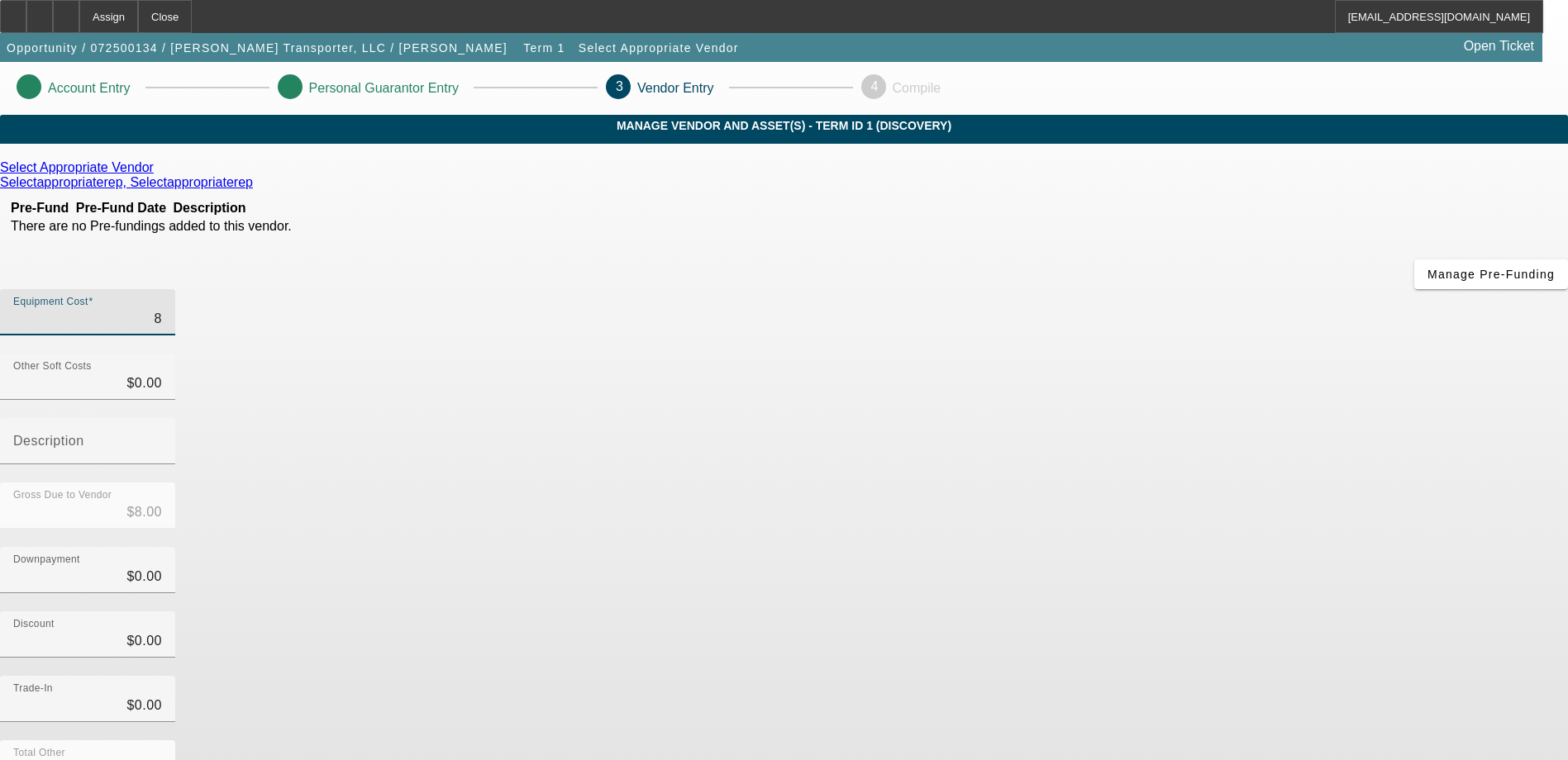 type on "85" 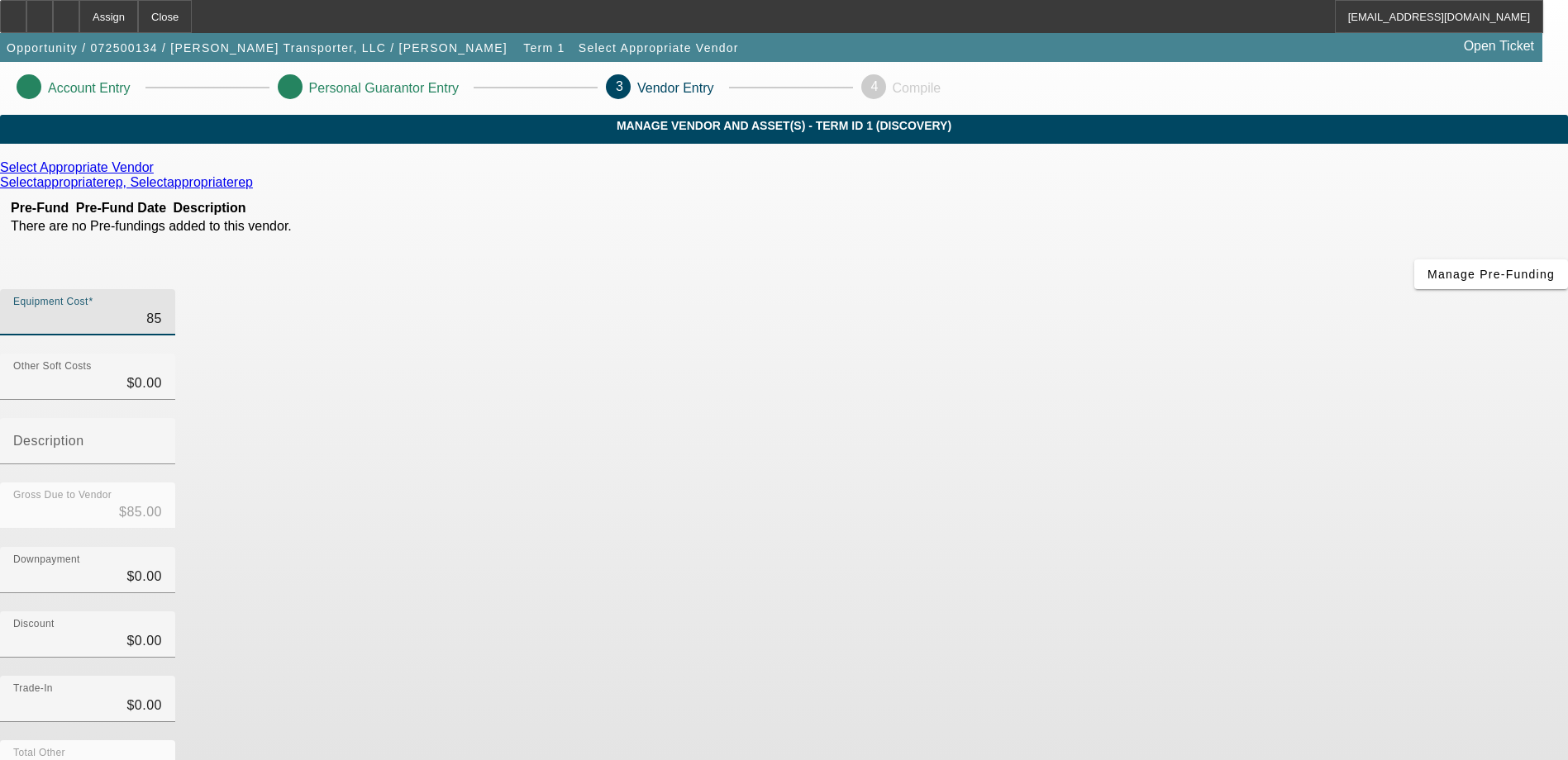 type on "850" 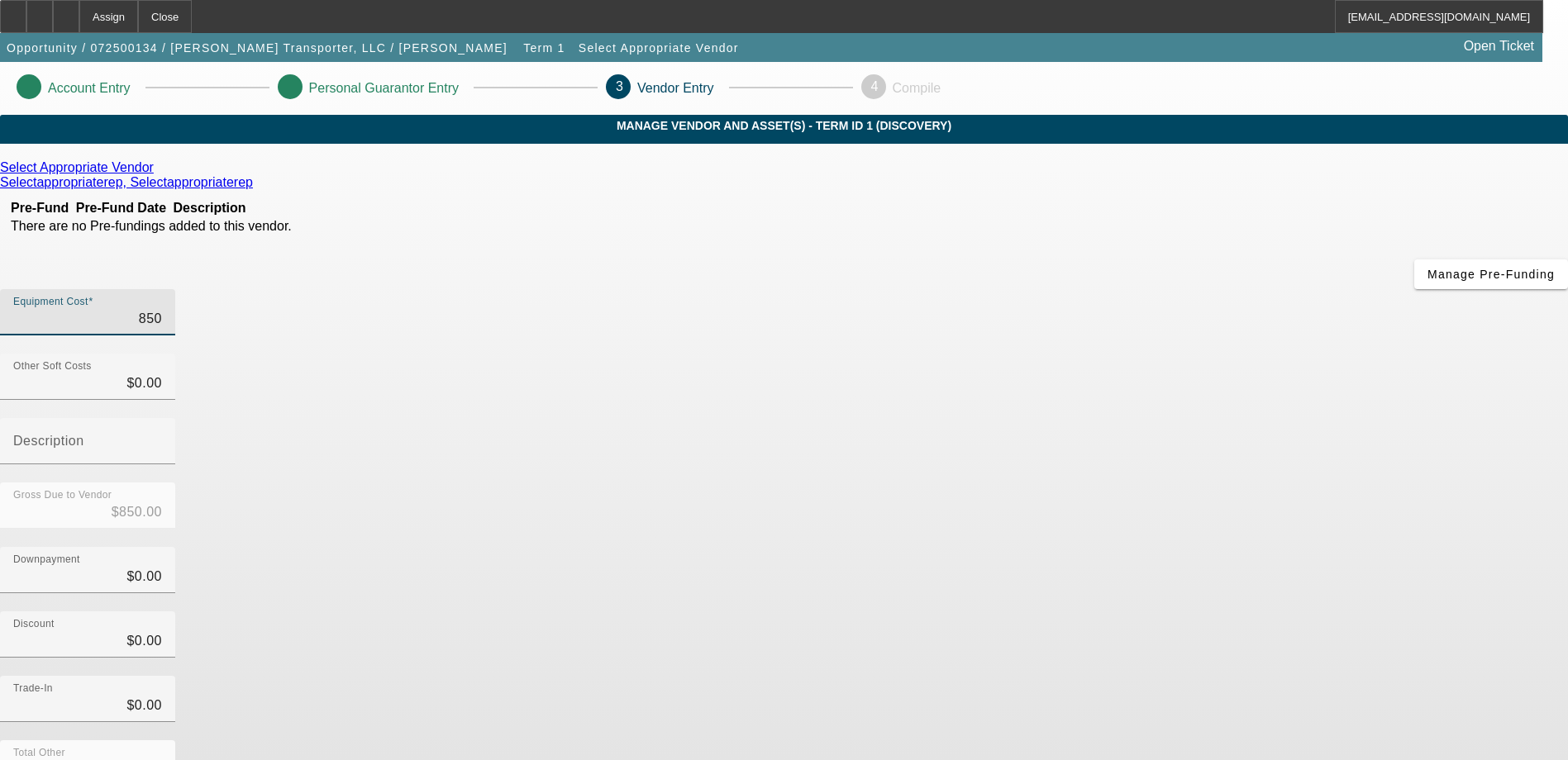 type on "8500" 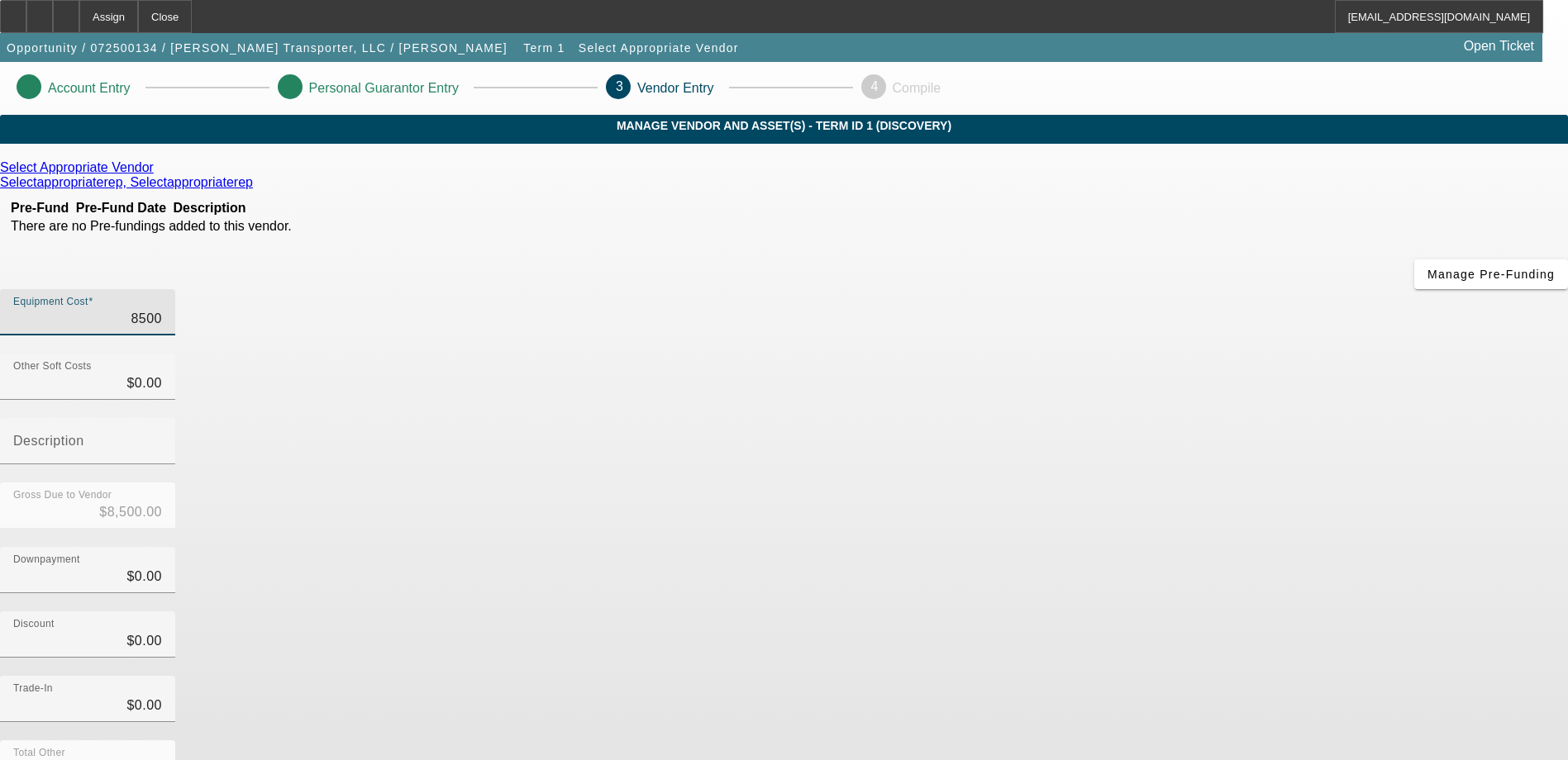 type on "85000" 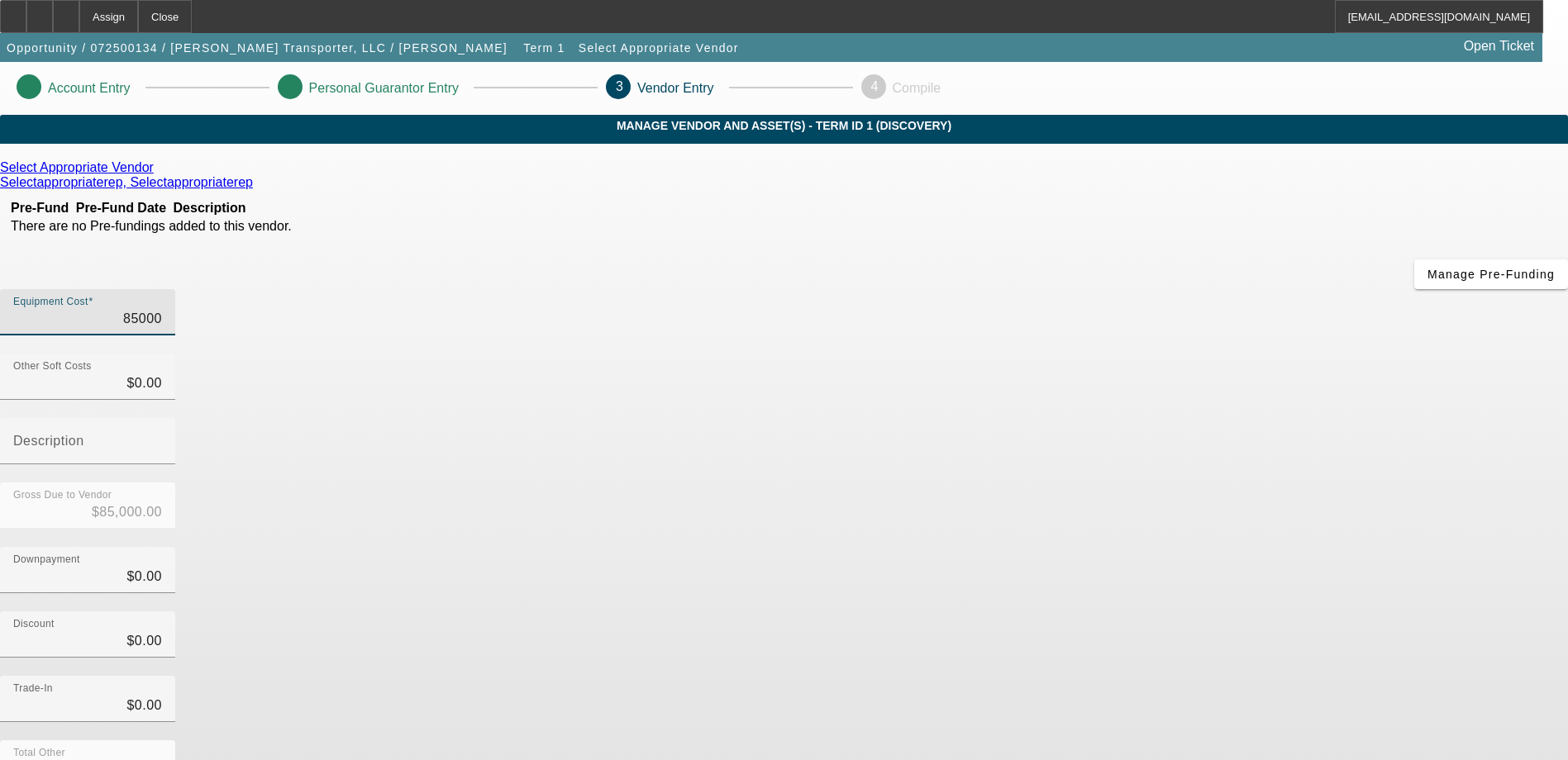type on "$85,000.00" 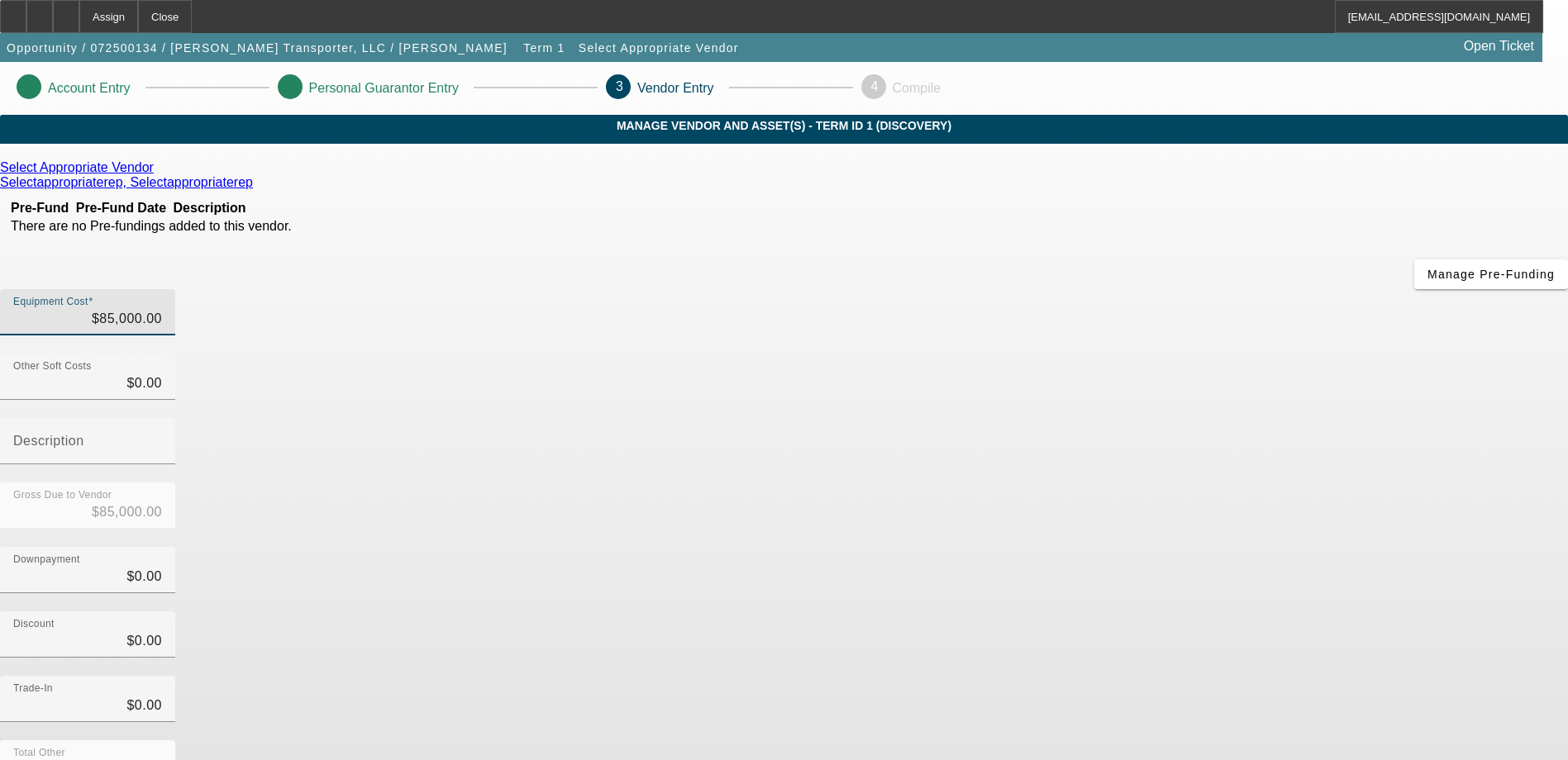 drag, startPoint x: 1175, startPoint y: 382, endPoint x: 1176, endPoint y: 411, distance: 29.01724 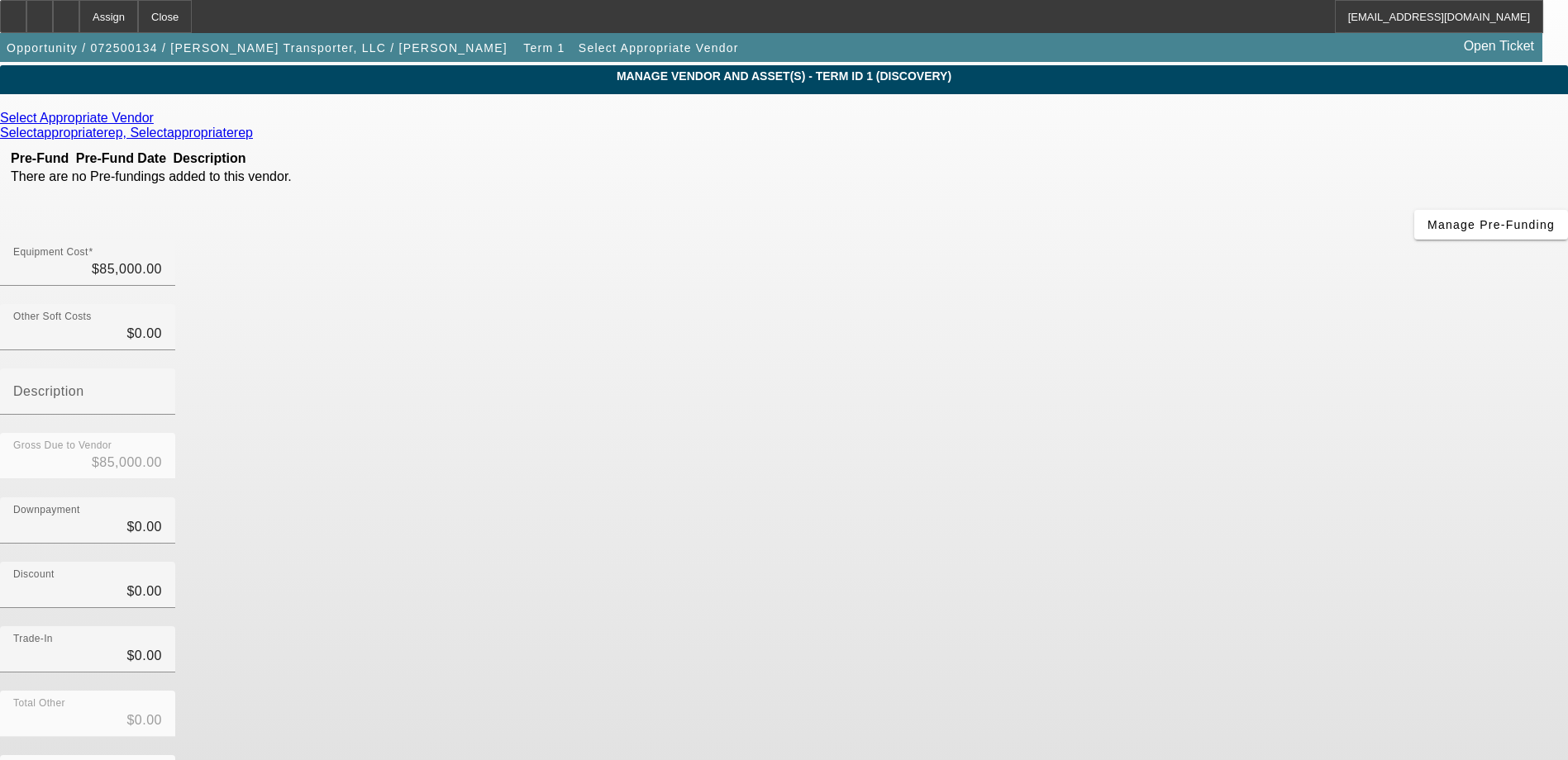 scroll, scrollTop: 77, scrollLeft: 0, axis: vertical 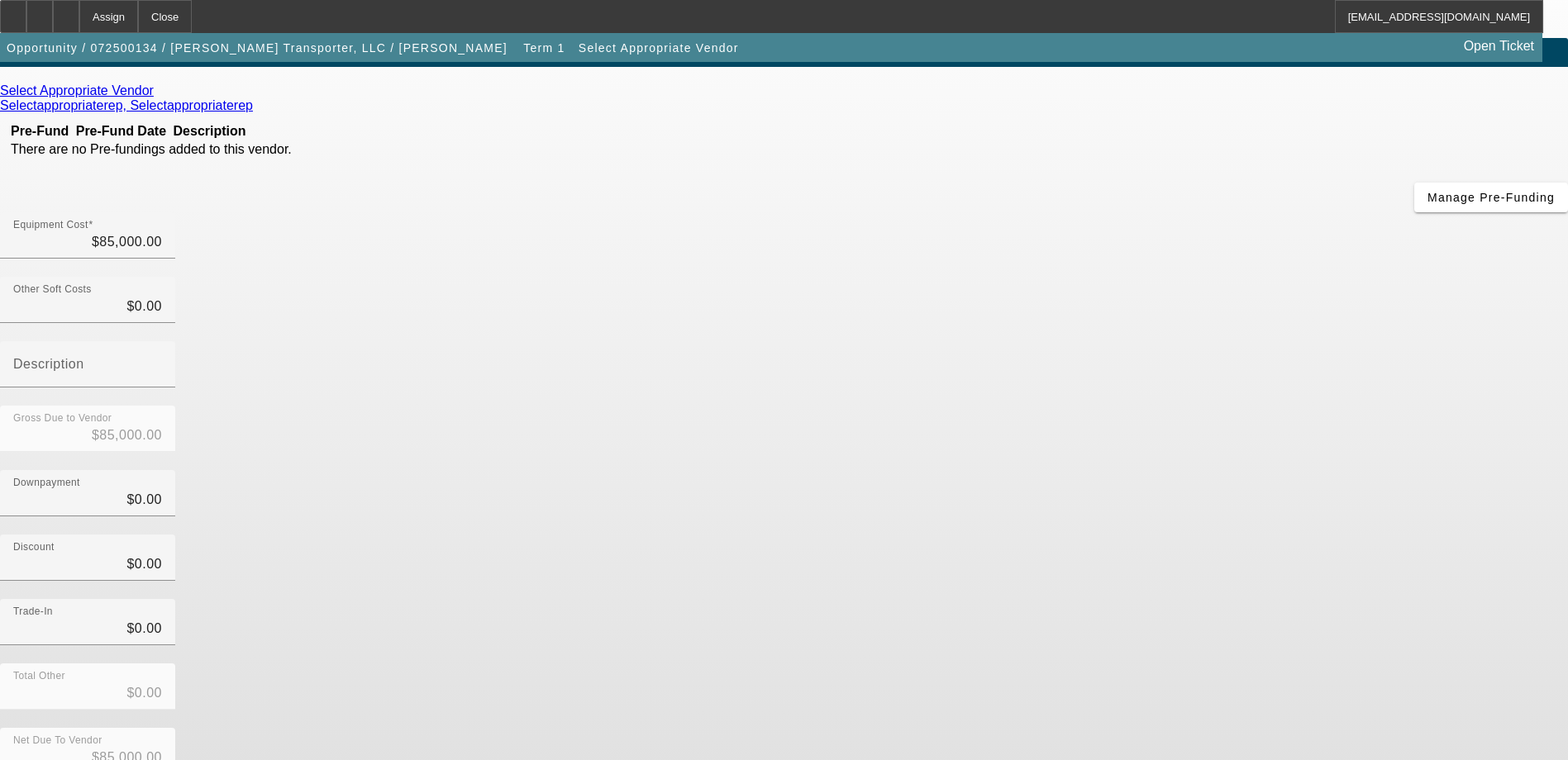 click on "Submit" at bounding box center [23, 800] 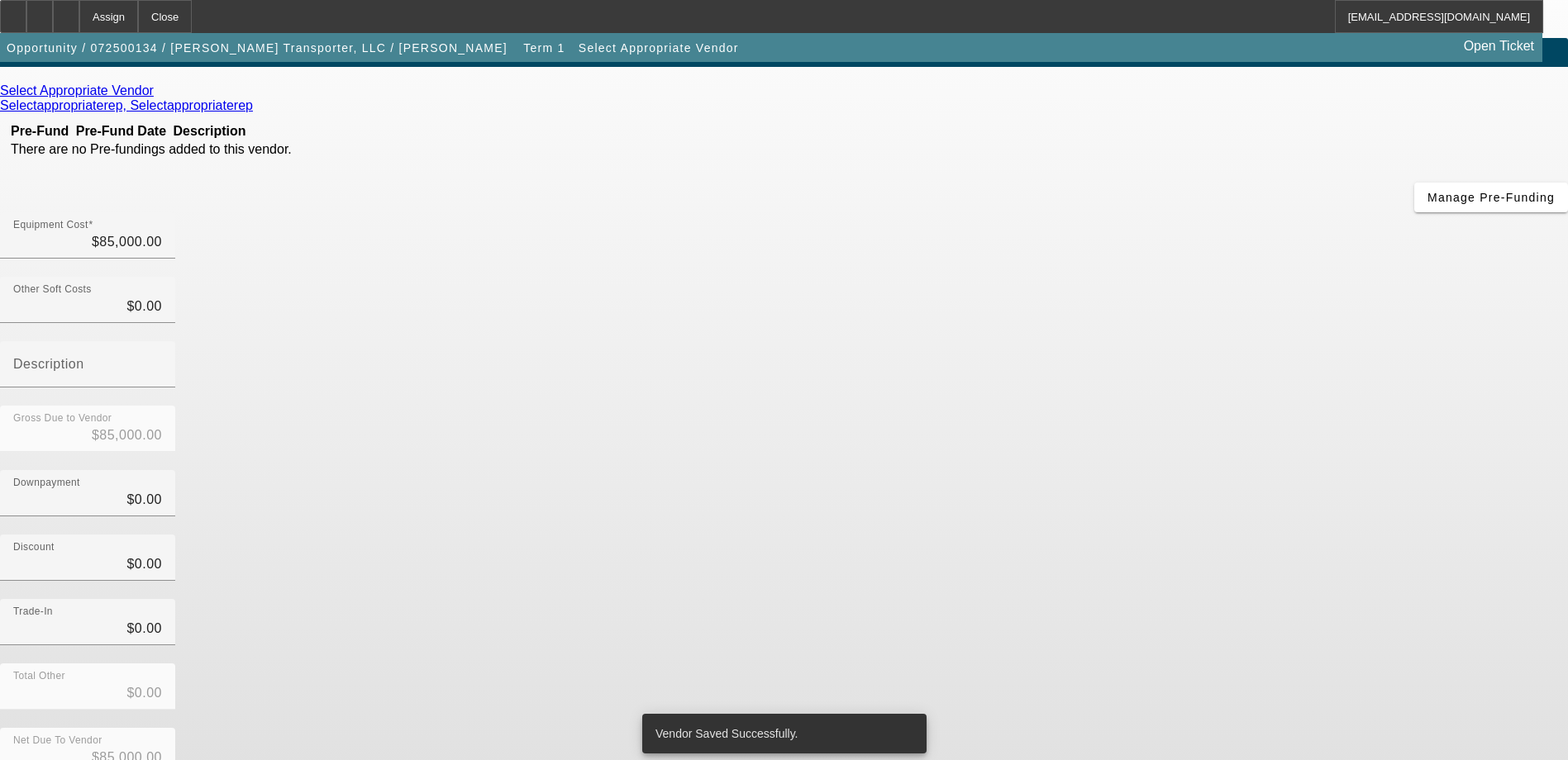 scroll, scrollTop: 0, scrollLeft: 0, axis: both 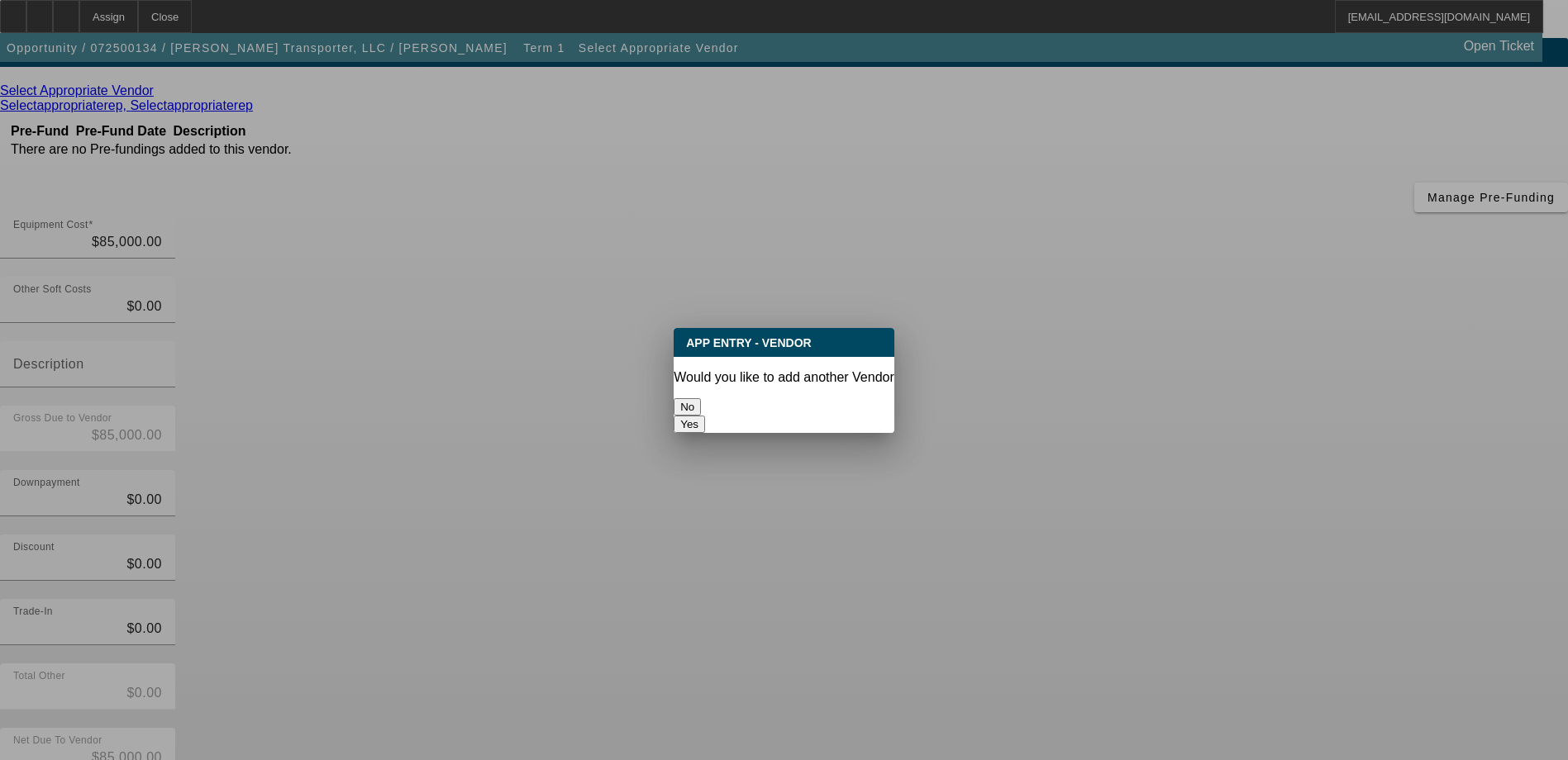 click on "No" at bounding box center [784, 406] 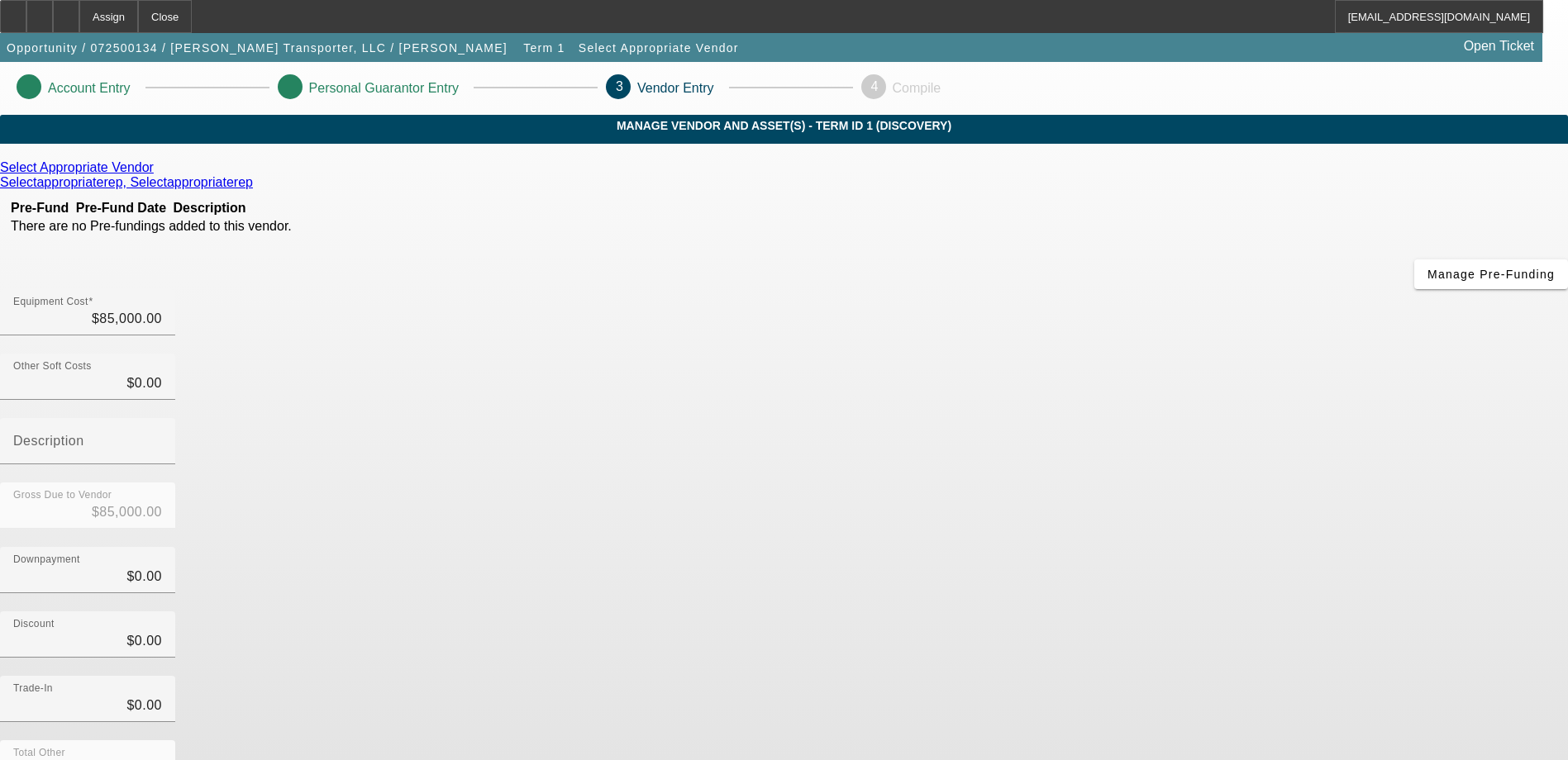 scroll, scrollTop: 77, scrollLeft: 0, axis: vertical 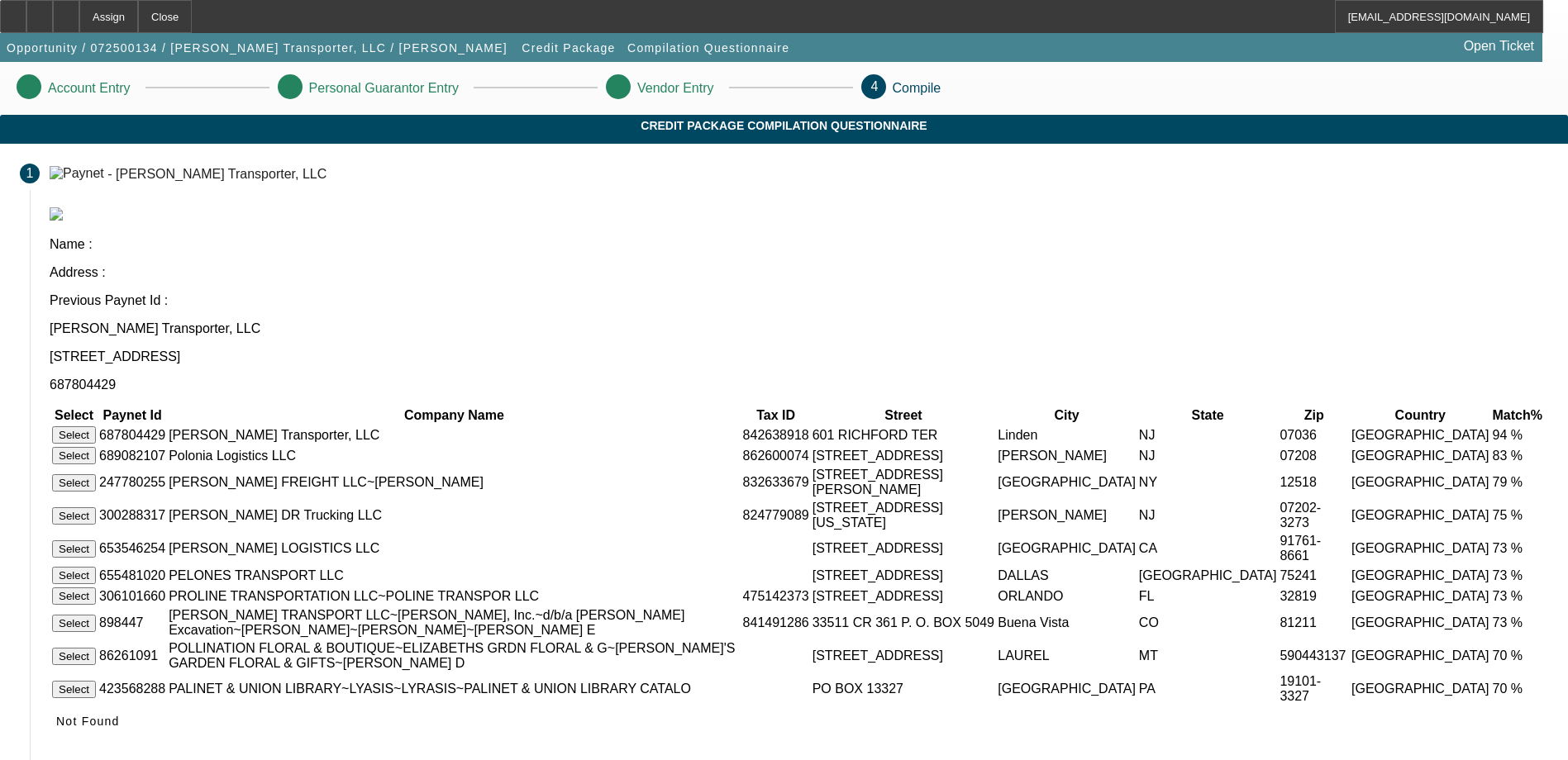 click on "Select" at bounding box center [74, 435] 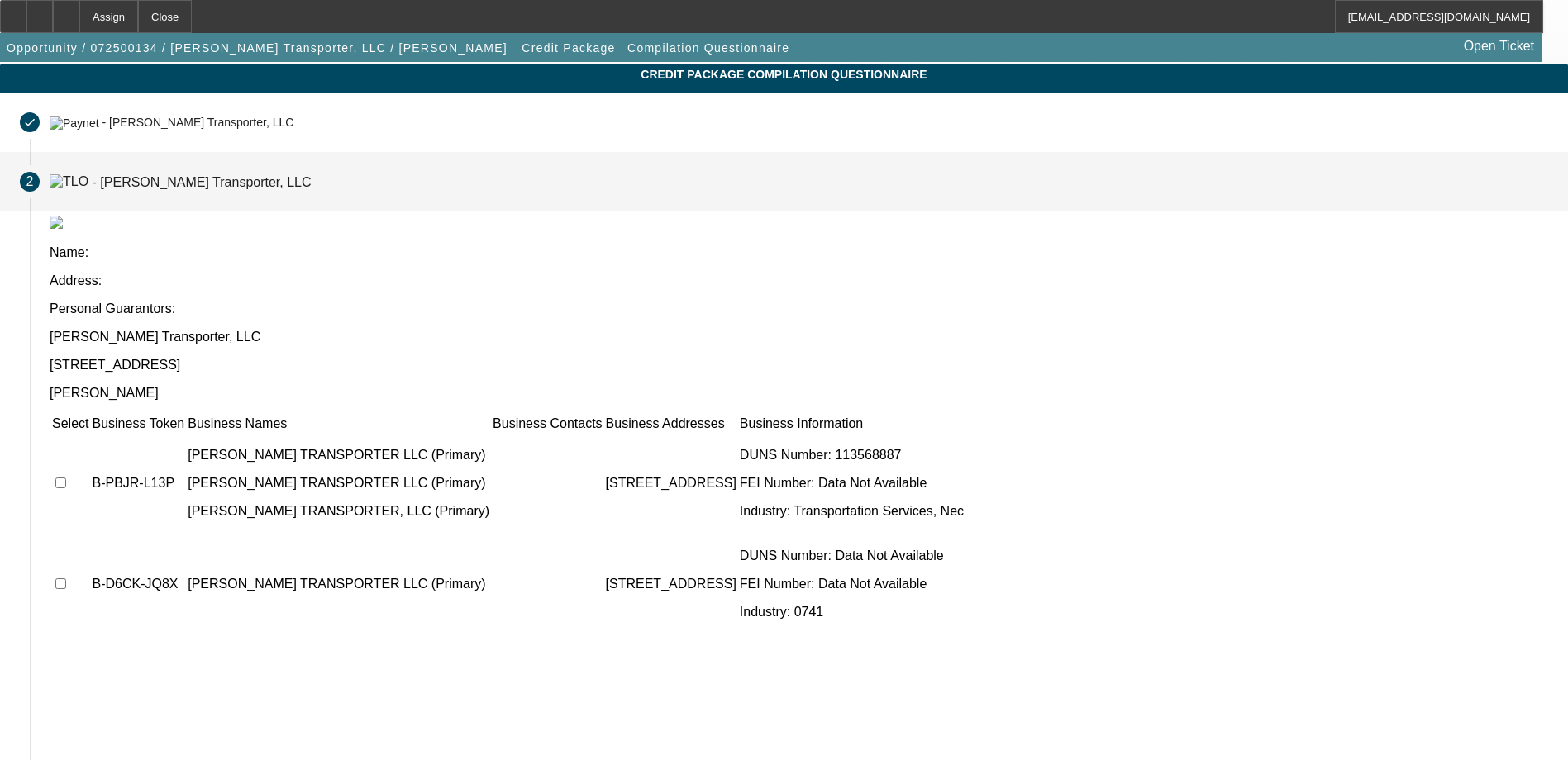 click at bounding box center [60, 482] 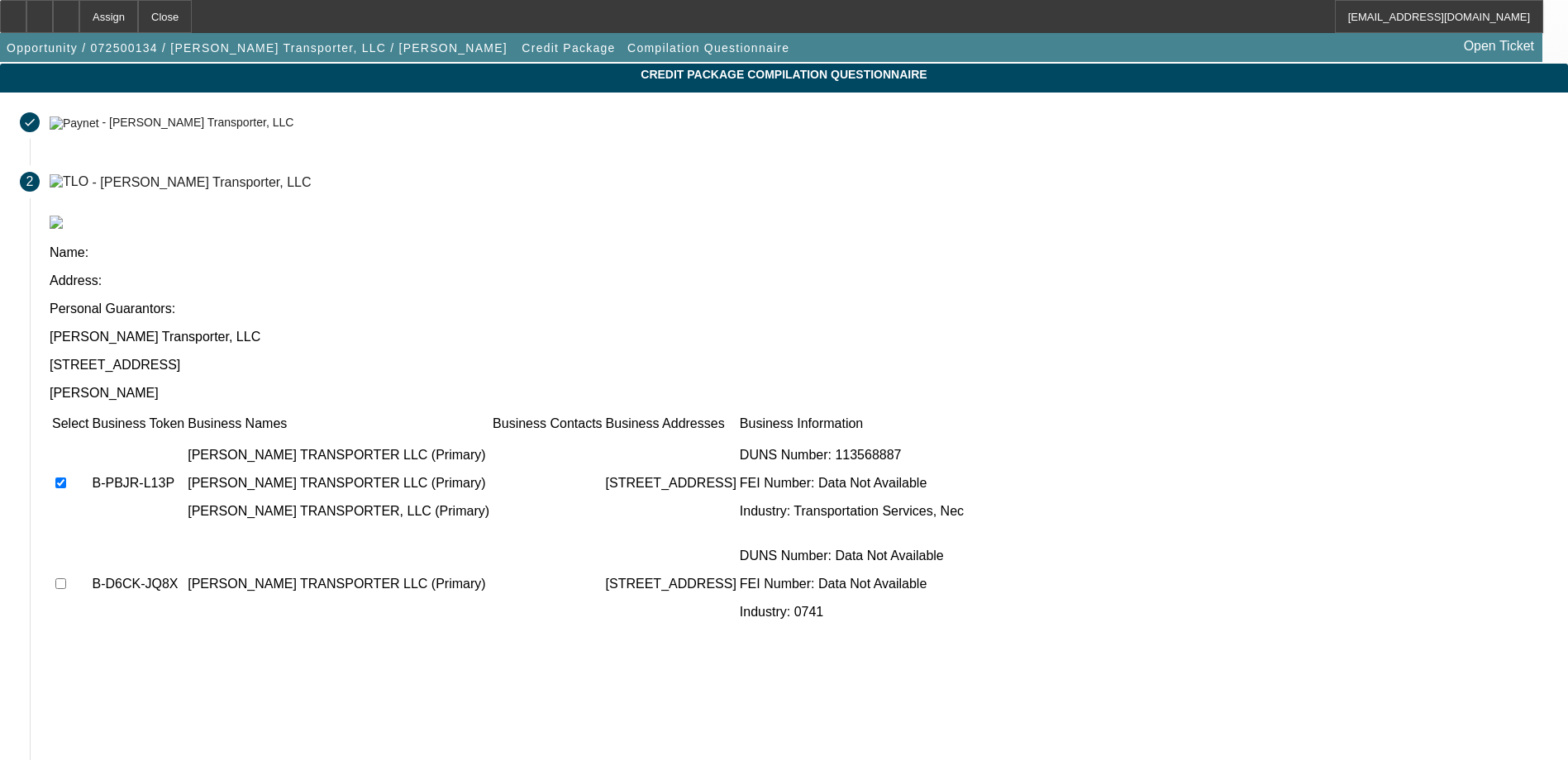 click at bounding box center [60, 583] 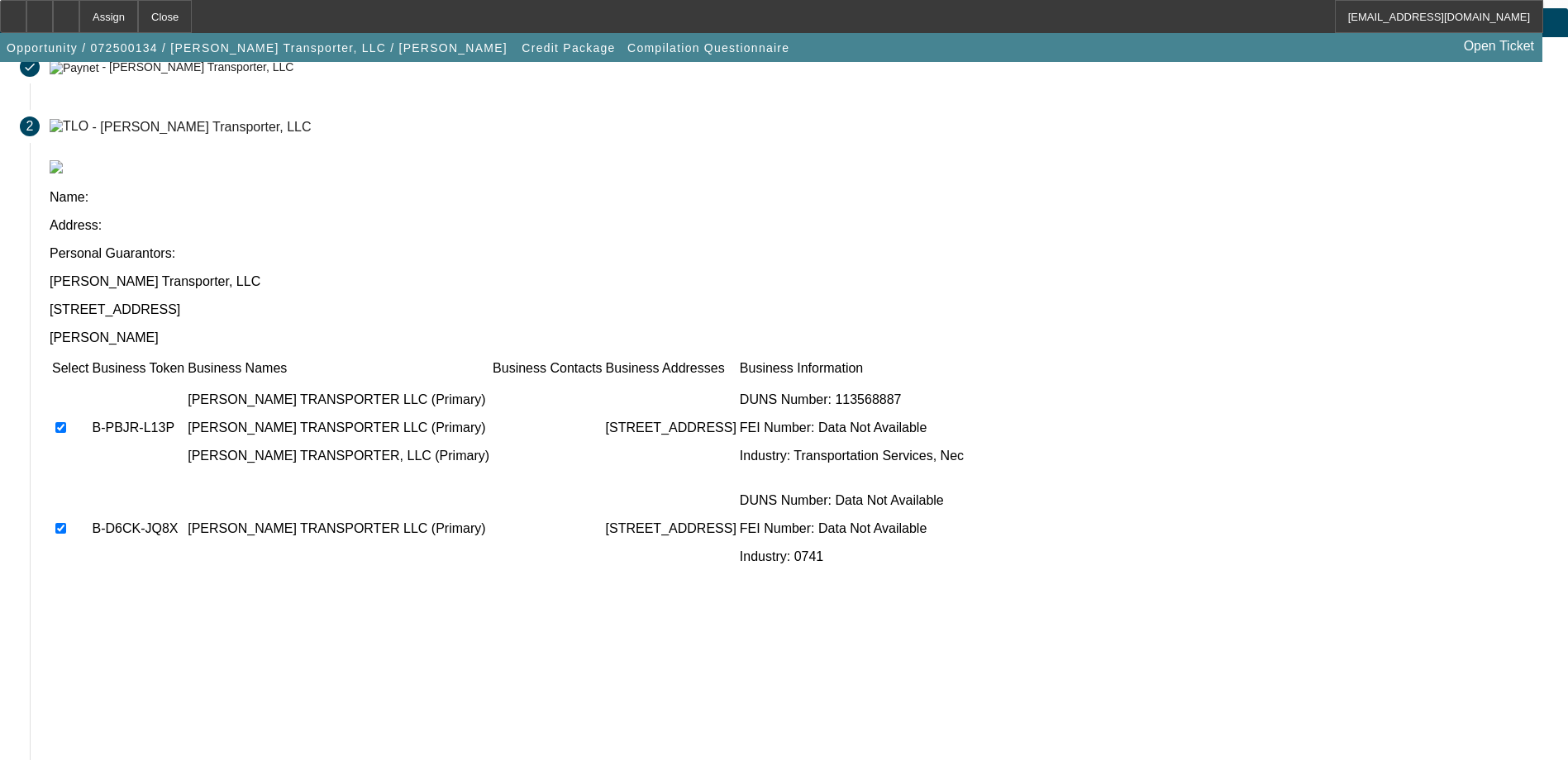 scroll, scrollTop: 154, scrollLeft: 0, axis: vertical 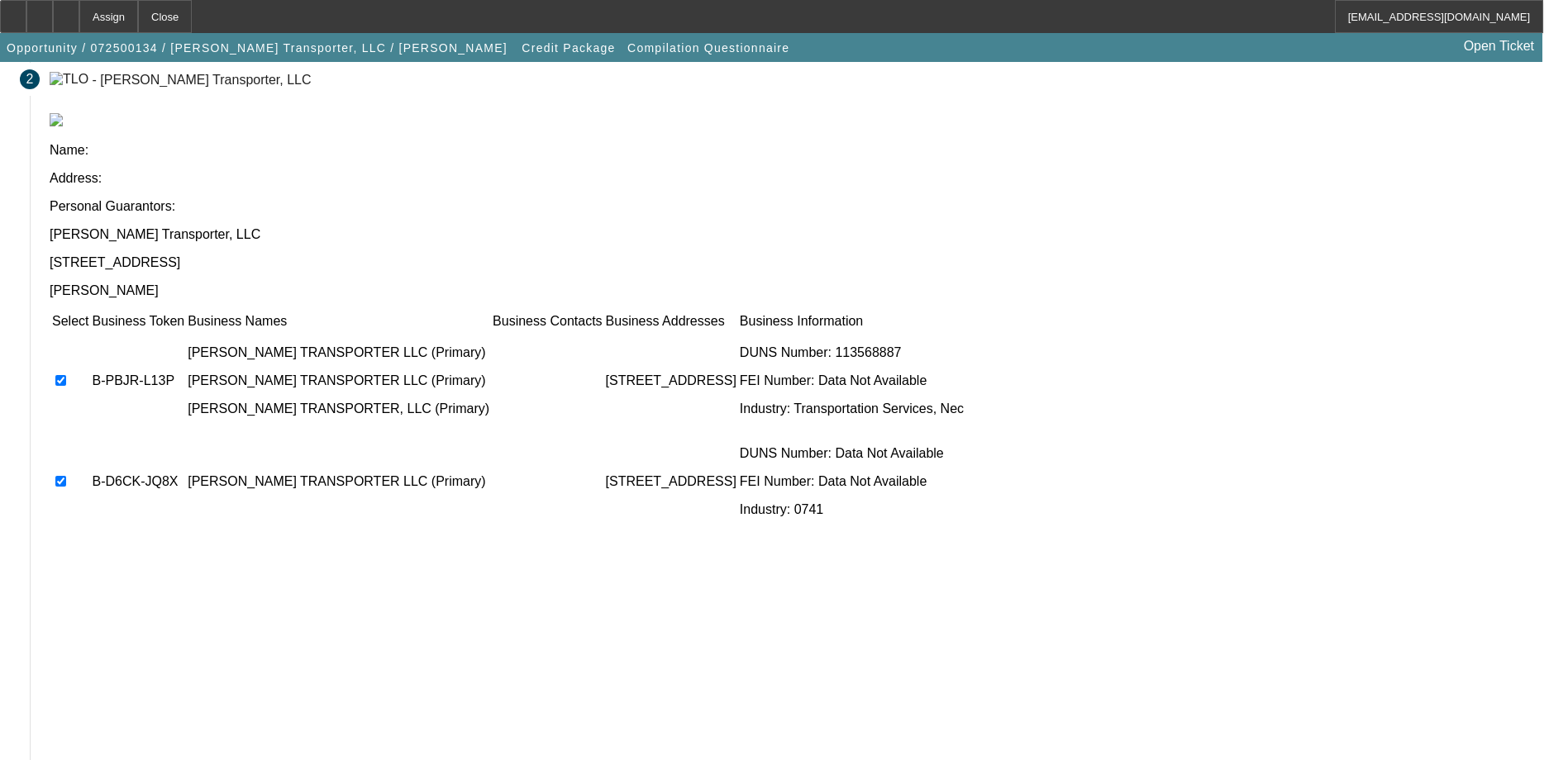 click on "Submit" at bounding box center (77, 781) 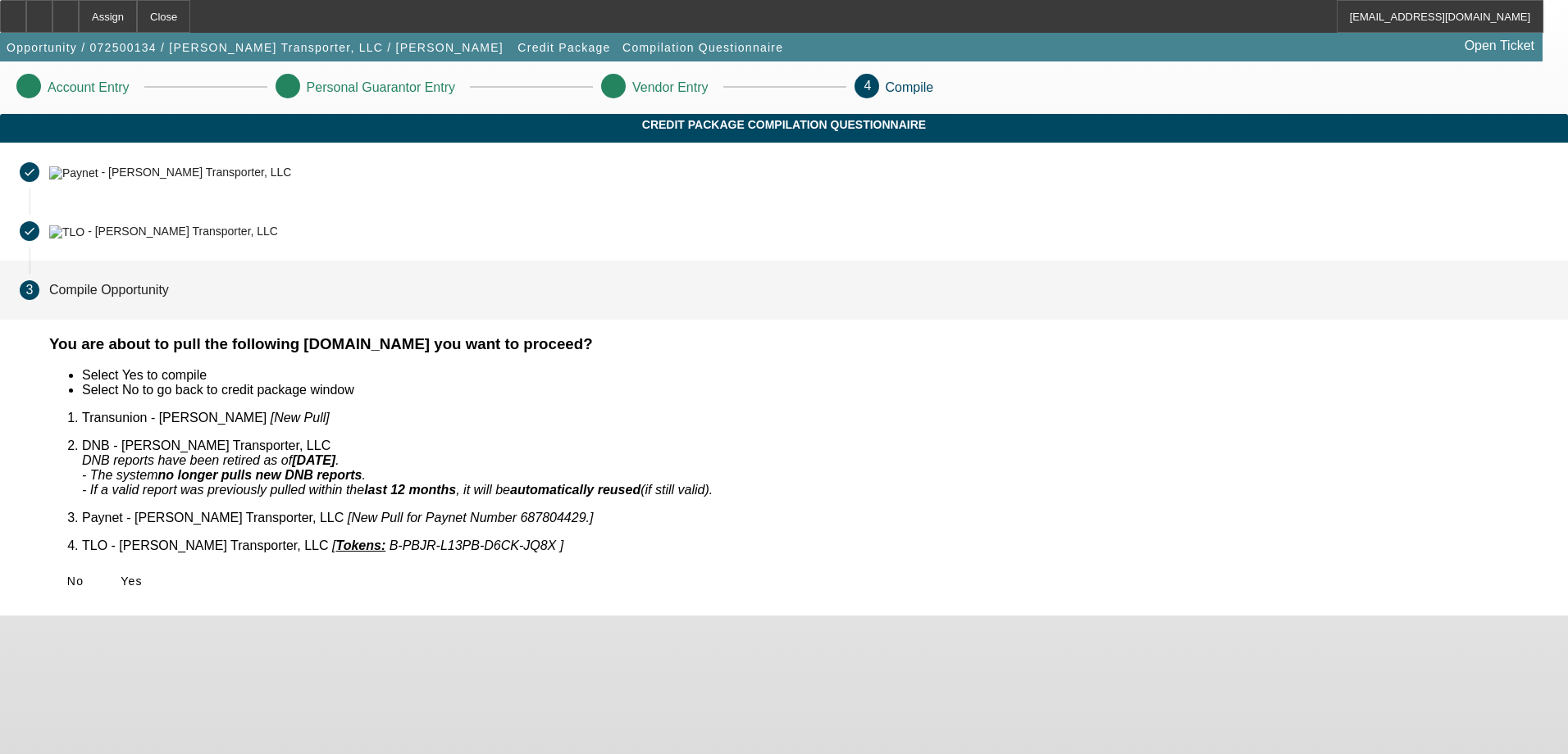 click on "Yes" at bounding box center (131, 581) 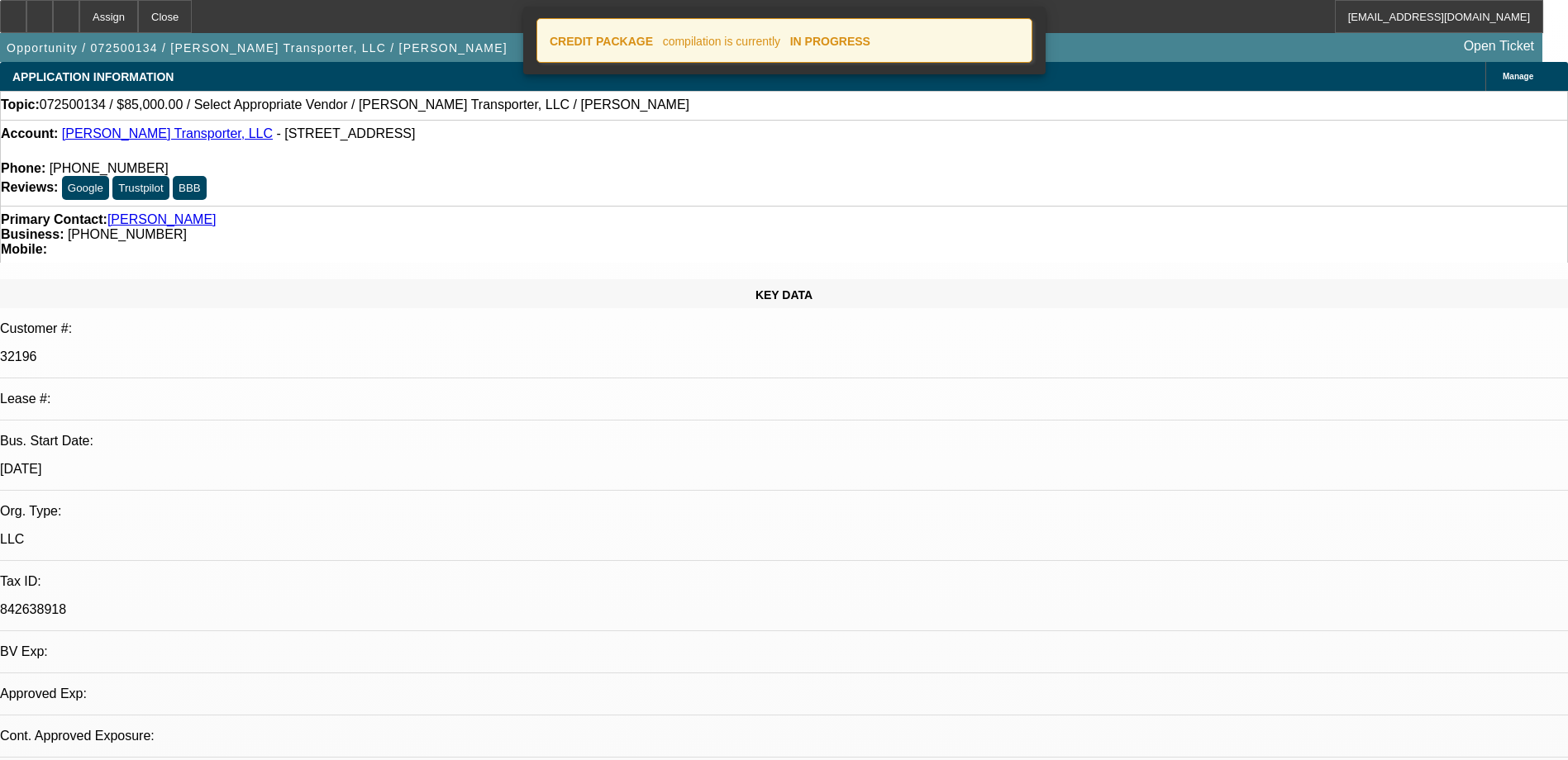 select on "0" 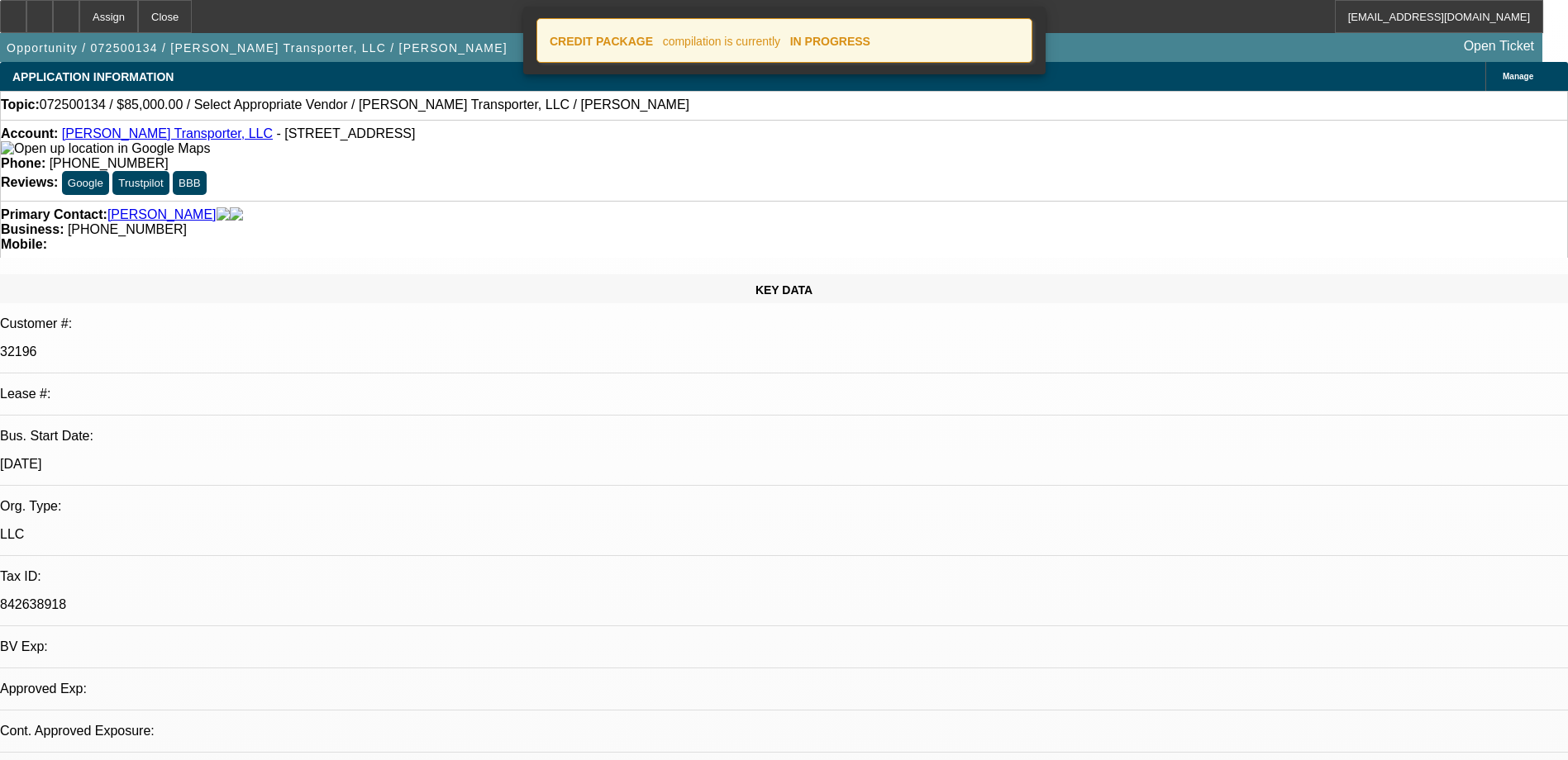 select on "2" 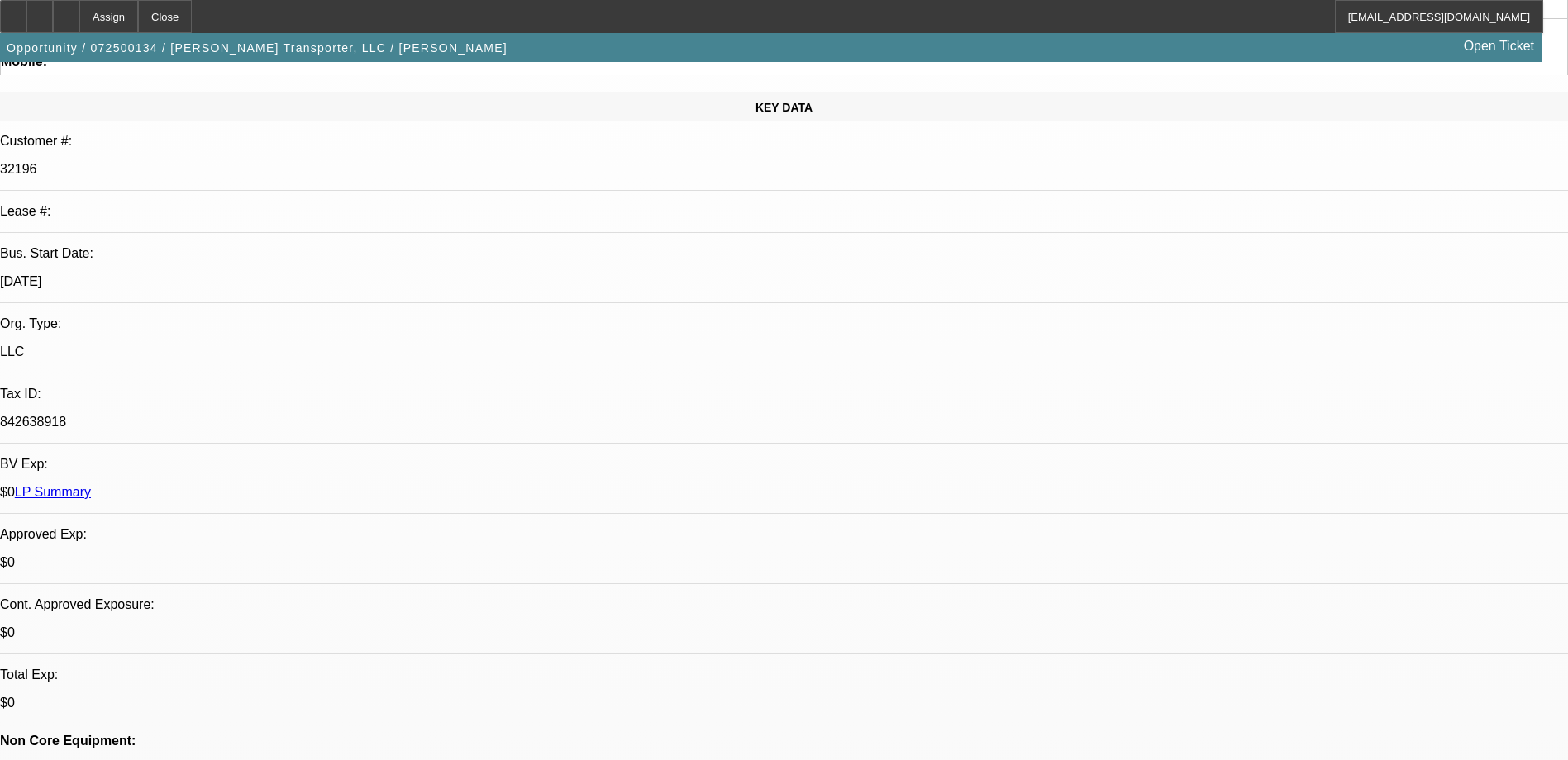 scroll, scrollTop: 83, scrollLeft: 0, axis: vertical 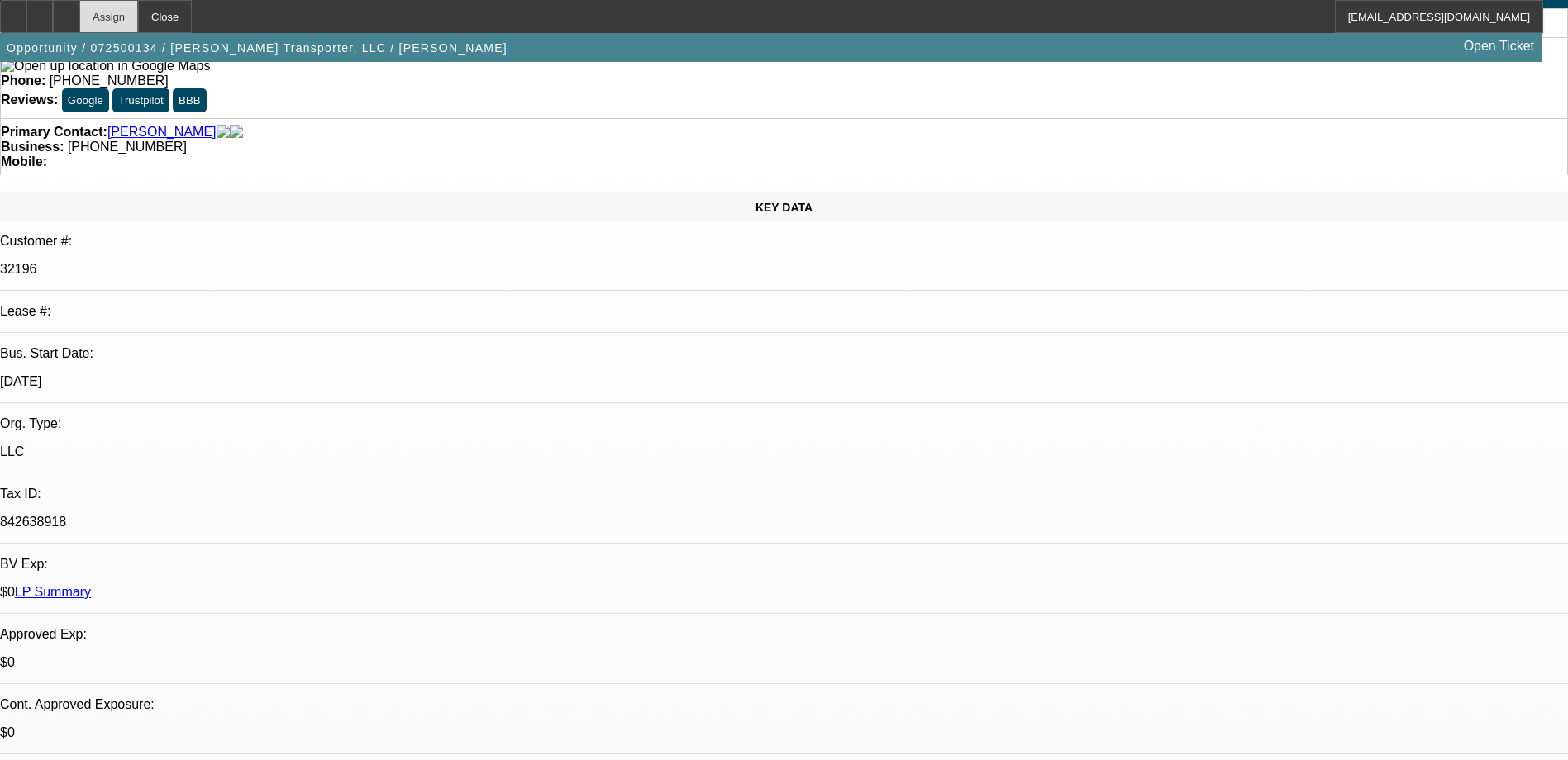 click on "Assign" at bounding box center [108, 17] 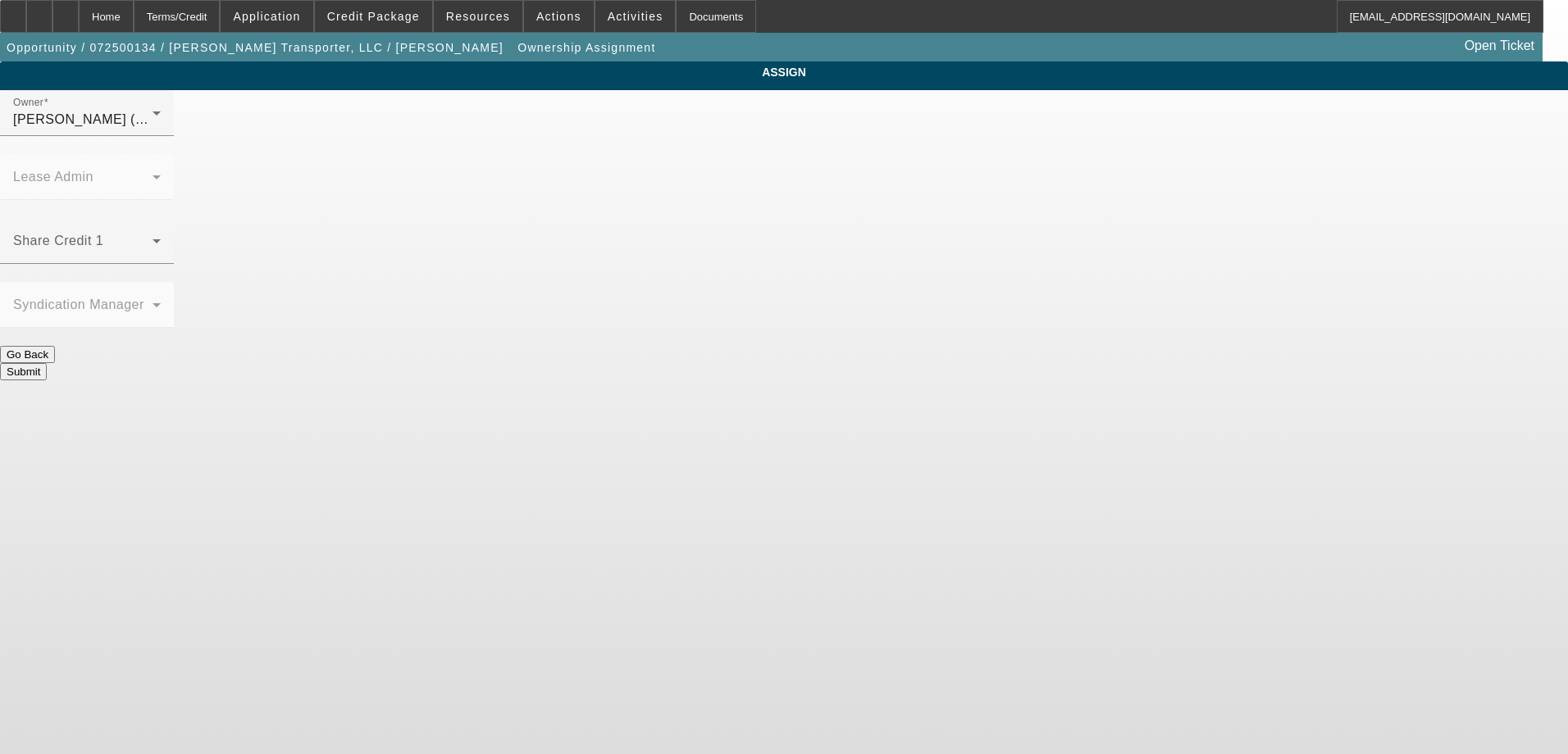 click on "Submit" 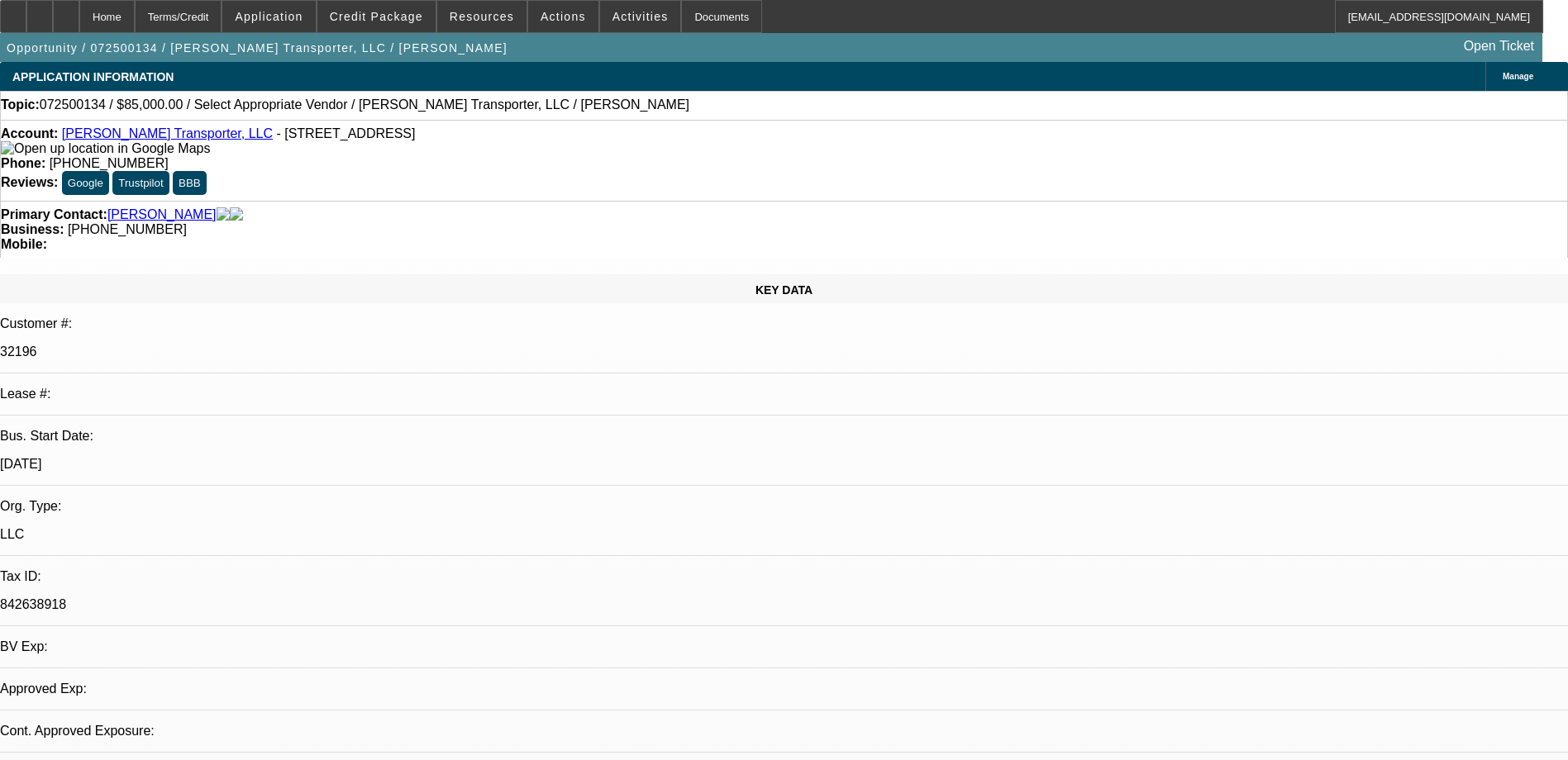 select on "0" 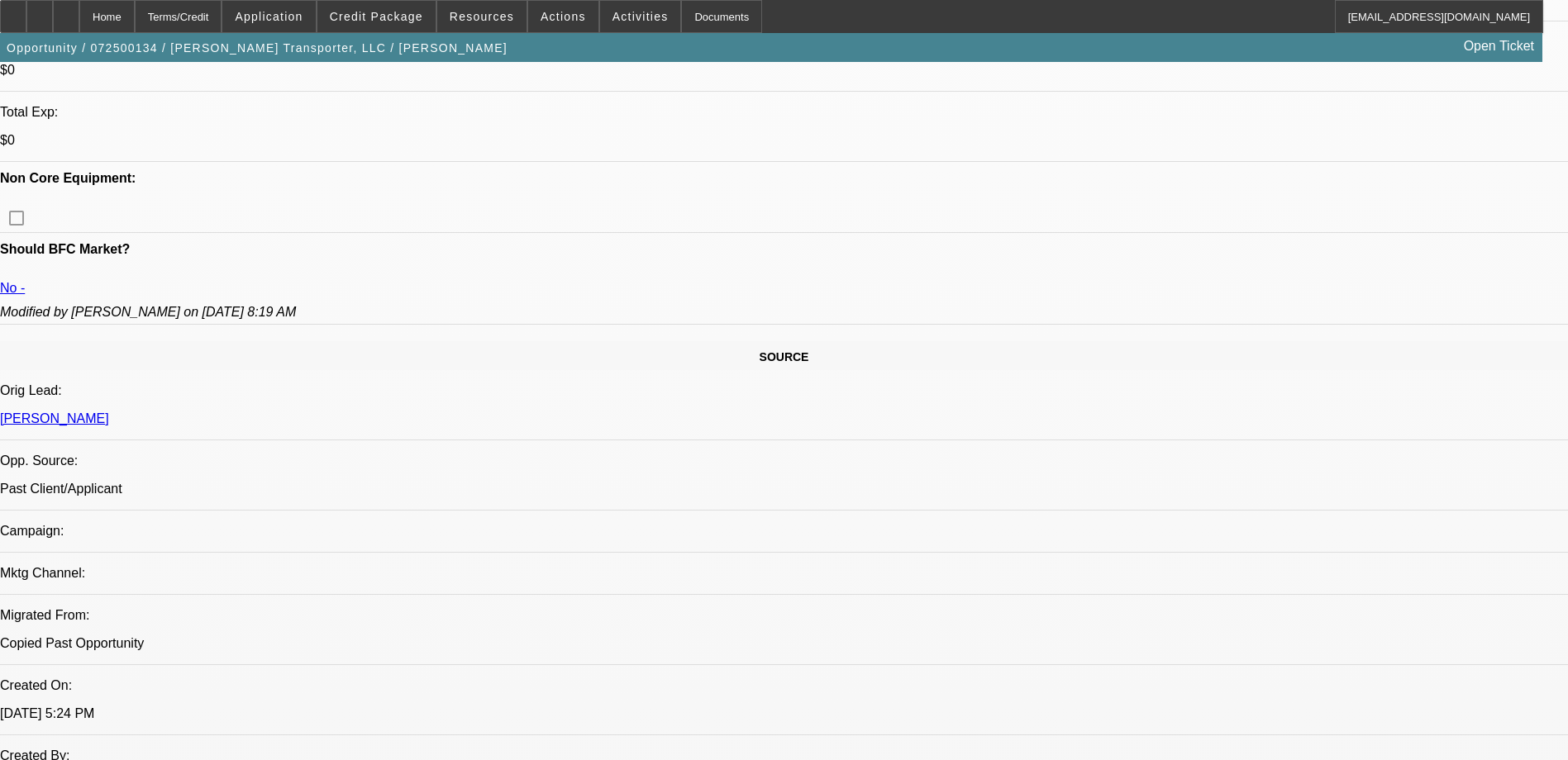 scroll, scrollTop: 743, scrollLeft: 0, axis: vertical 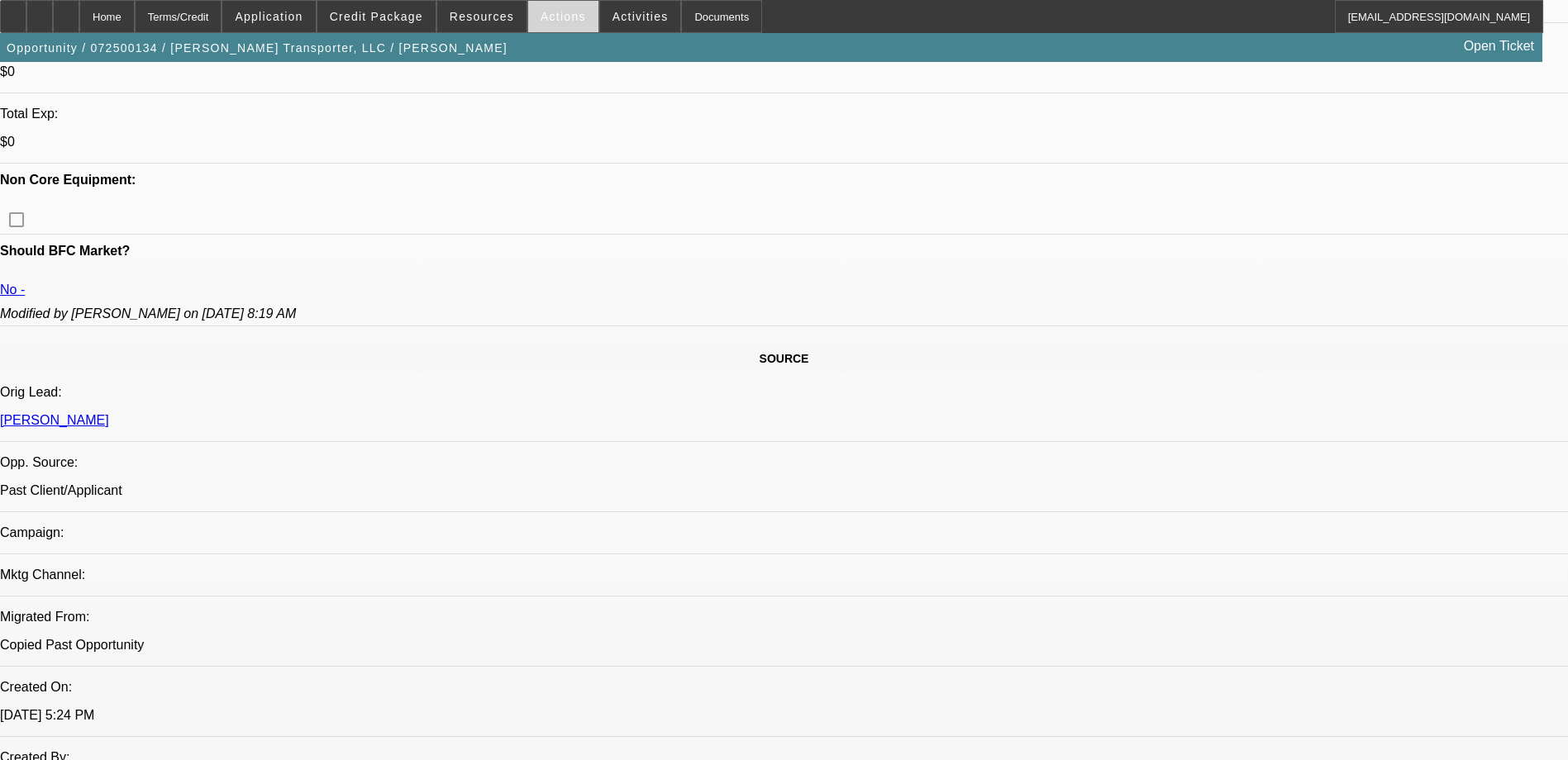 click on "Actions" at bounding box center [563, 17] 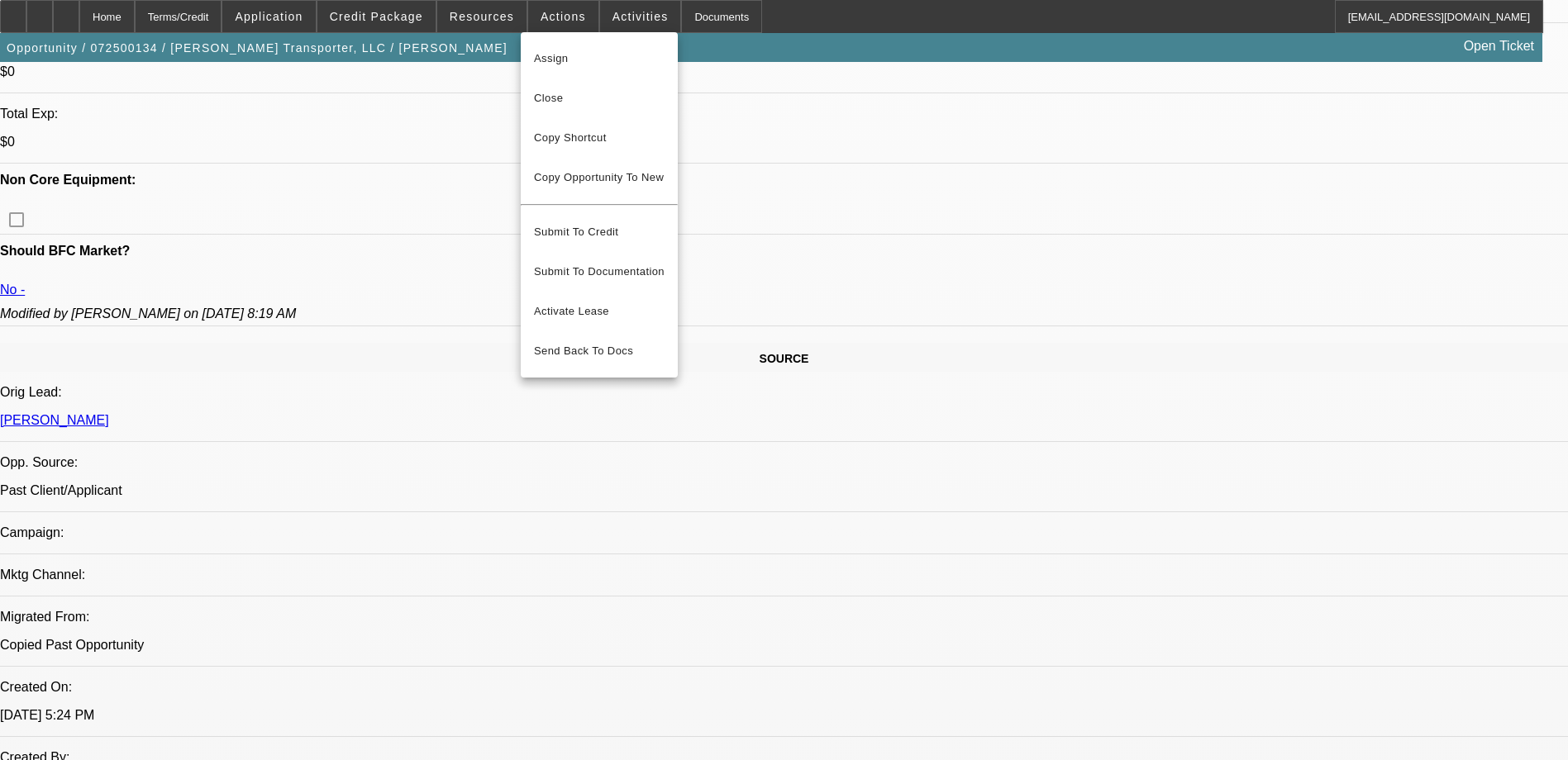 click at bounding box center [784, 380] 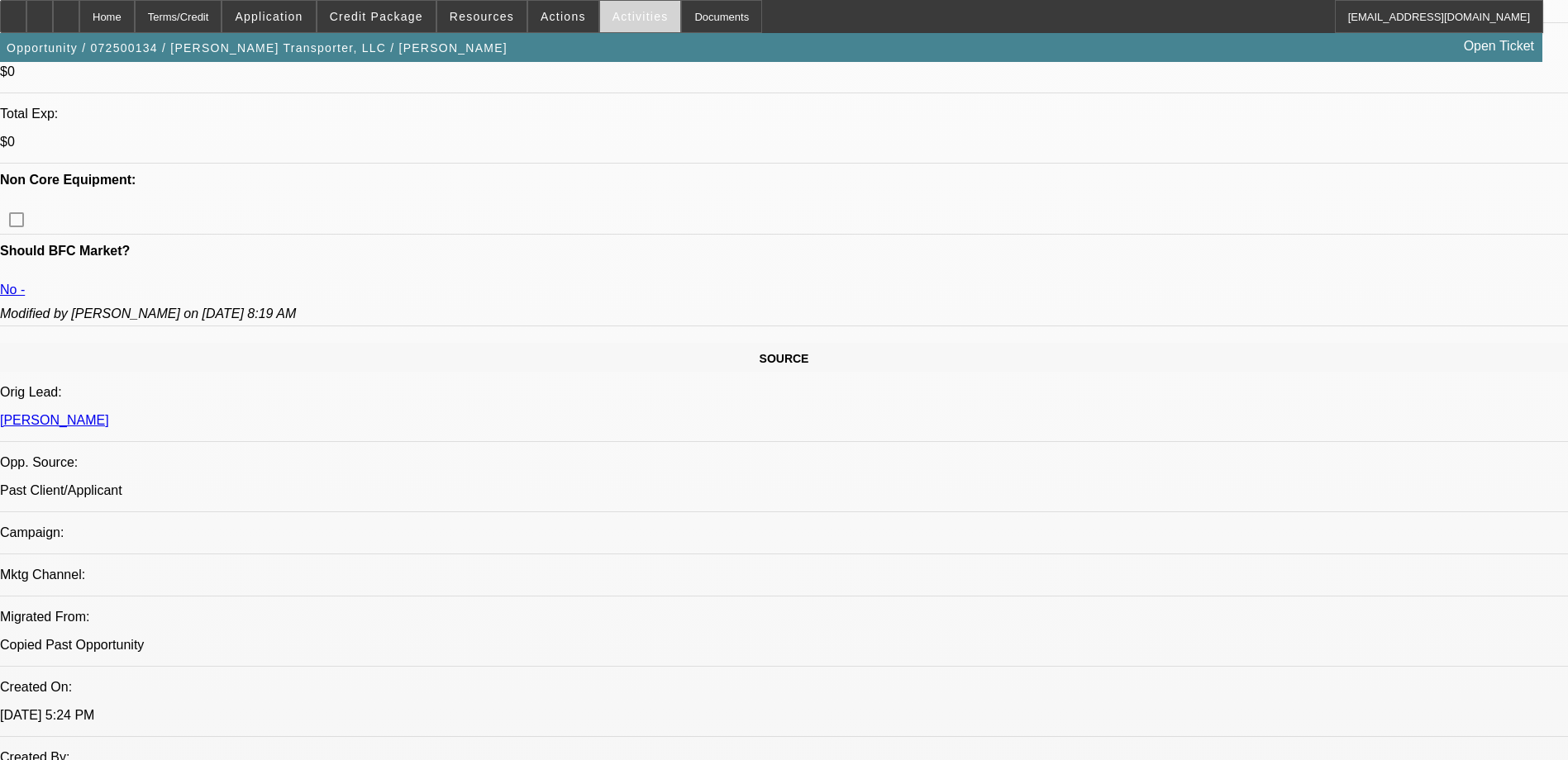 click on "Activities" at bounding box center (641, 17) 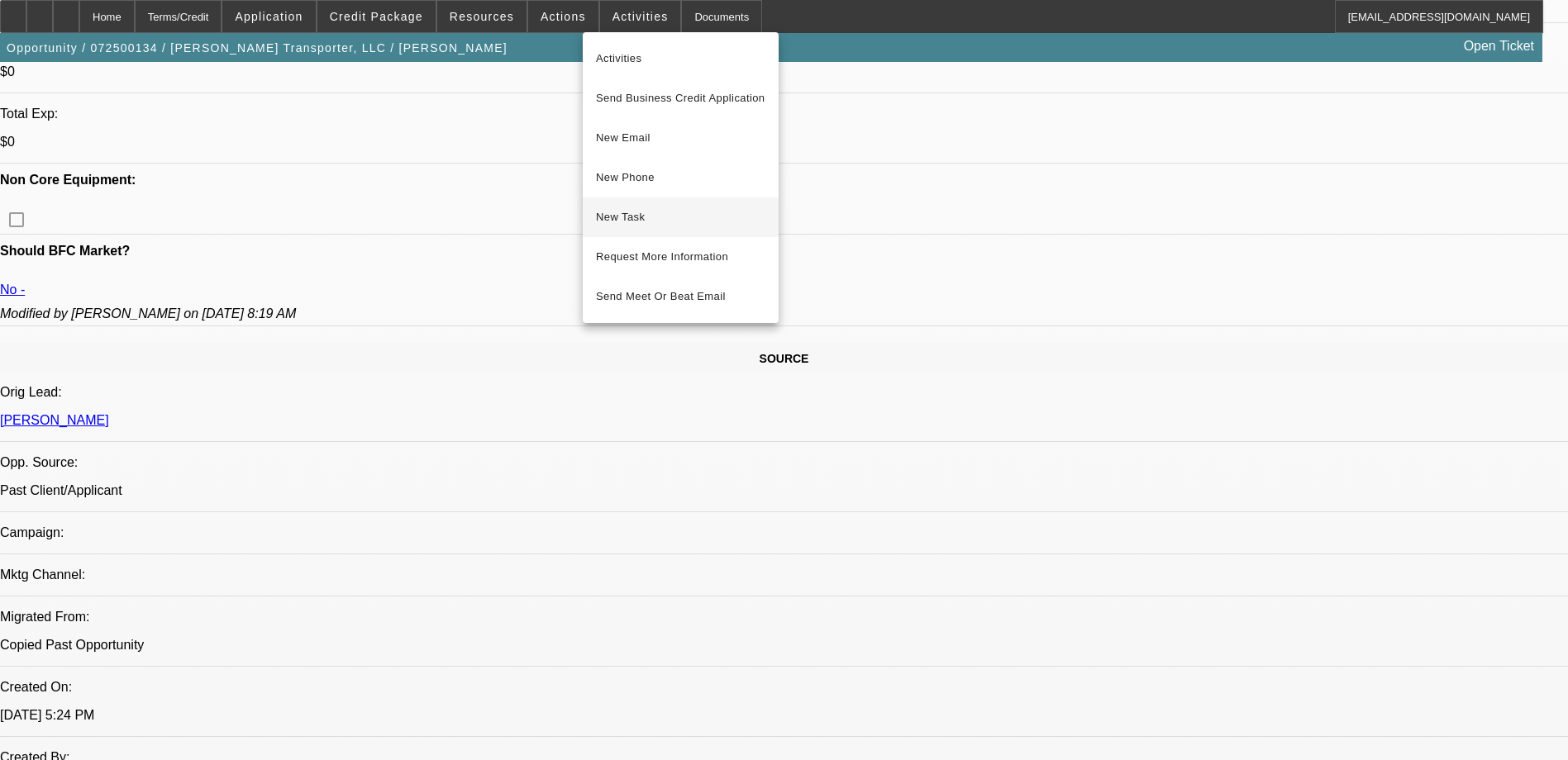 click on "New Task" at bounding box center (680, 217) 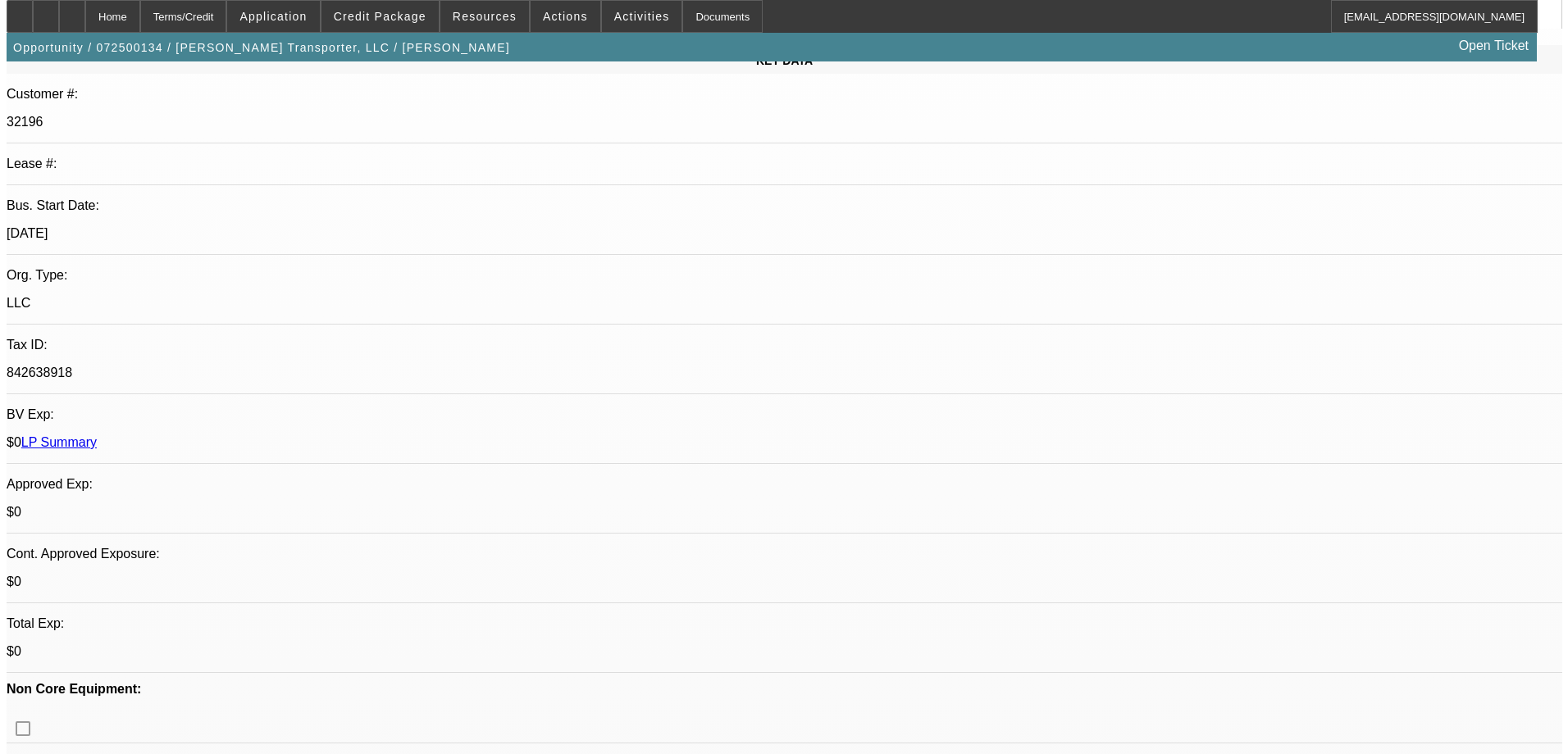 scroll, scrollTop: 0, scrollLeft: 0, axis: both 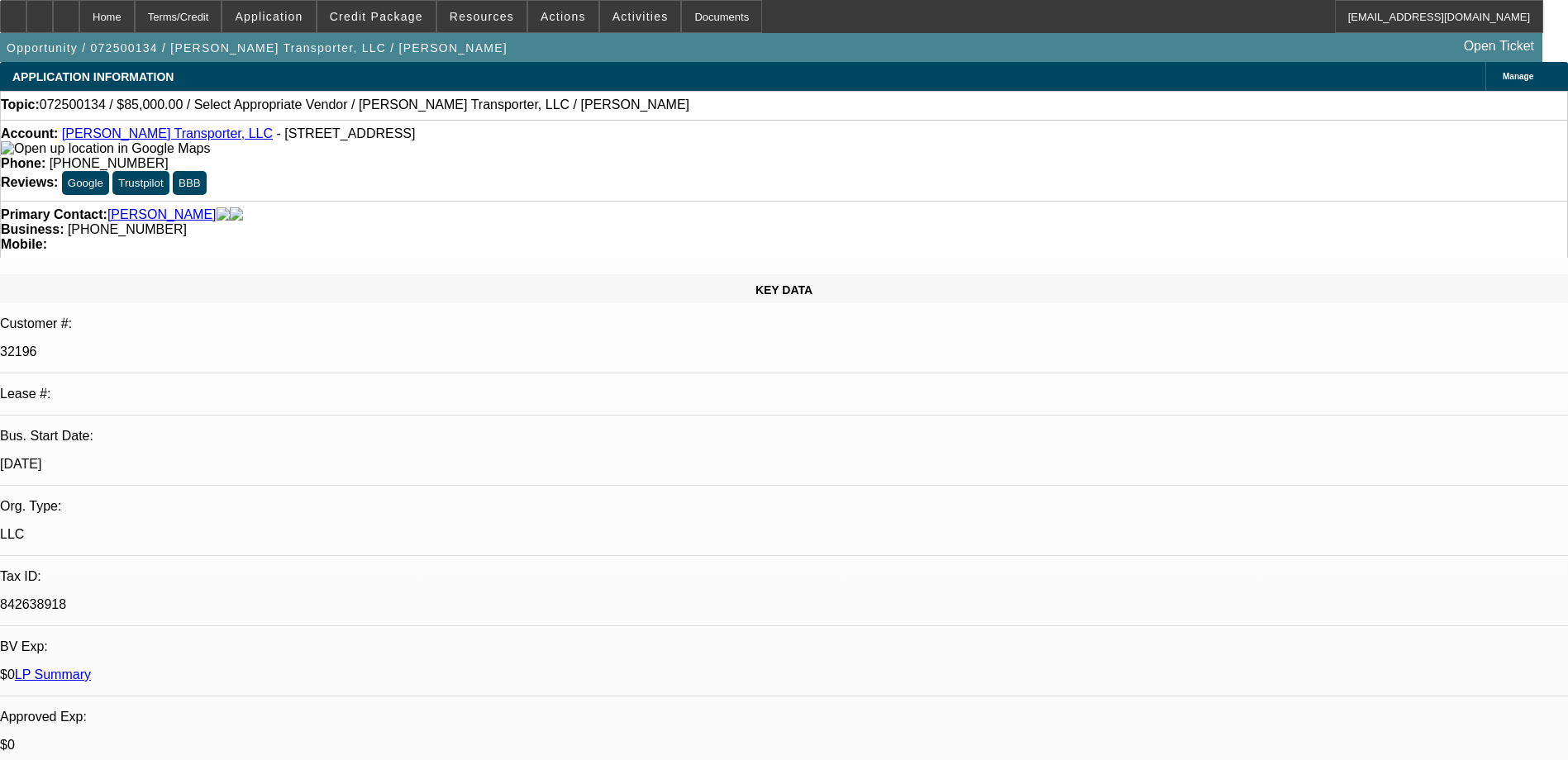 click on "Assign" at bounding box center (26, 2387) 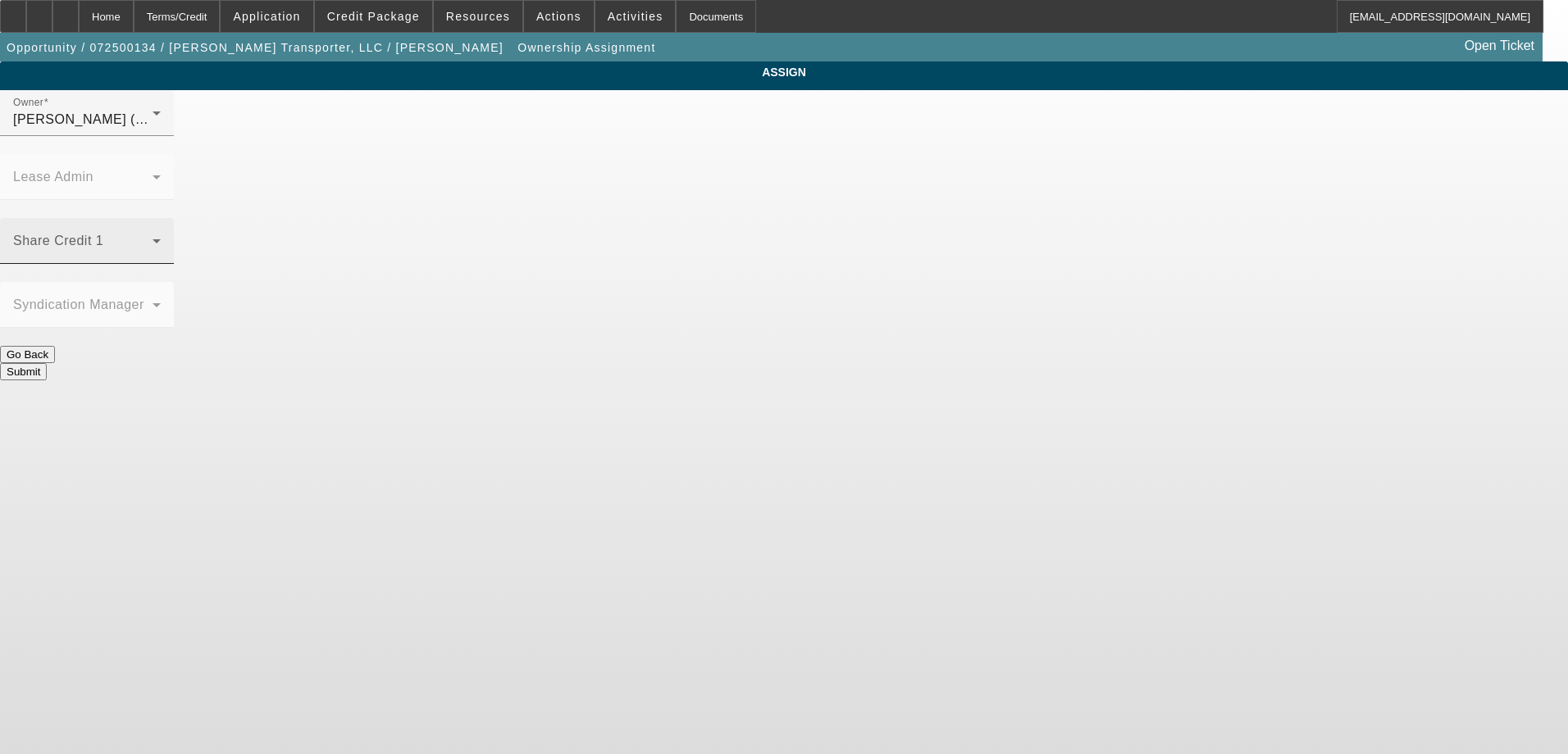 click at bounding box center [83, 248] 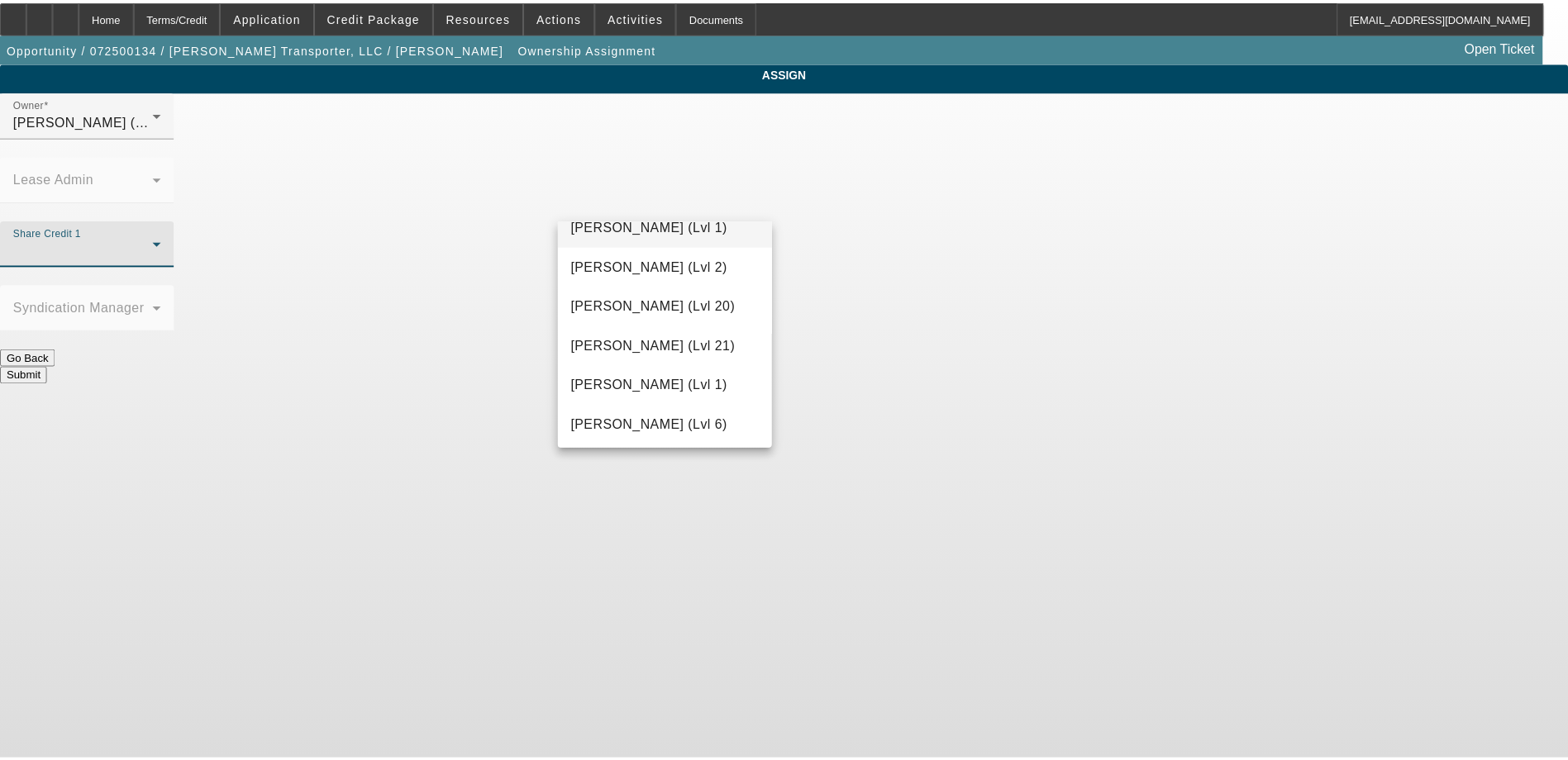scroll, scrollTop: 743, scrollLeft: 0, axis: vertical 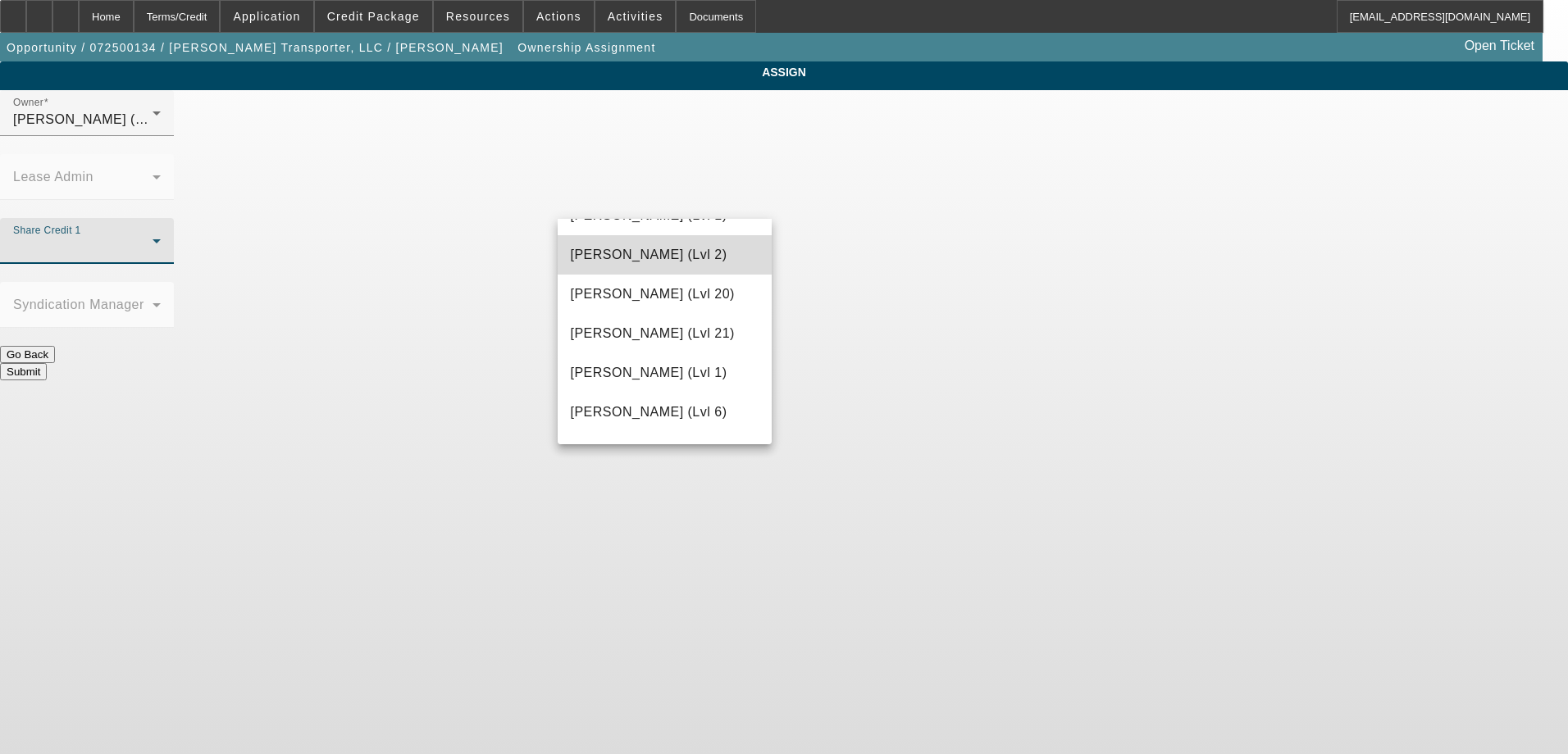 drag, startPoint x: 689, startPoint y: 251, endPoint x: 732, endPoint y: 274, distance: 48.76474 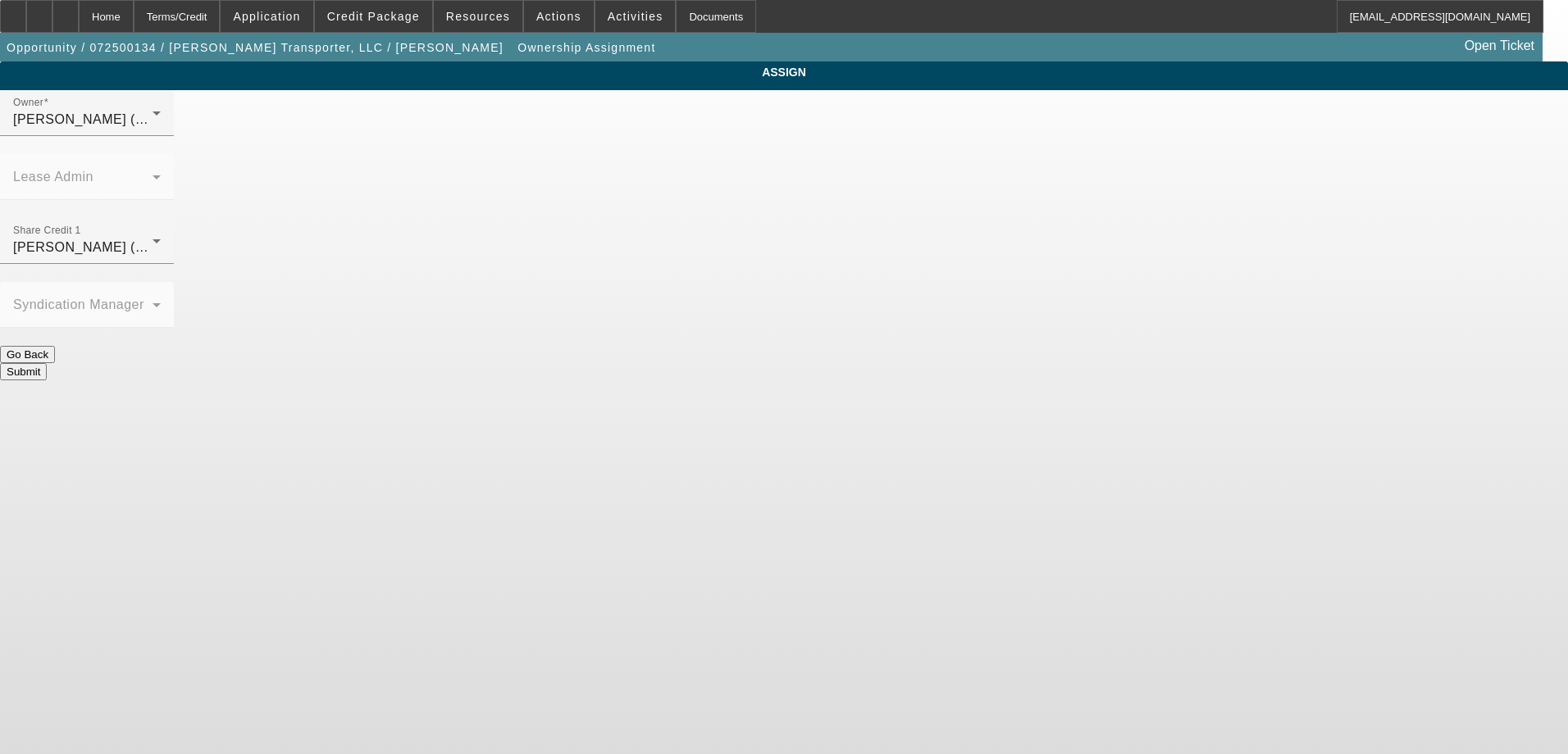 click on "Home
Terms/Credit
Application
Credit Package
Resources
Actions
Activities
Documents
PDAquila@beaconfunding.com
Opportunity / 072500134 / Polina Transporter, LLC / Ishmuratova, Polina
Ownership Assignment
Open Ticket
ASSIGN
Owner" at bounding box center (784, 377) 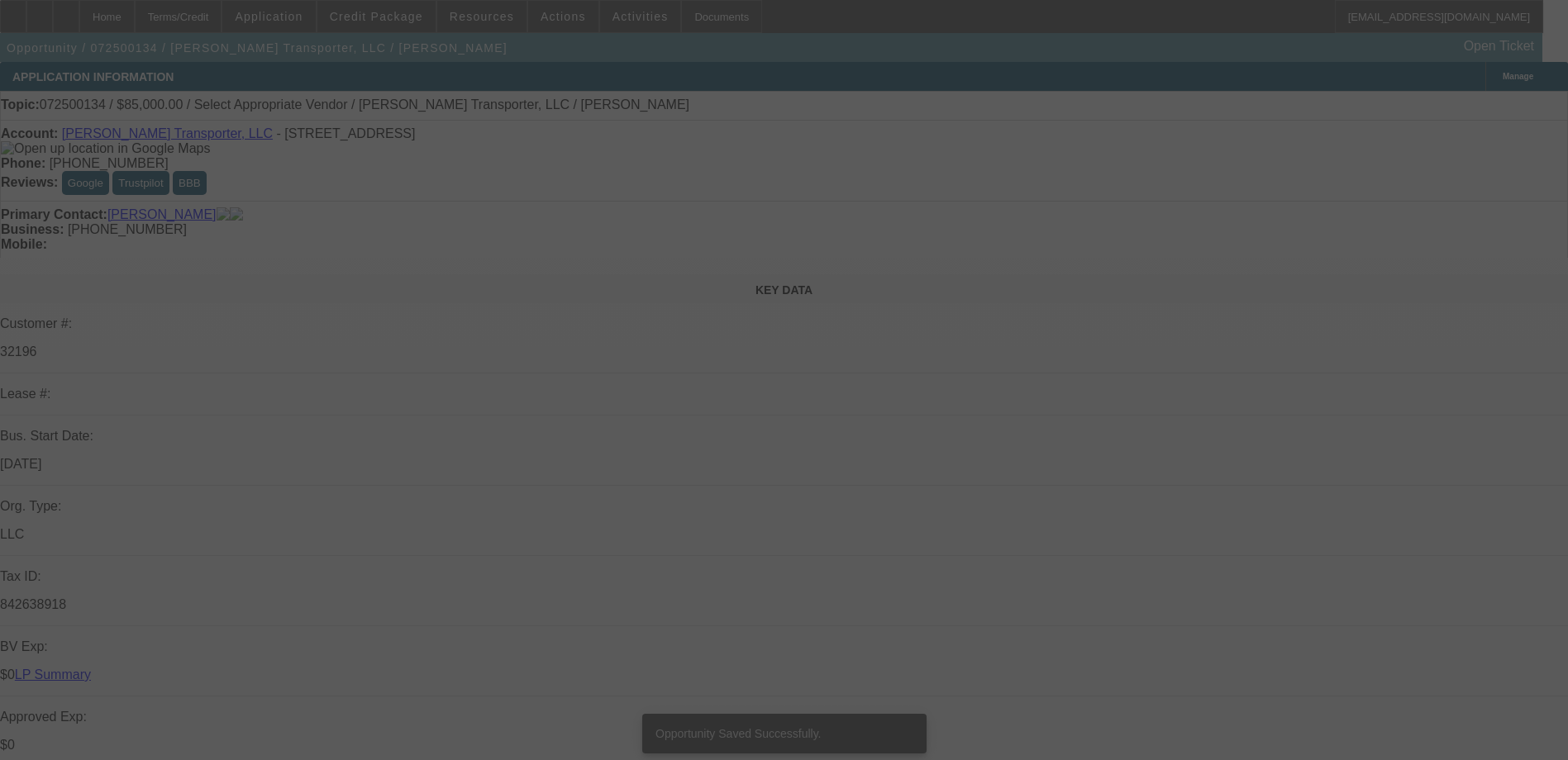 select on "0" 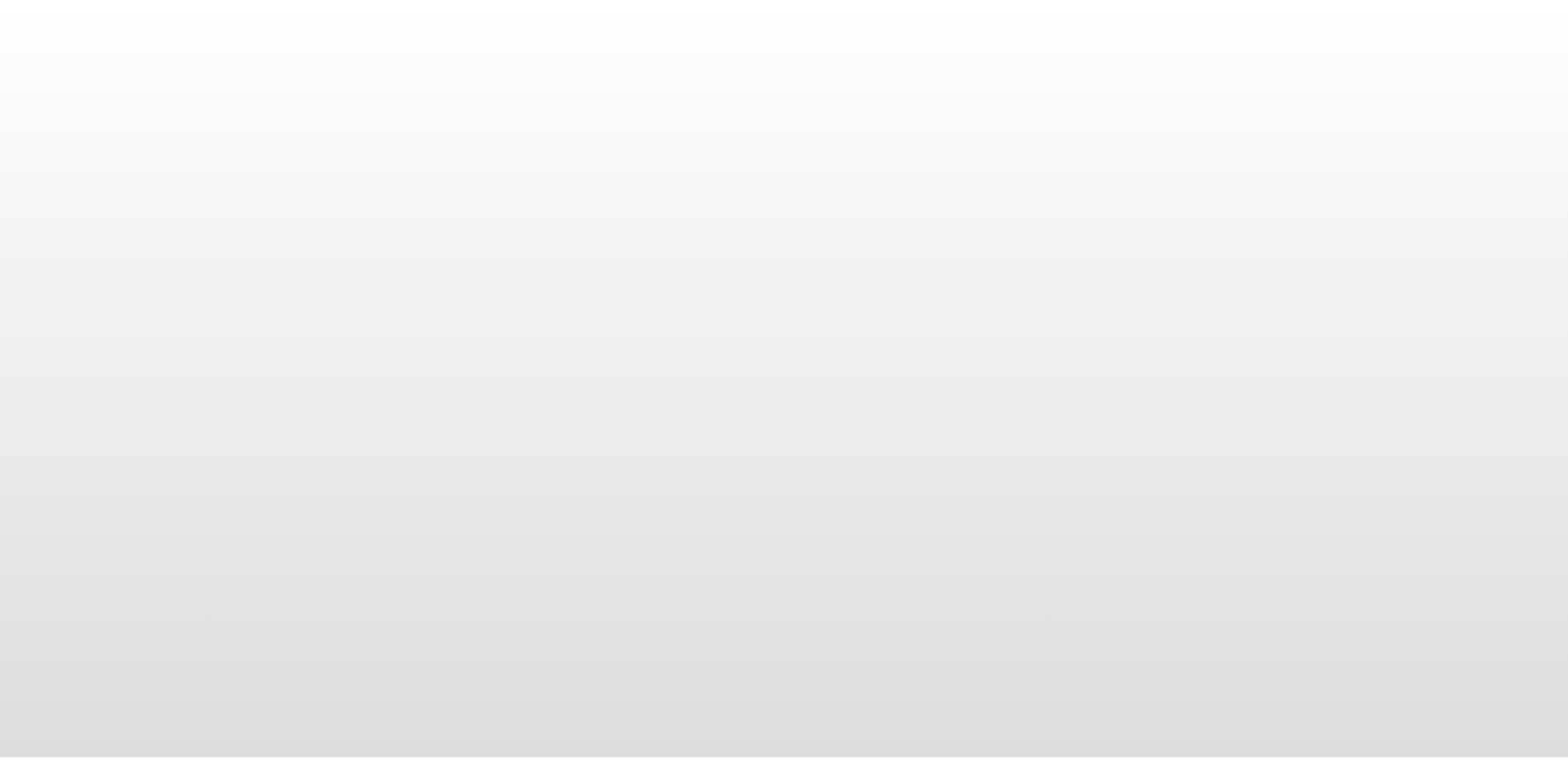 scroll, scrollTop: 0, scrollLeft: 0, axis: both 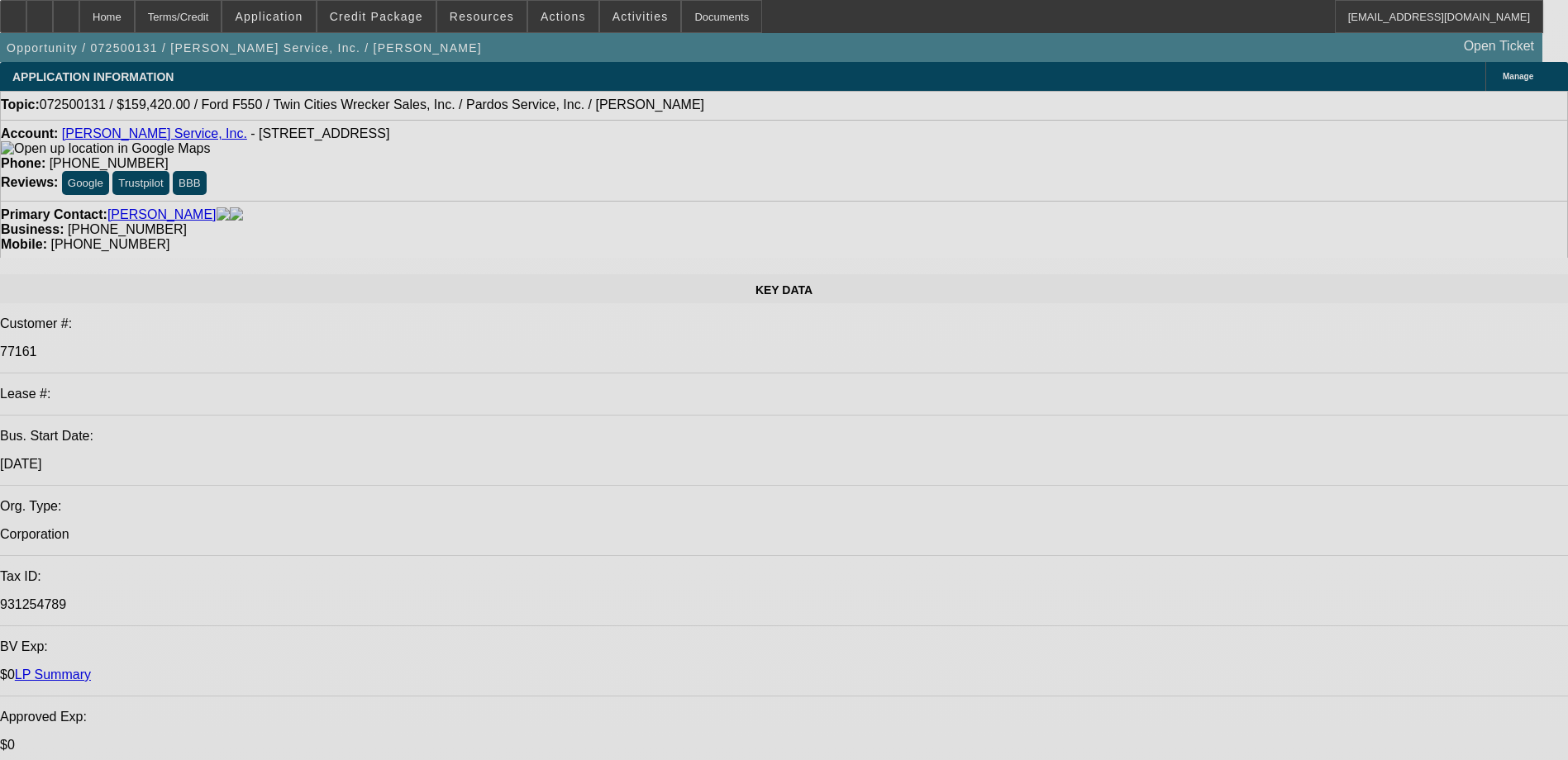select on "0" 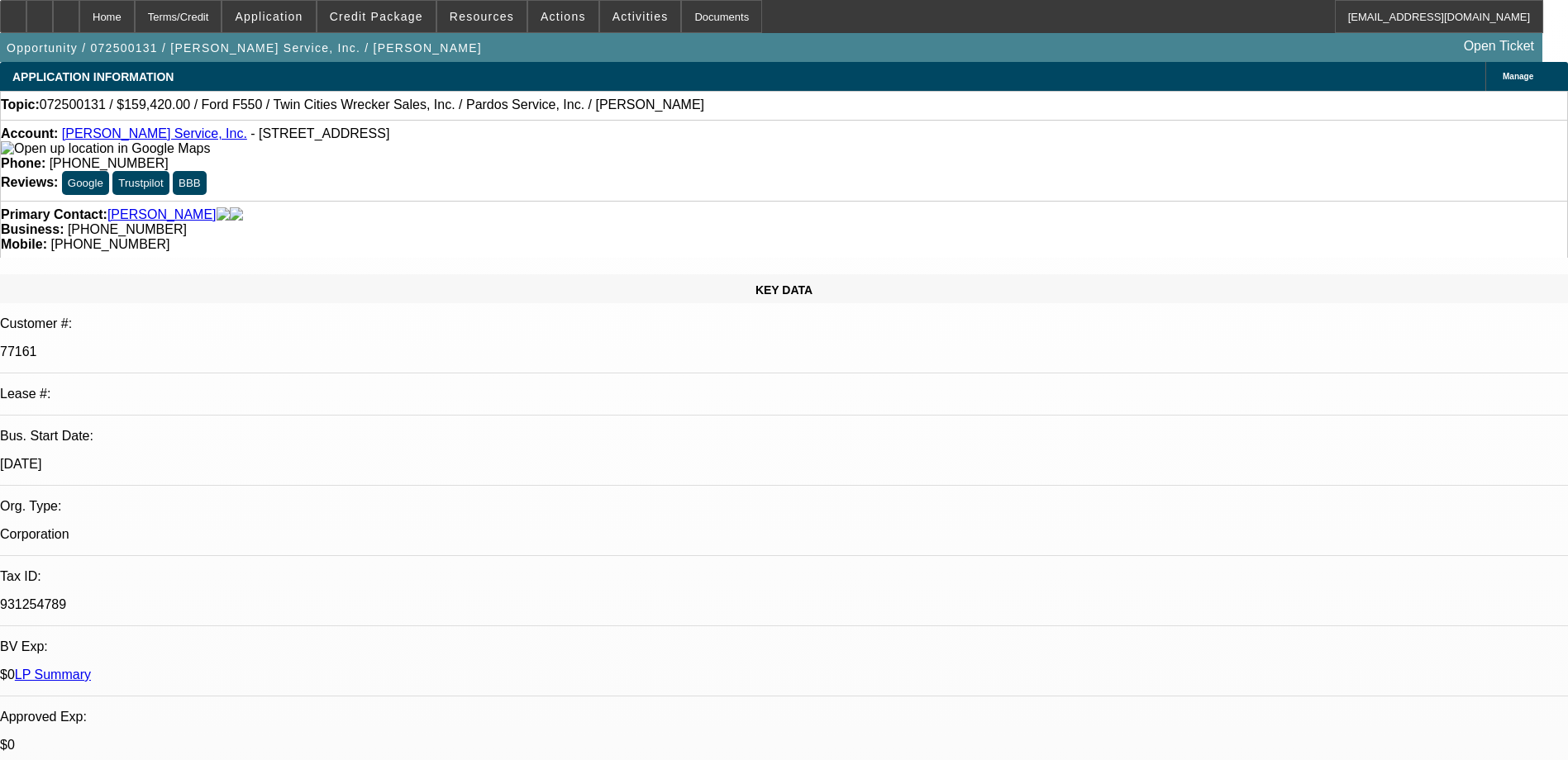 select on "0" 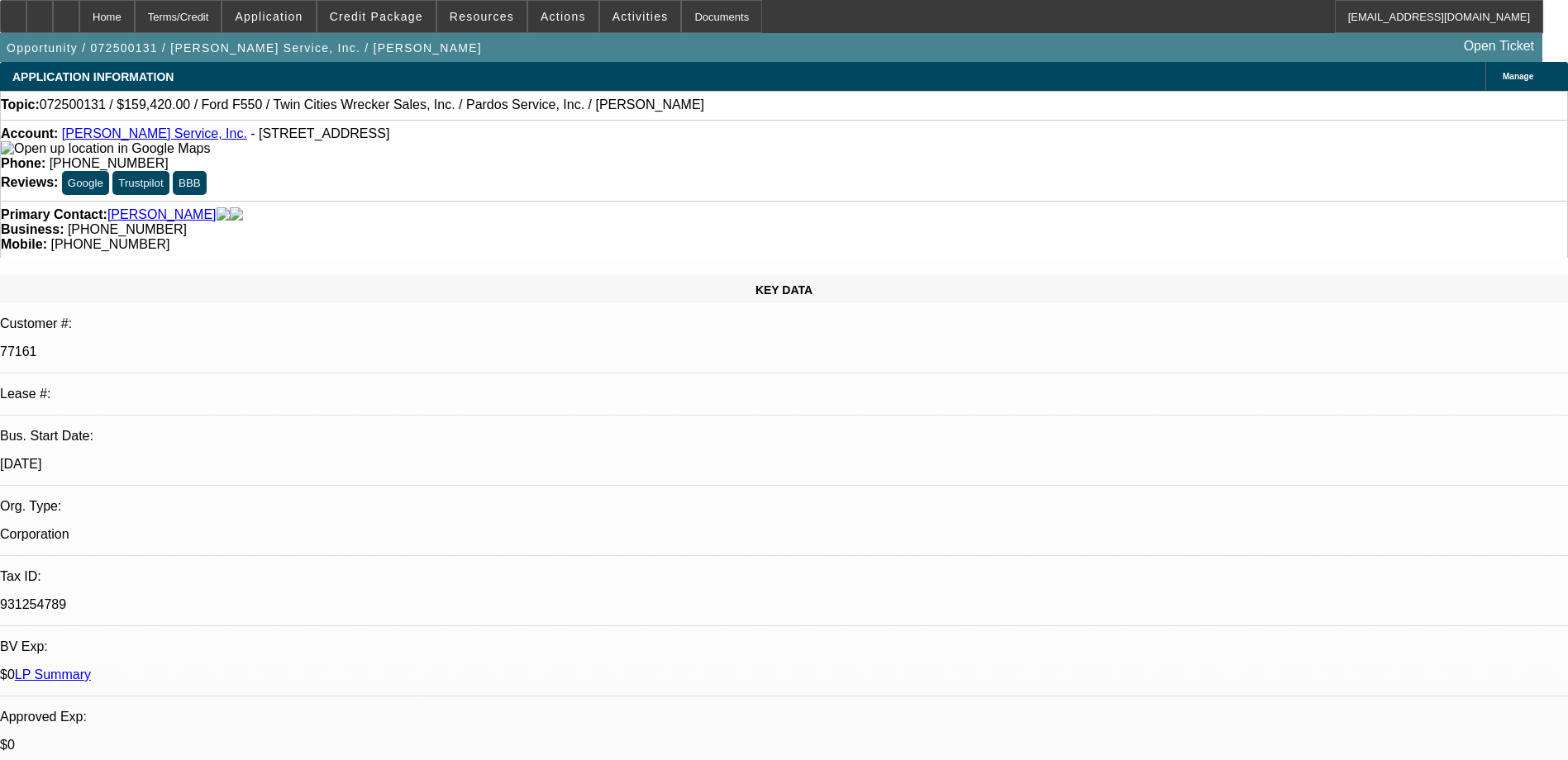 click on "[PERSON_NAME] - [DATE] 5:13 PM" at bounding box center (693, 6248) 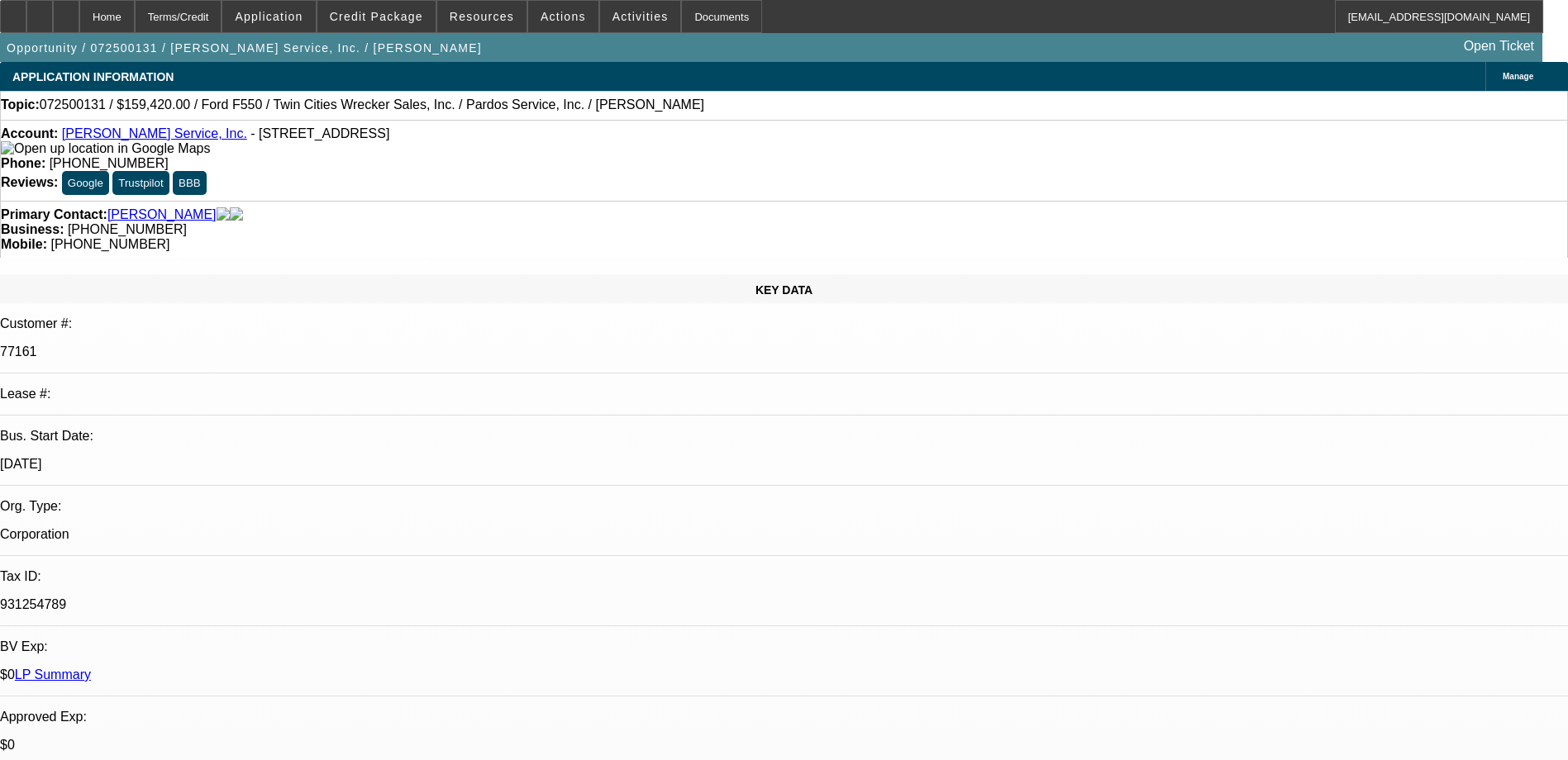 click on "The vendor referred this deal to Alliance (See lienholder info on invoice) See additional comments for submittal notes, thanks" at bounding box center (306, 6207) 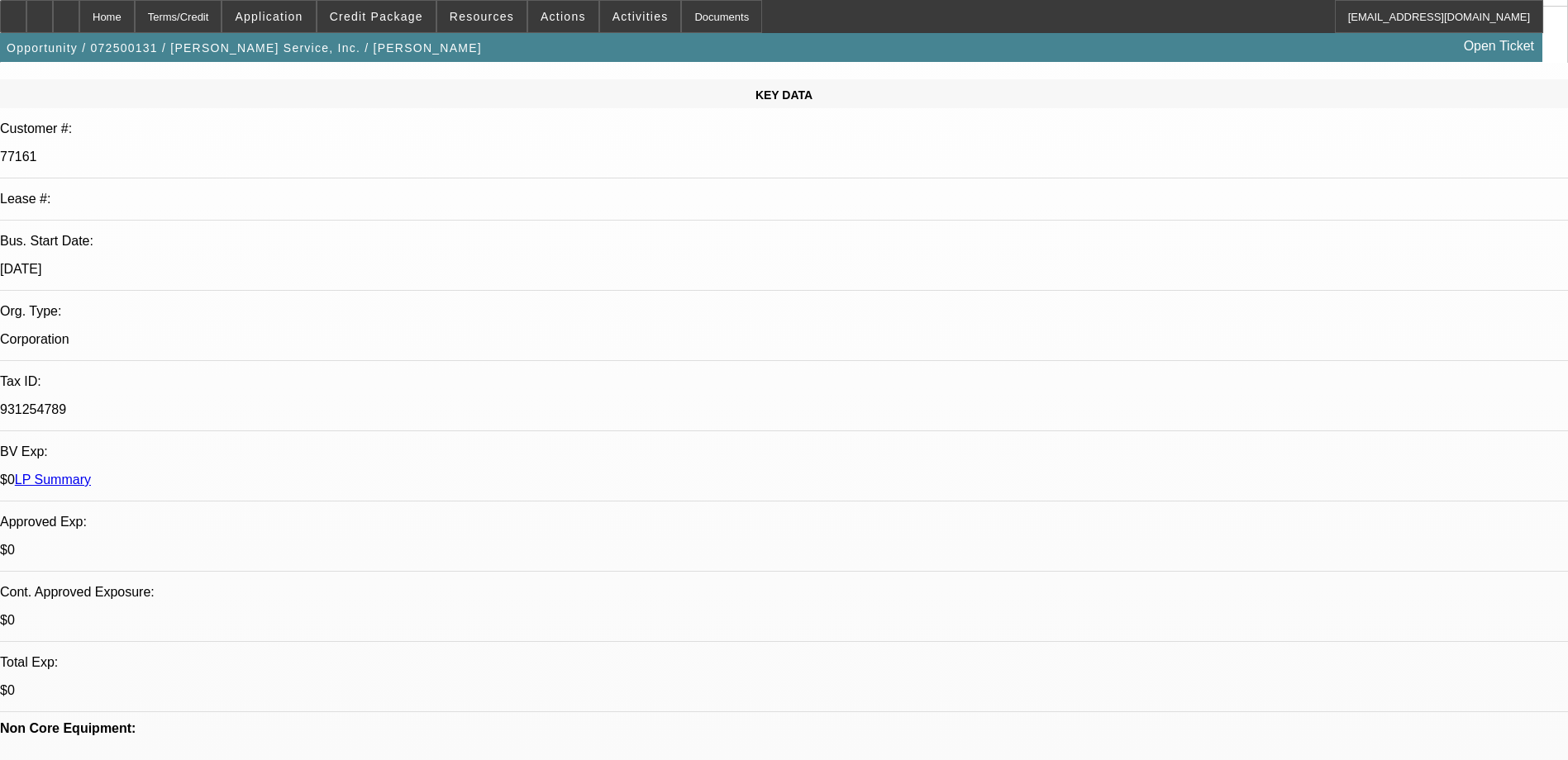 scroll, scrollTop: 165, scrollLeft: 0, axis: vertical 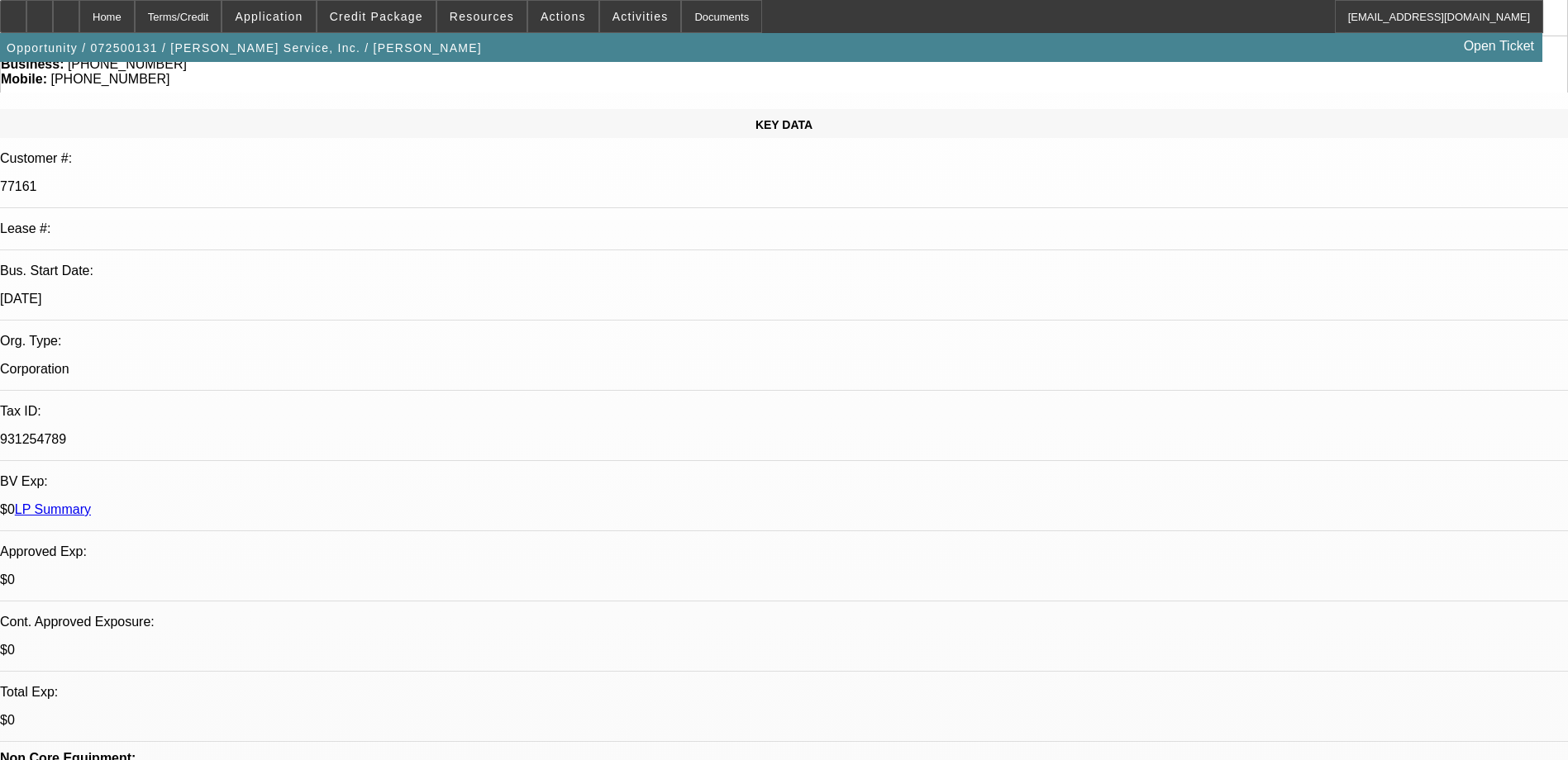 click on "[PERSON_NAME] Service, Inc. is a 7X customer of ours.  The company is owned by [PERSON_NAME] who established the company in [DATE].  We are up against Alliance Funding on a new wrecker sold by Twin Cities Wrecker Sales.  Invoice in file.  Customer will be putting $20,000 more down as well" at bounding box center (693, 6117) 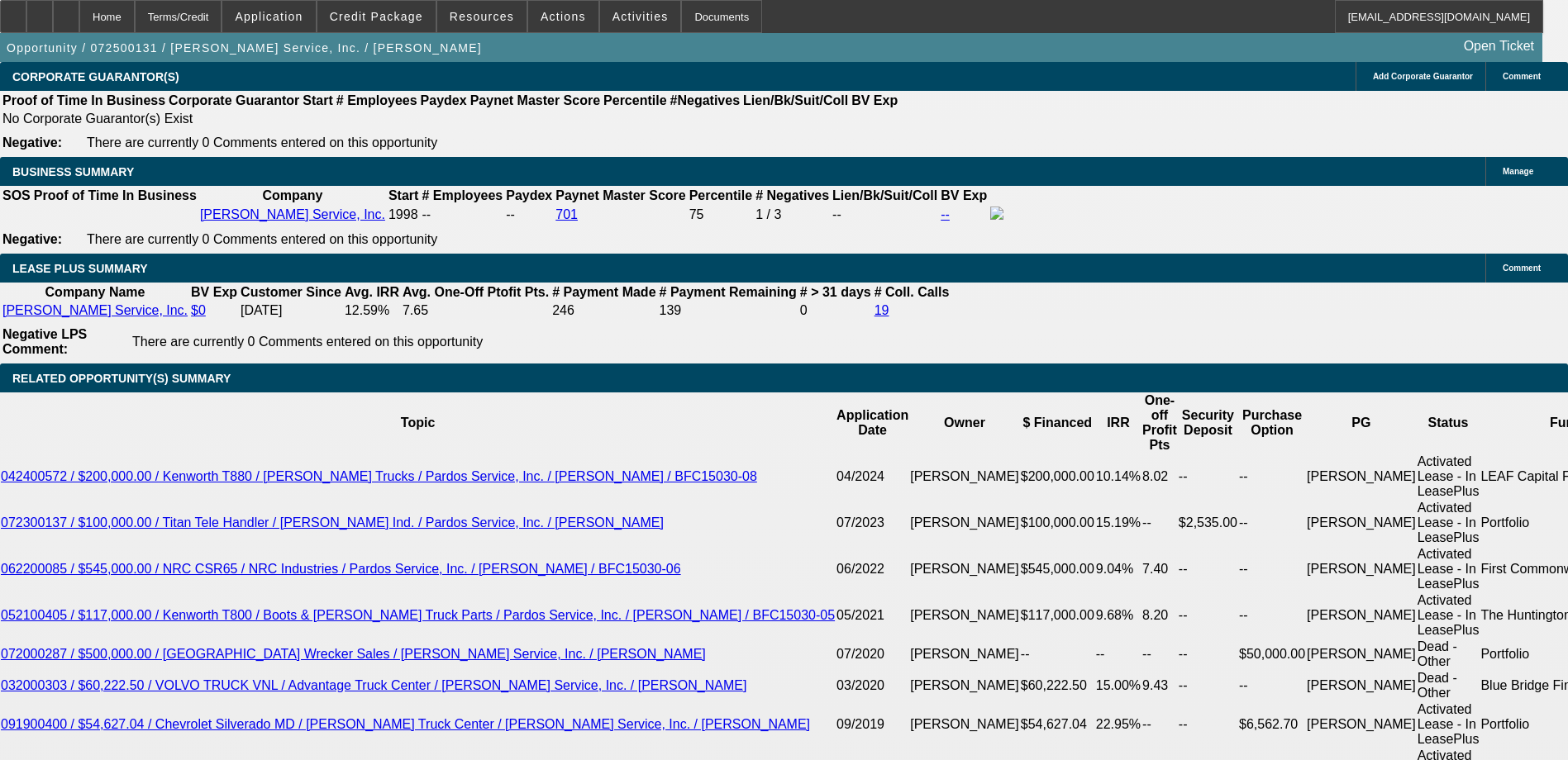 scroll, scrollTop: 2561, scrollLeft: 0, axis: vertical 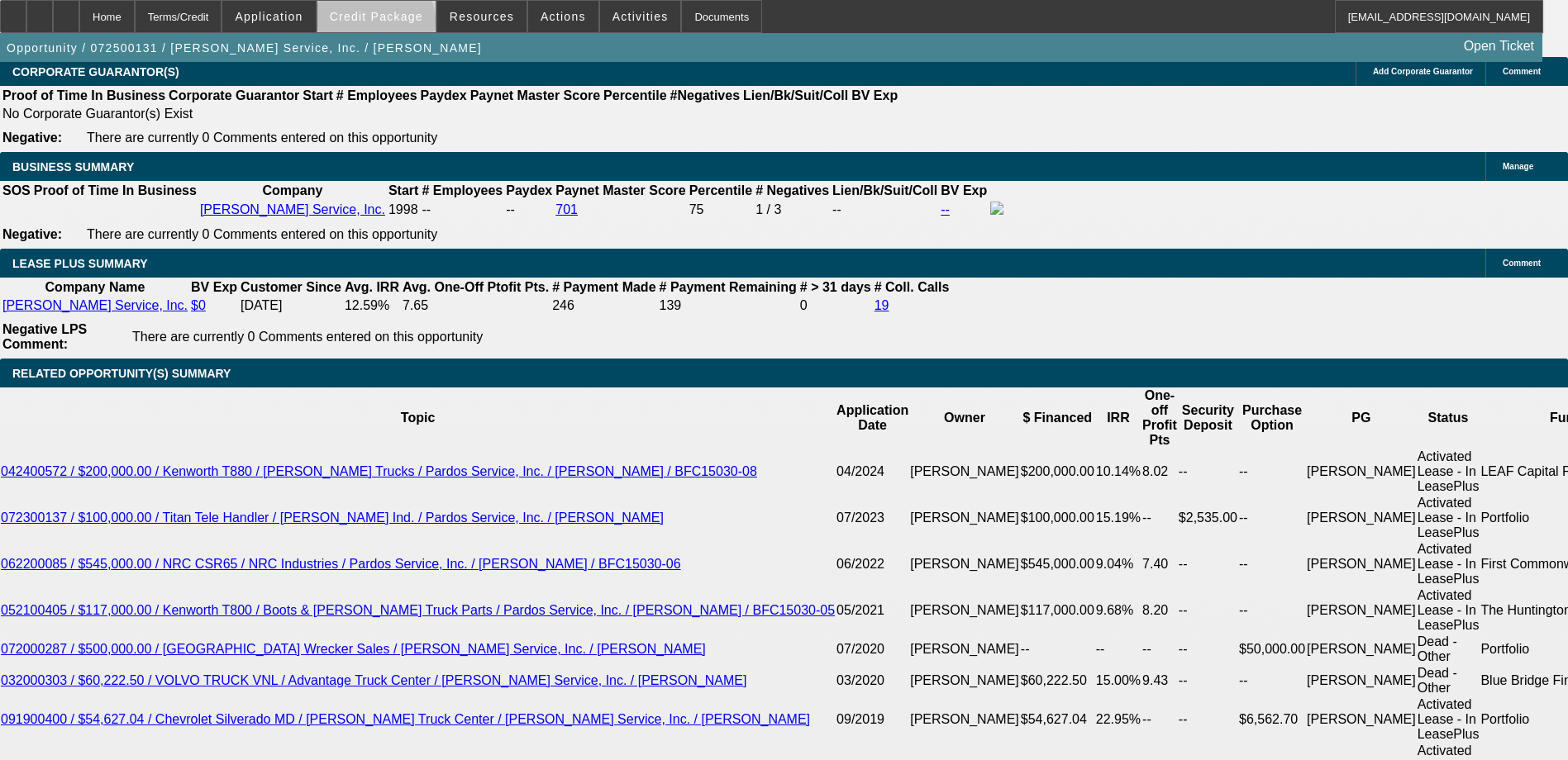click at bounding box center [376, 17] 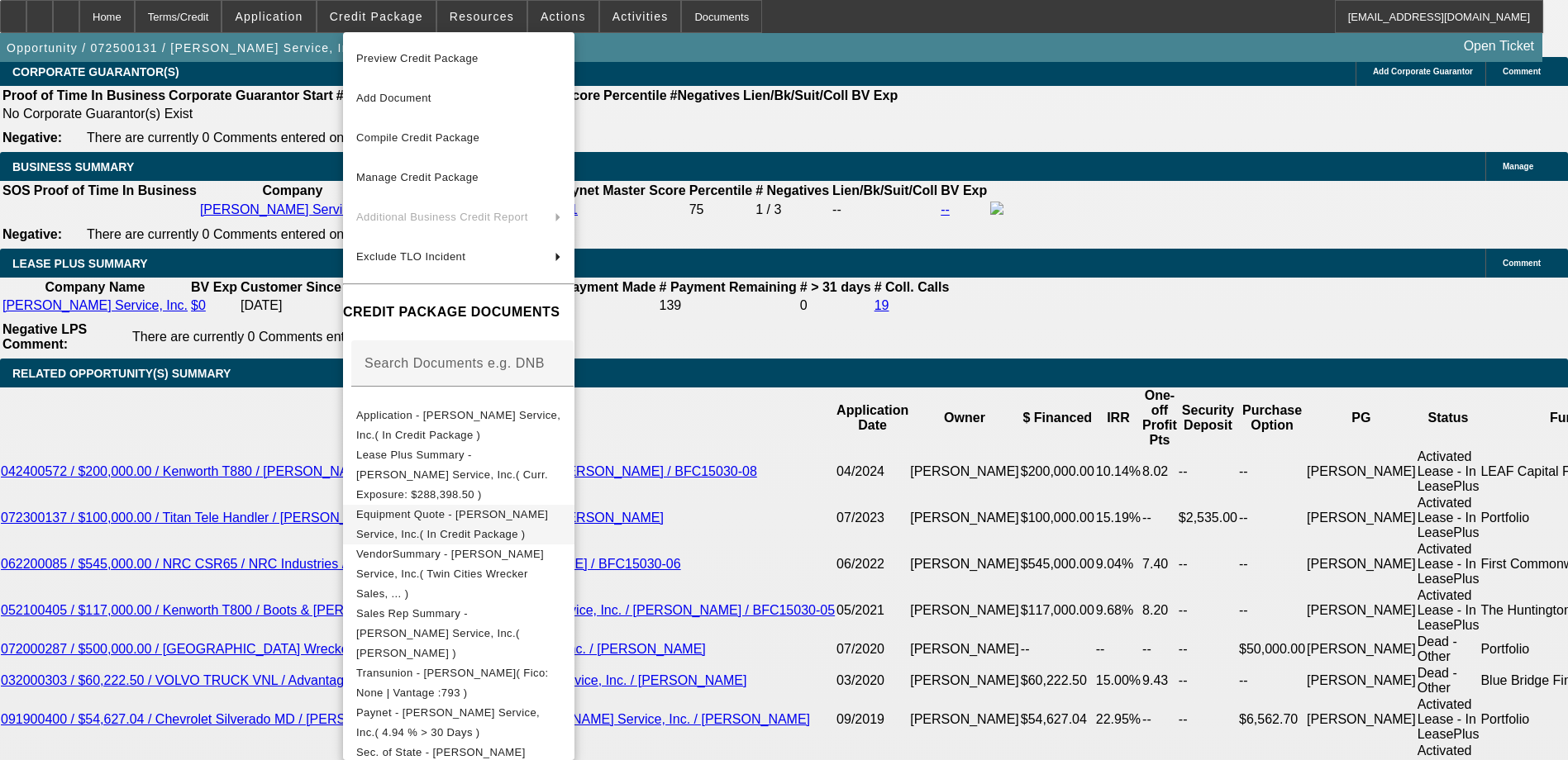 click on "Equipment Quote - [PERSON_NAME] Service, Inc.( In Credit Package )" at bounding box center [459, 525] 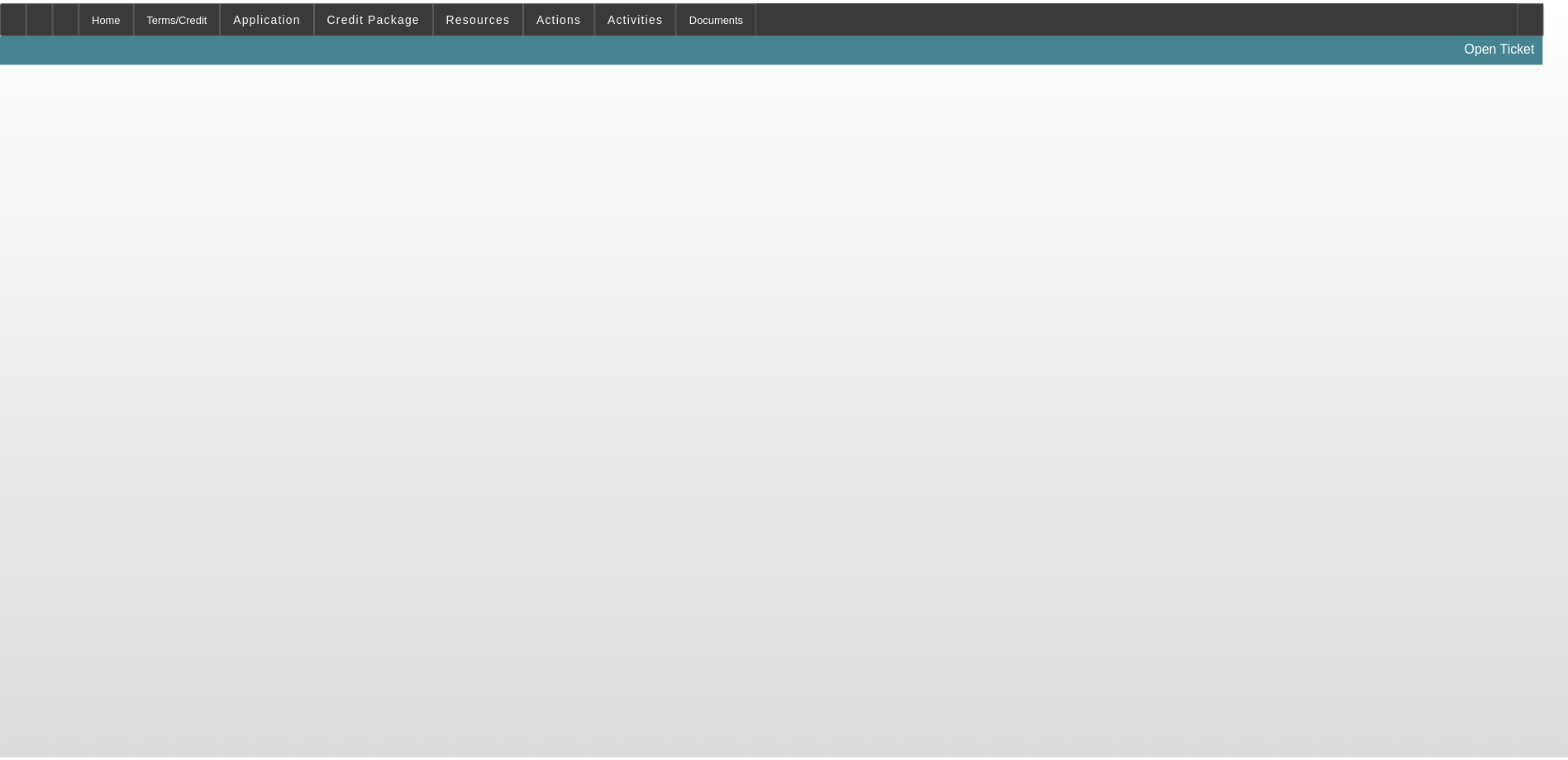 scroll, scrollTop: 0, scrollLeft: 0, axis: both 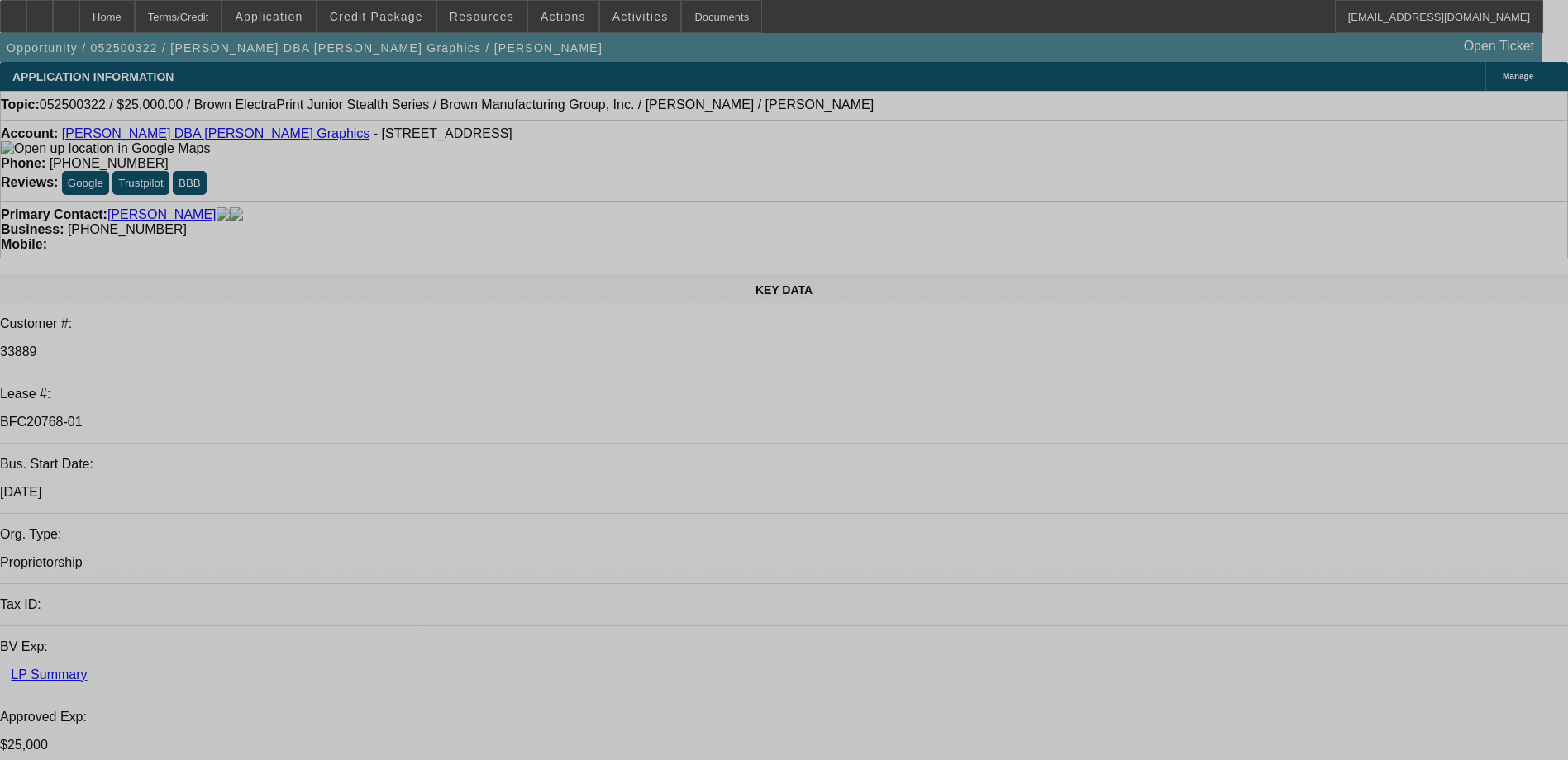 select on "0" 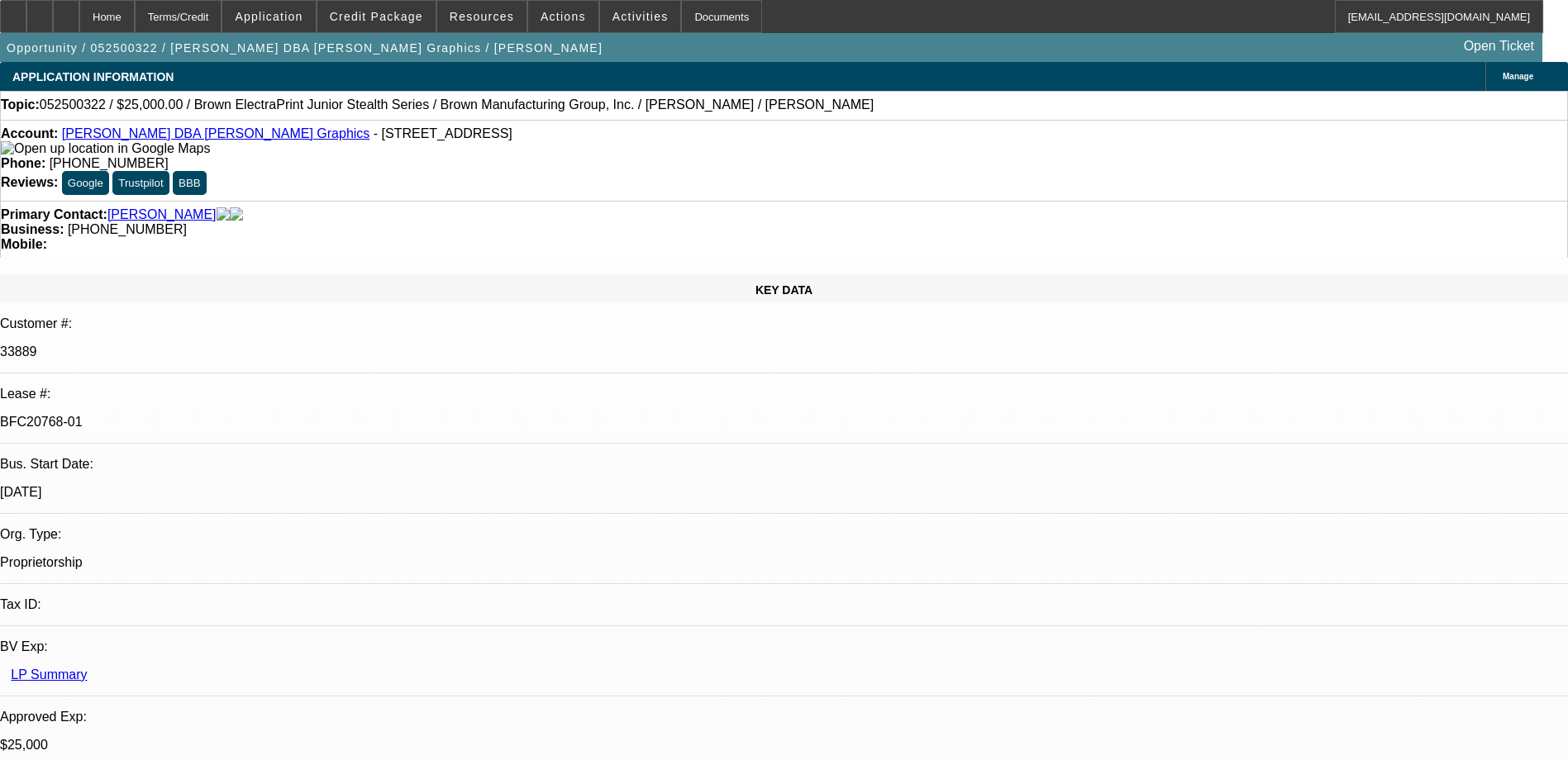 select on "0" 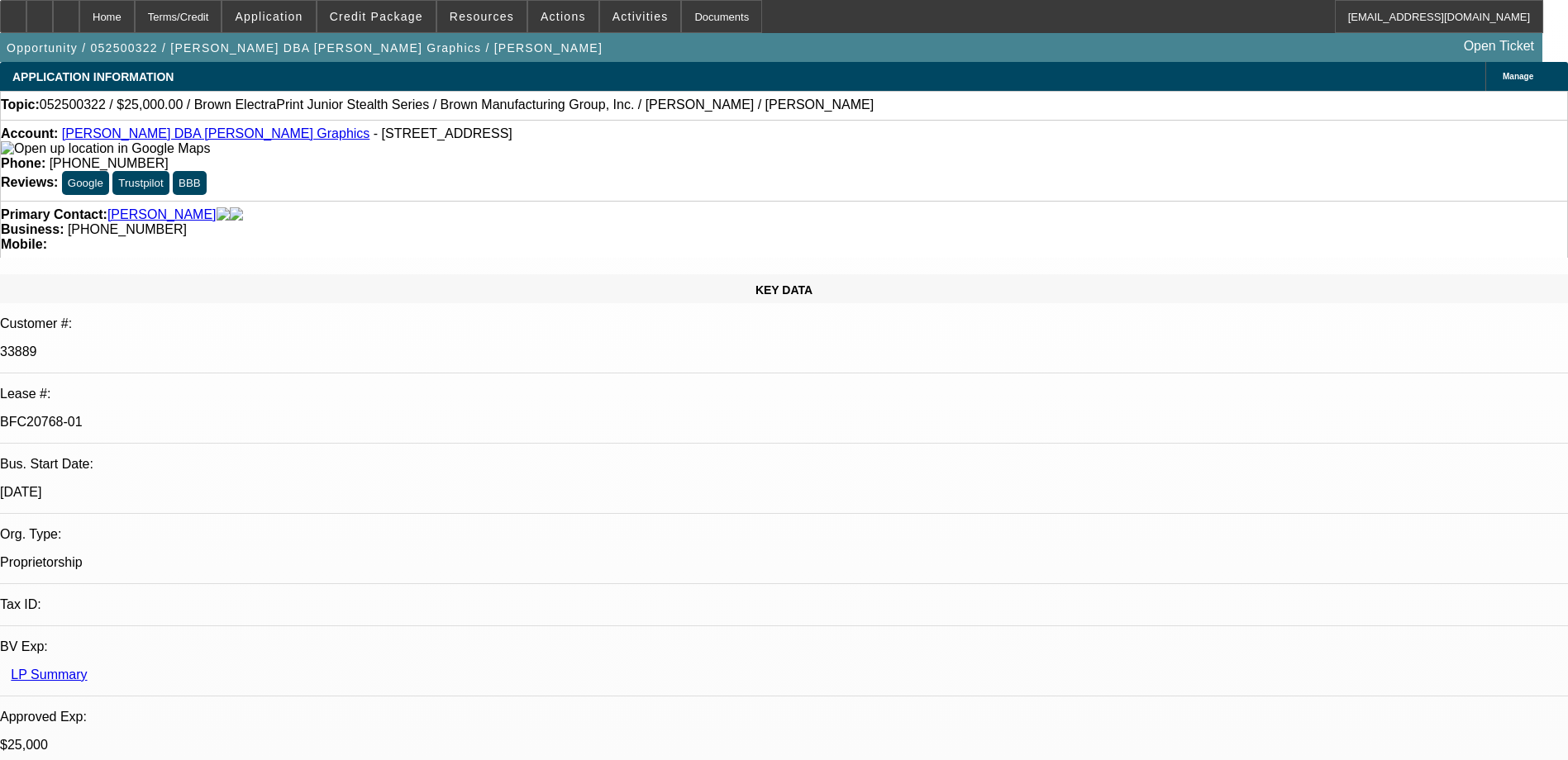 select on "1" 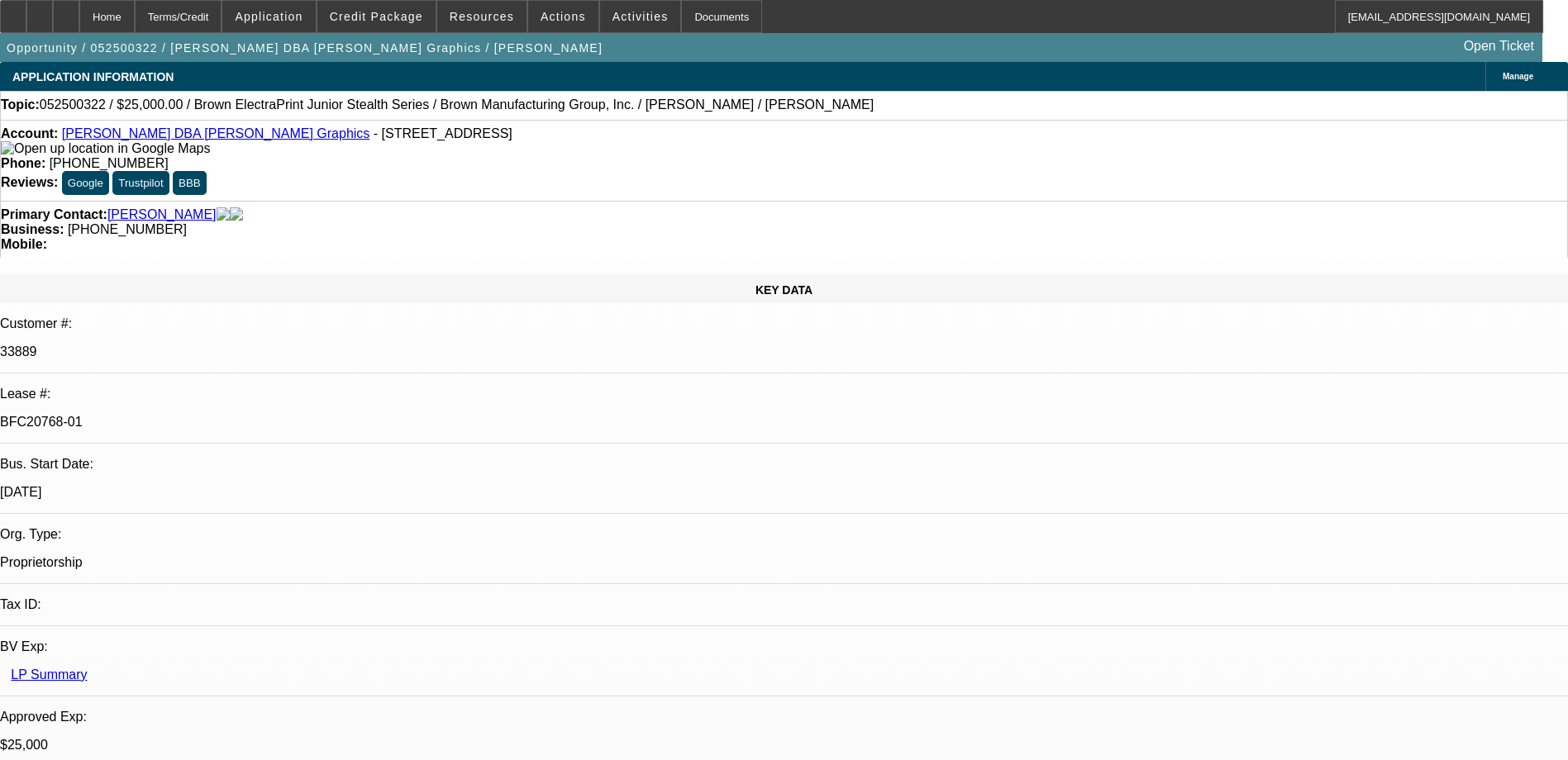 scroll, scrollTop: 335, scrollLeft: 0, axis: vertical 